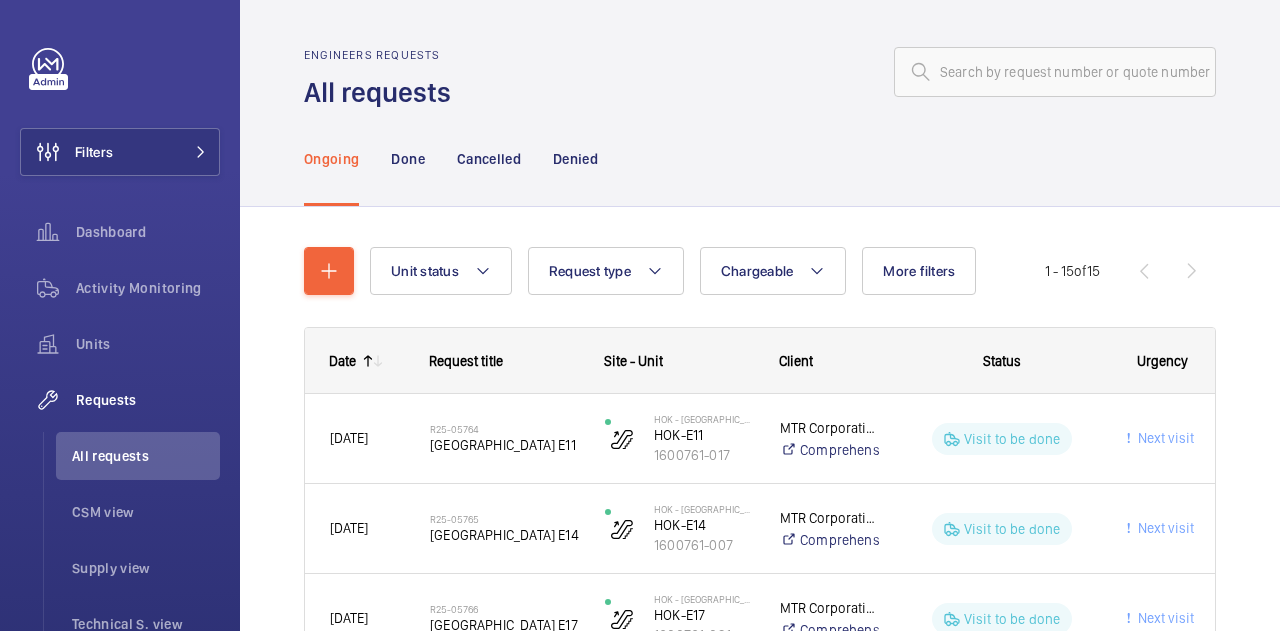 scroll, scrollTop: 0, scrollLeft: 0, axis: both 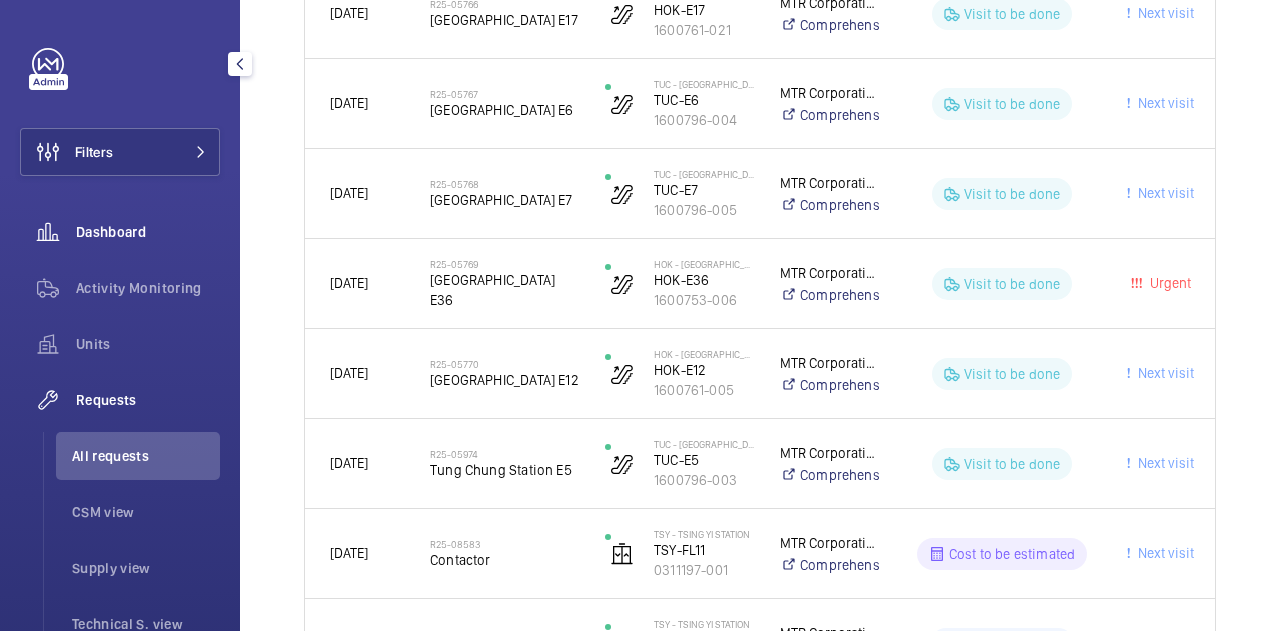 click on "Dashboard" 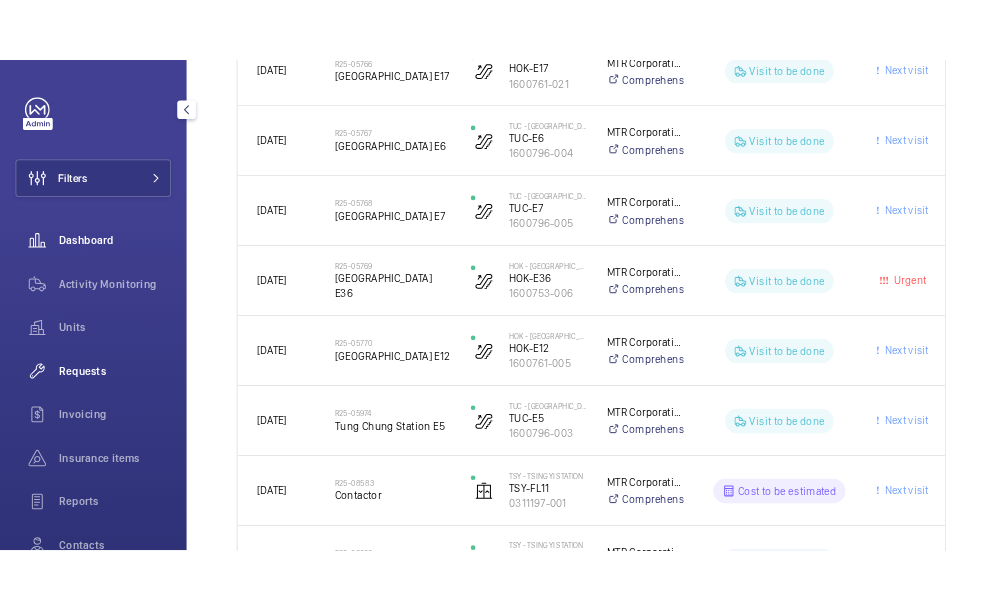 scroll, scrollTop: 0, scrollLeft: 0, axis: both 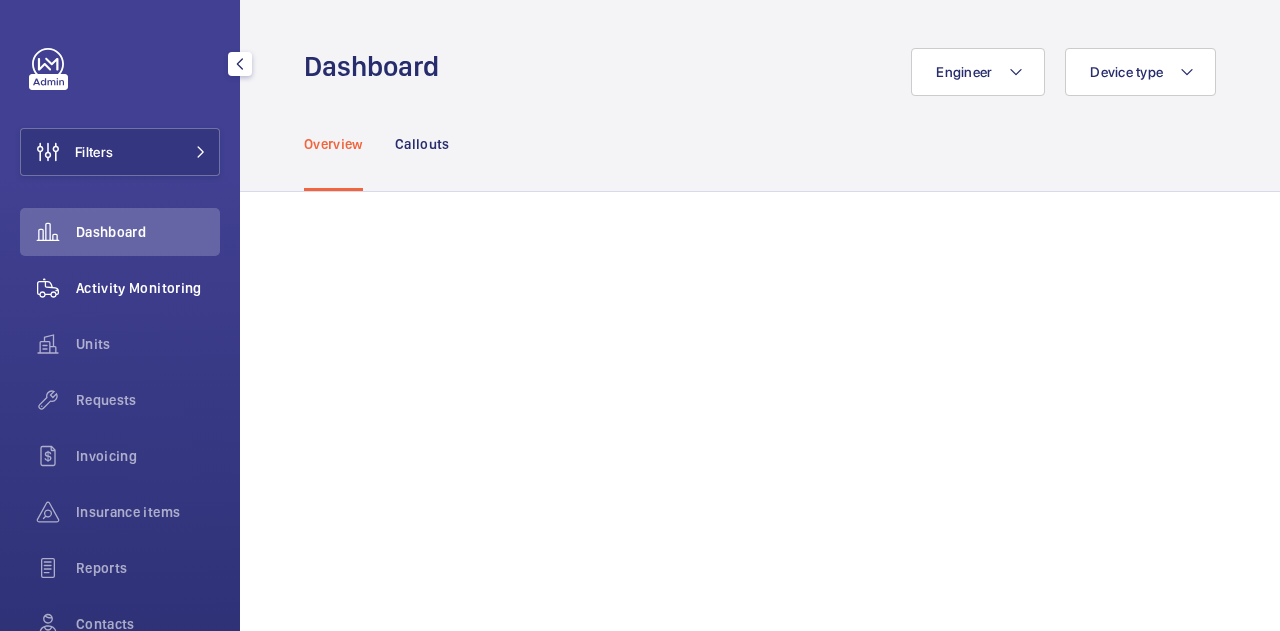 click on "Activity Monitoring" 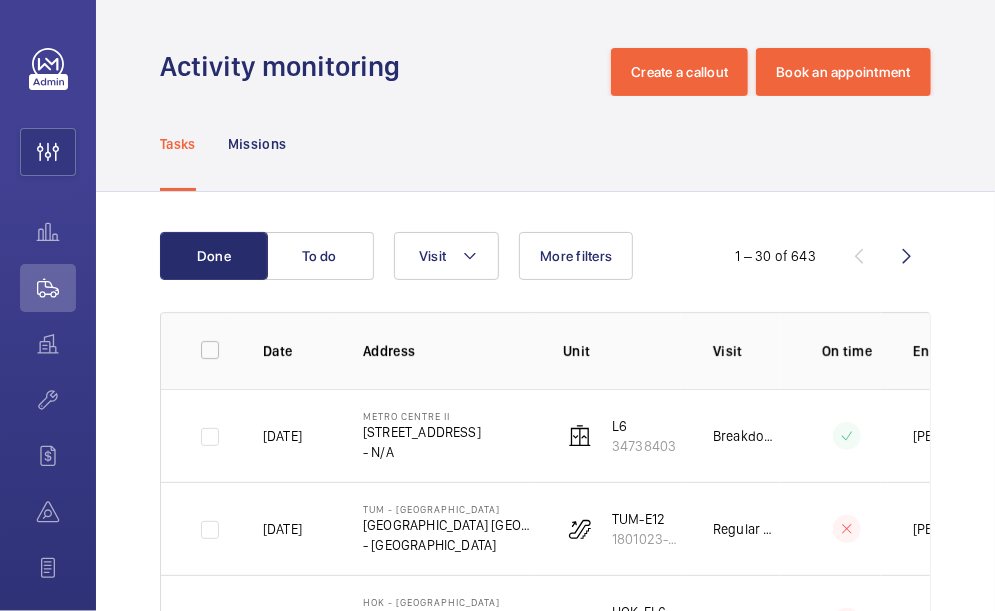 click on "Done To do Visit More filters  1 – 30 of 643  Date Address Unit Visit On time Engineer Actions 21/07/2025  Metro Centre II   18 Lam Hing St   - N/A   L6   34738403   Breakdown  Tse Kwan Yu  09/07/2025  TUM - Tuen Mun Station   屯門站 Tuen Mun Station   - HONG KONG   TUM-E12   1801023-013   Regular maintenance  Tse Kwan Yu  28/06/2025  HOK - Hong Kong Station   香港站 Hong Kong Station   - HONG KONG   HOK-FL6   0311103-002   Regular maintenance  Ho Yin Yip  27/06/2025  HOK - Hong Kong Station   香港站 Hong Kong Station   - HONG KONG   HOK-E36   1600753-006   Regular maintenance  Ho Yin Yip  24/06/2025  HOK - Hong Kong Station   香港站 Hong Kong Station   - HONG KONG   HOK-SL16   0311103-006   Regular maintenance  Ho Yin Yip  22/06/2025  HOK - Hong Kong Station   香港站 Hong Kong Station   - HONG KONG   HOK-FL4   0311103-001   Regular maintenance  Ho Yin Yip  22/06/2025  HOK - Hong Kong Station   香港站 Hong Kong Station   - HONG KONG   HOK-PL5   0311103-008   Regular maintenance 22/06/2025" 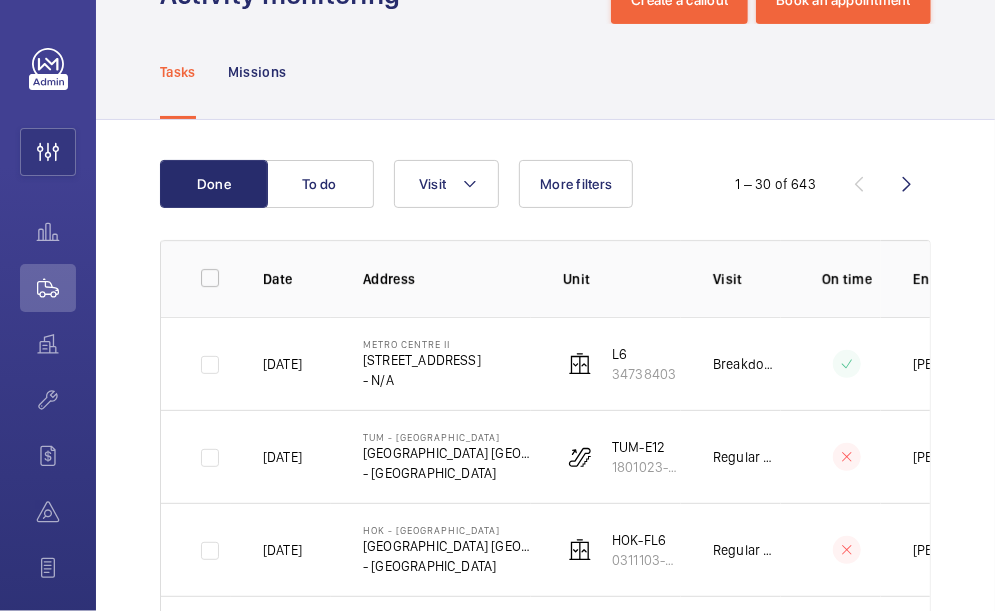 scroll, scrollTop: 0, scrollLeft: 0, axis: both 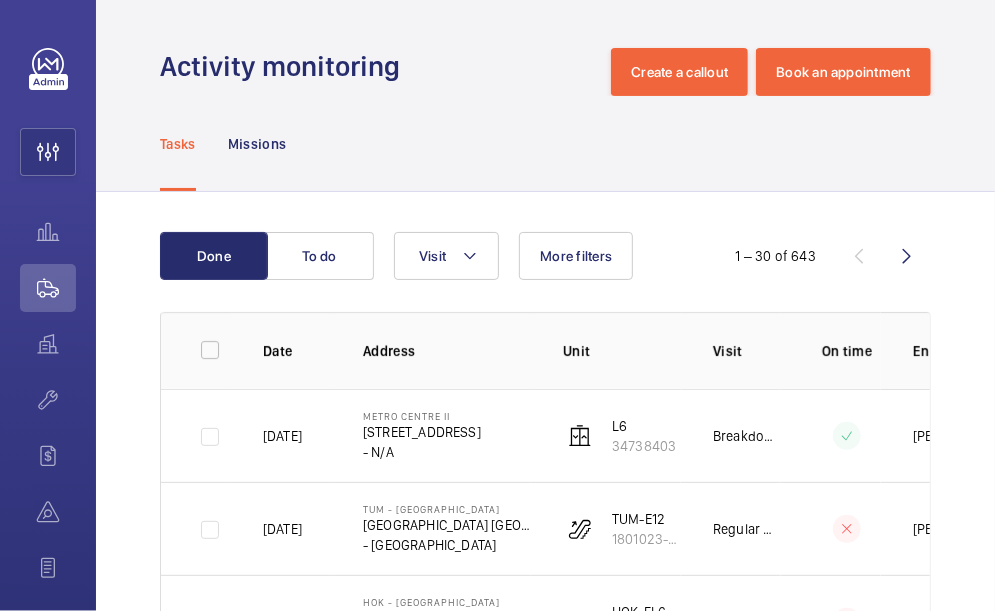 click on "Done To do Visit More filters  1 – 30 of 643  Date Address Unit Visit On time Engineer Actions 21/07/2025  Metro Centre II   18 Lam Hing St   - N/A   L6   34738403   Breakdown  Tse Kwan Yu  09/07/2025  TUM - Tuen Mun Station   屯門站 Tuen Mun Station   - HONG KONG   TUM-E12   1801023-013   Regular maintenance  Tse Kwan Yu  28/06/2025  HOK - Hong Kong Station   香港站 Hong Kong Station   - HONG KONG   HOK-FL6   0311103-002   Regular maintenance  Ho Yin Yip  27/06/2025  HOK - Hong Kong Station   香港站 Hong Kong Station   - HONG KONG   HOK-E36   1600753-006   Regular maintenance  Ho Yin Yip  24/06/2025  HOK - Hong Kong Station   香港站 Hong Kong Station   - HONG KONG   HOK-SL16   0311103-006   Regular maintenance  Ho Yin Yip  22/06/2025  HOK - Hong Kong Station   香港站 Hong Kong Station   - HONG KONG   HOK-FL4   0311103-001   Regular maintenance  Ho Yin Yip  22/06/2025  HOK - Hong Kong Station   香港站 Hong Kong Station   - HONG KONG   HOK-PL5   0311103-008   Regular maintenance 22/06/2025" 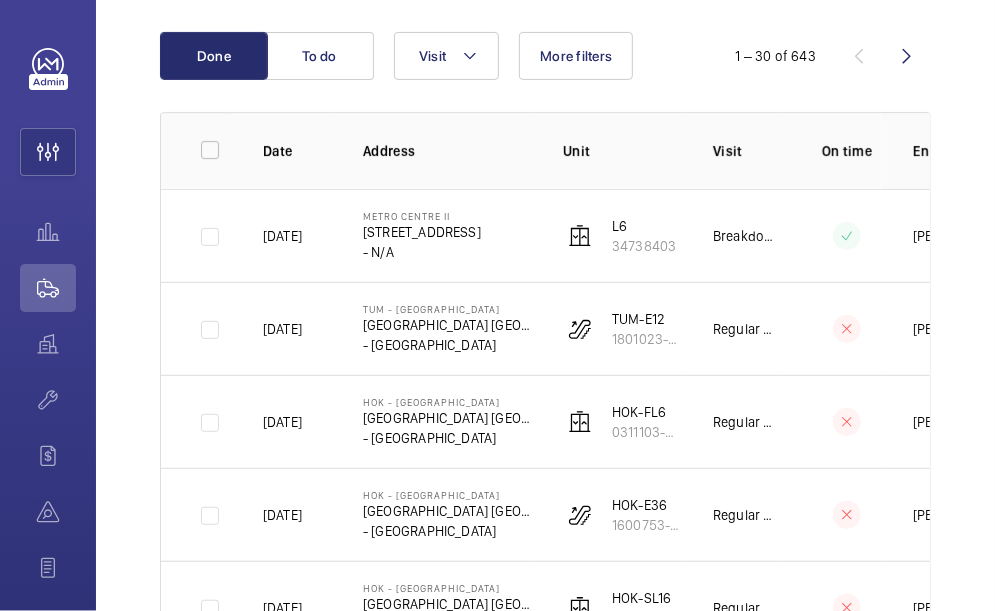 scroll, scrollTop: 0, scrollLeft: 0, axis: both 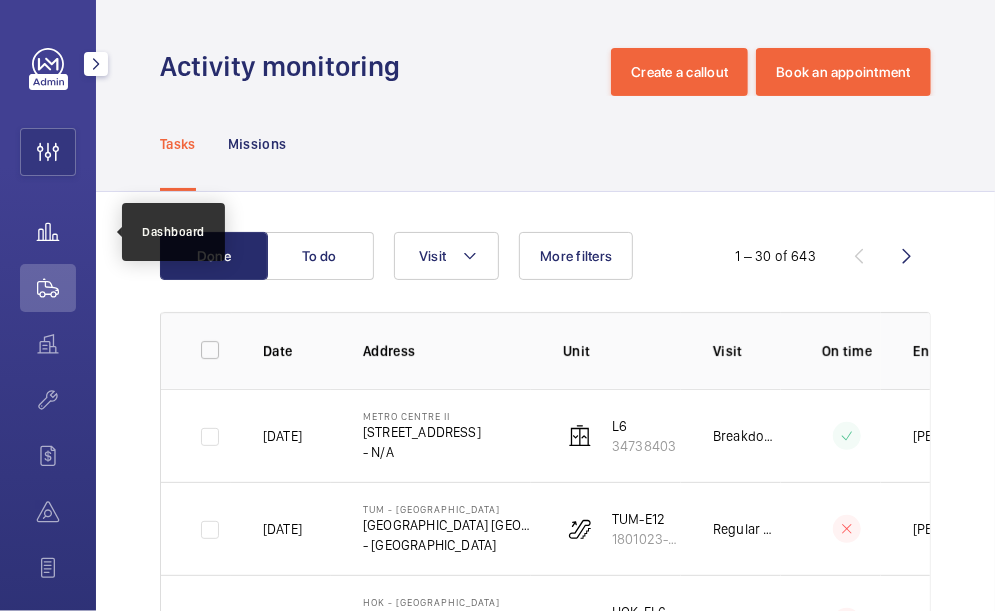 click 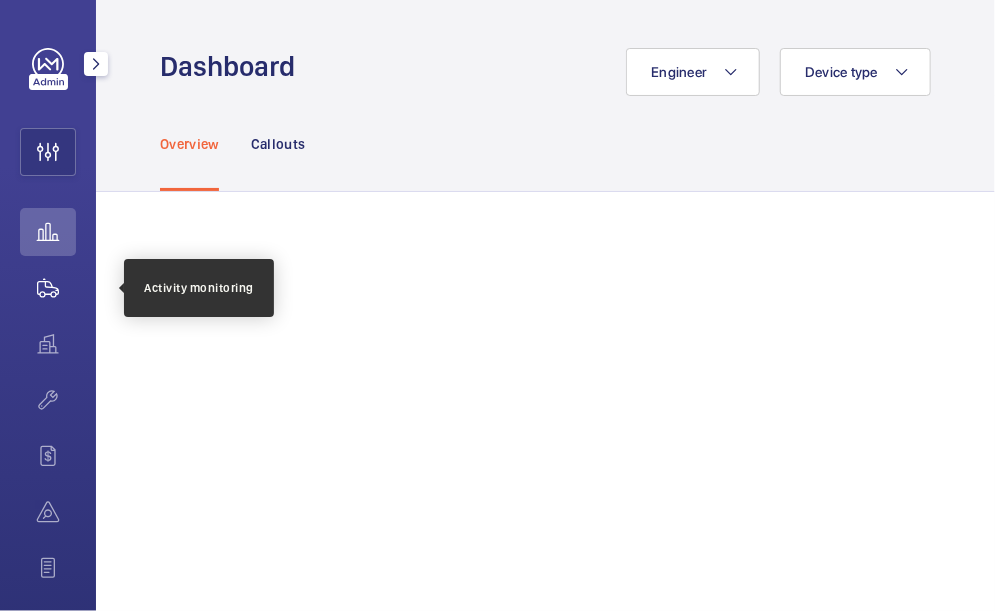 click 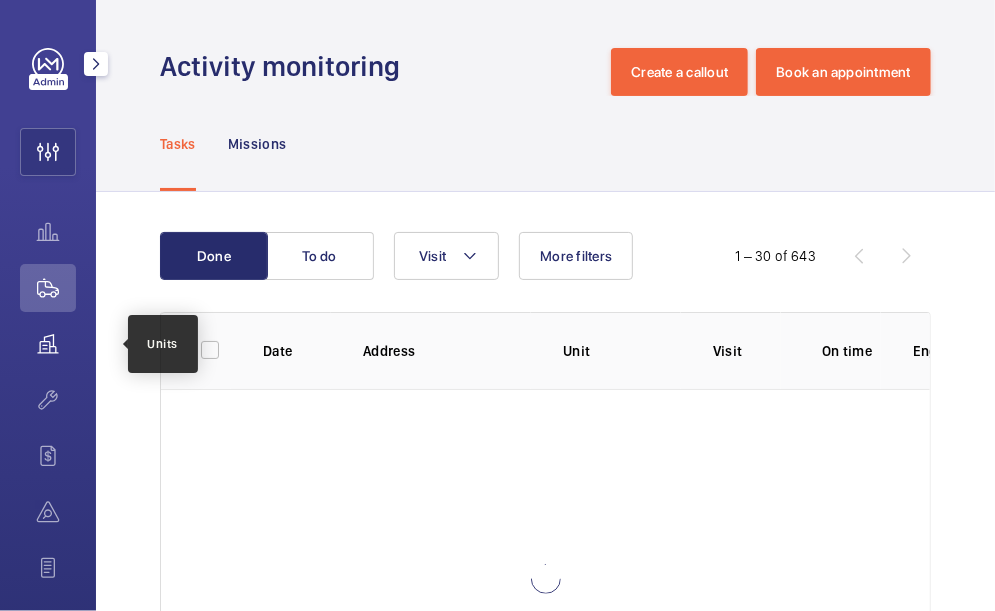 click 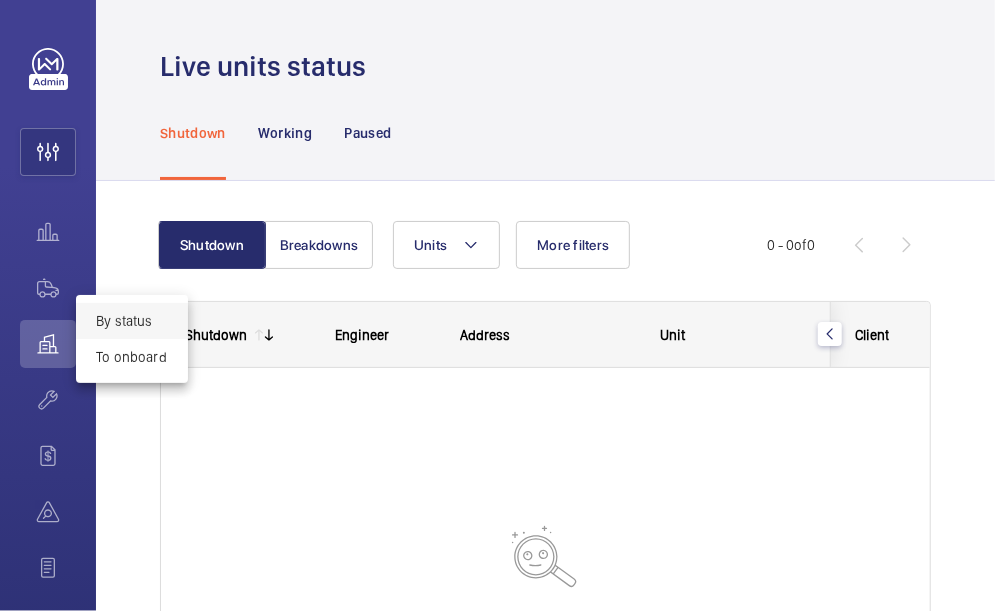 click at bounding box center [497, 305] 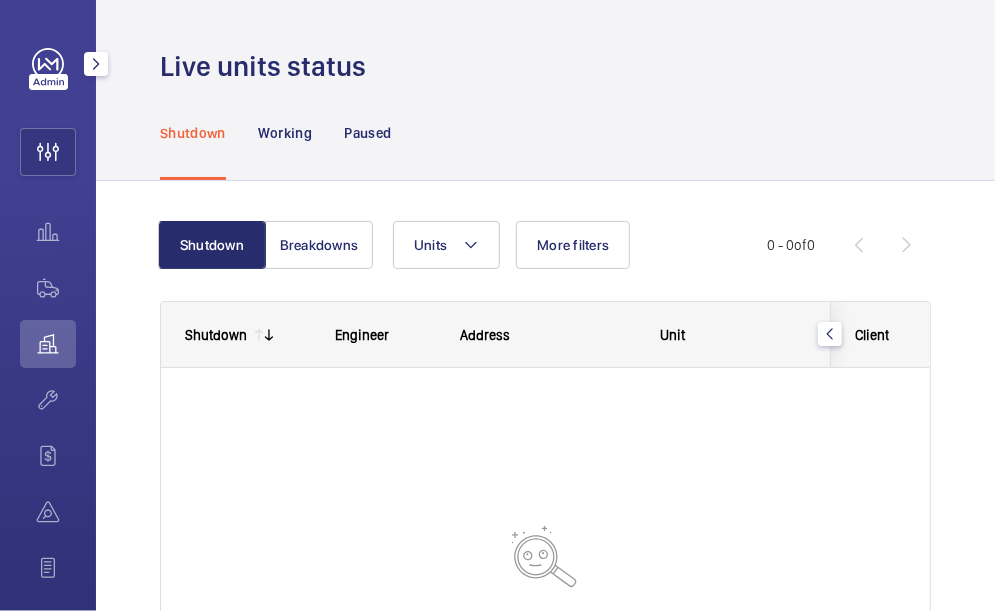 click 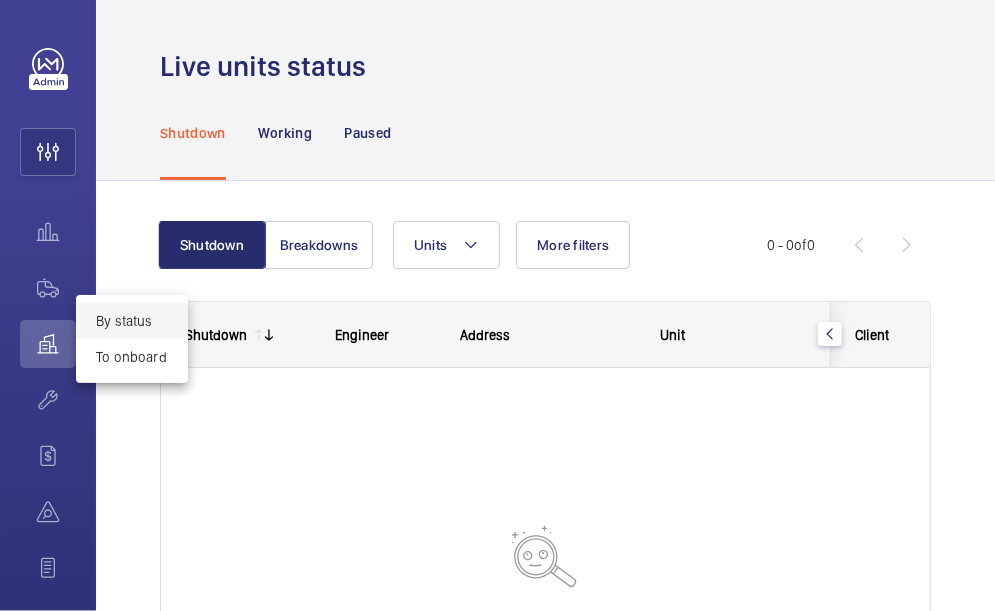 click at bounding box center (497, 305) 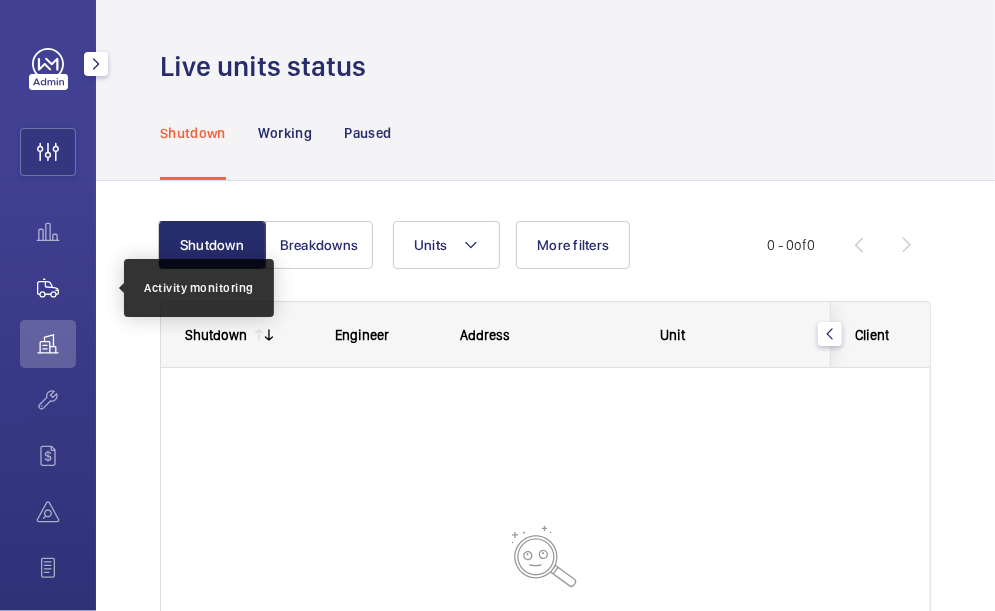 click 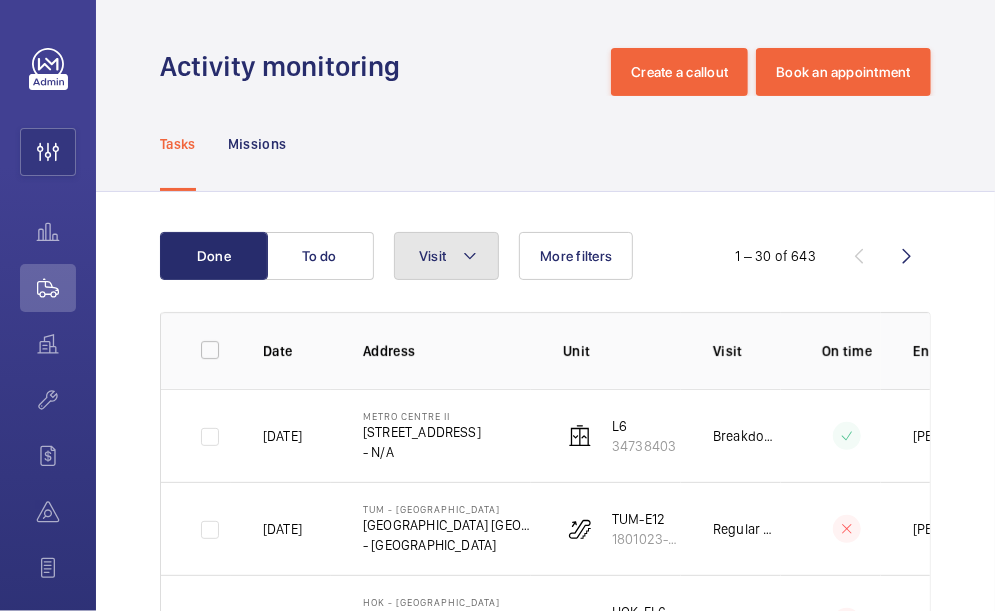 click on "Visit" 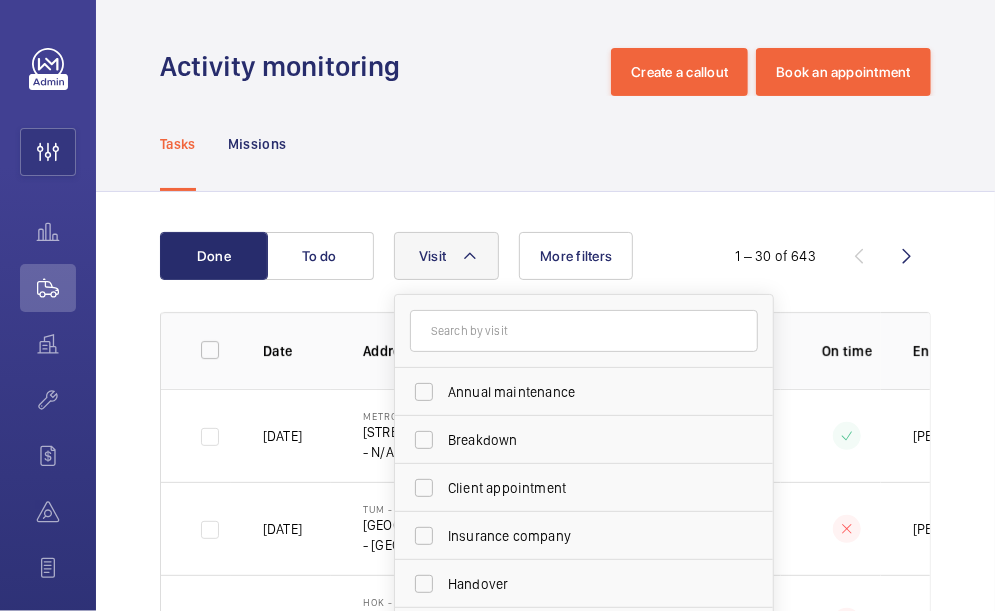 click on "Visit" 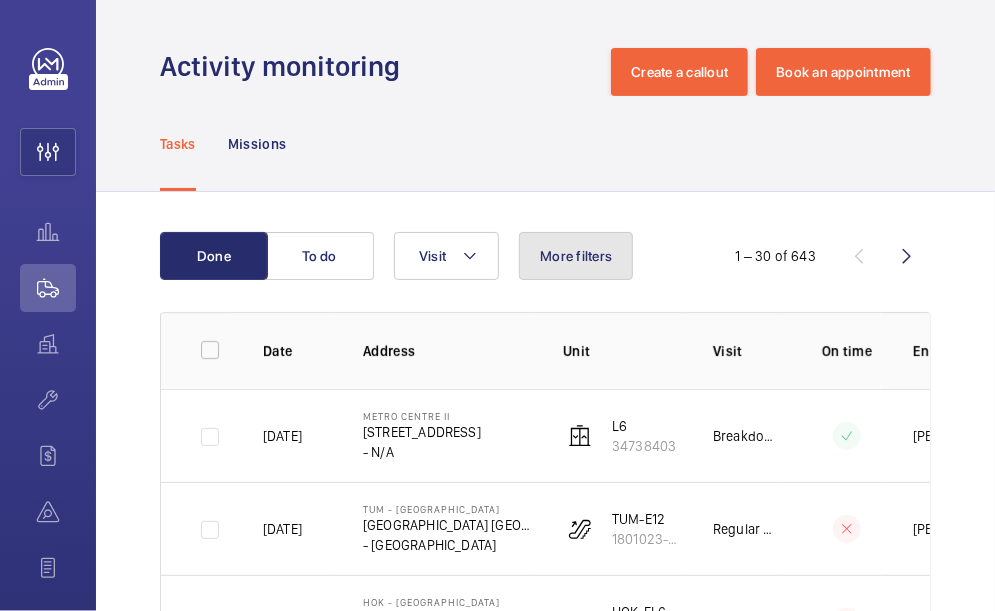 click on "More filters" 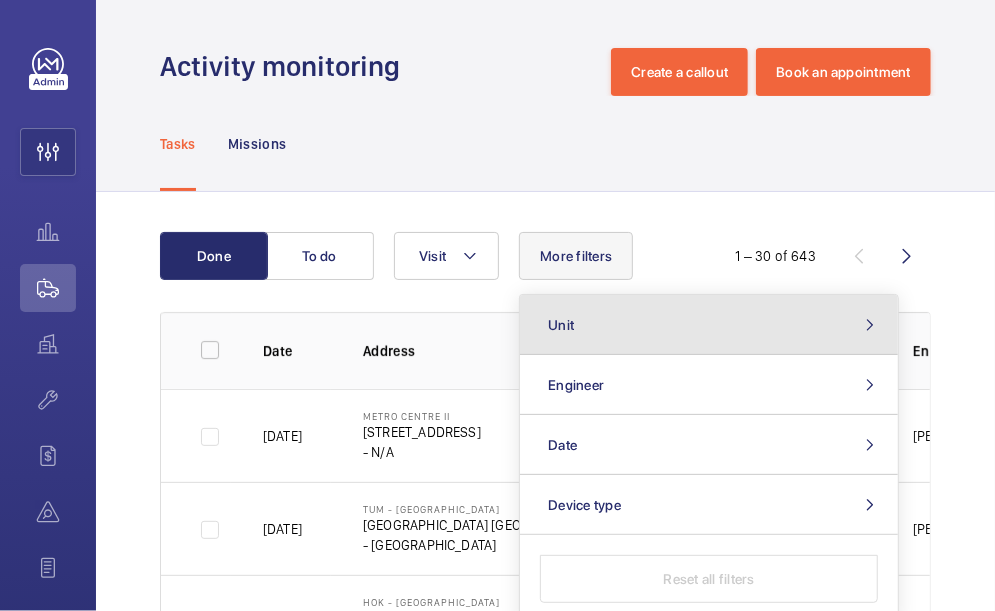 click on "Unit" 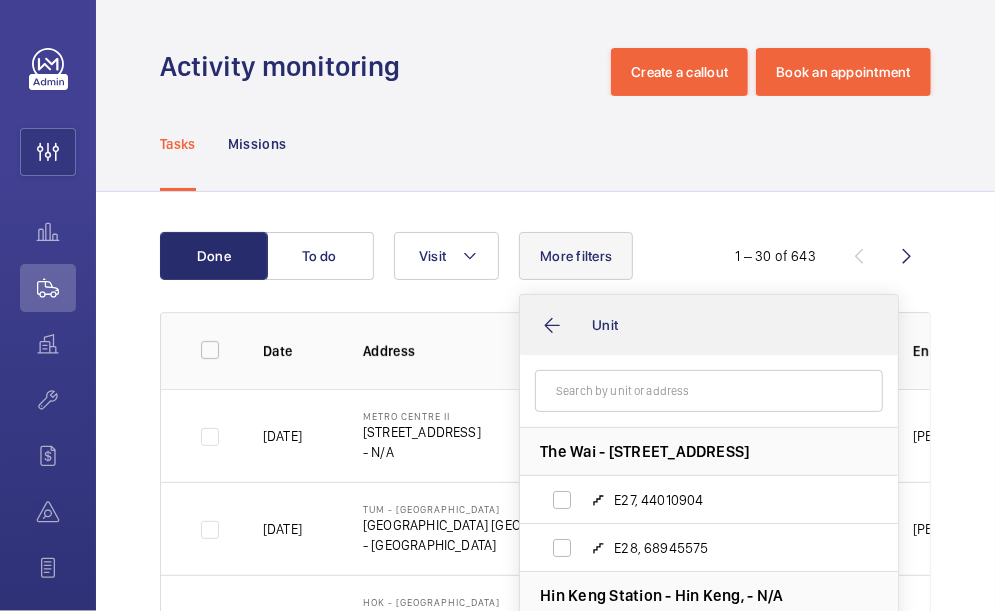 scroll, scrollTop: 100, scrollLeft: 0, axis: vertical 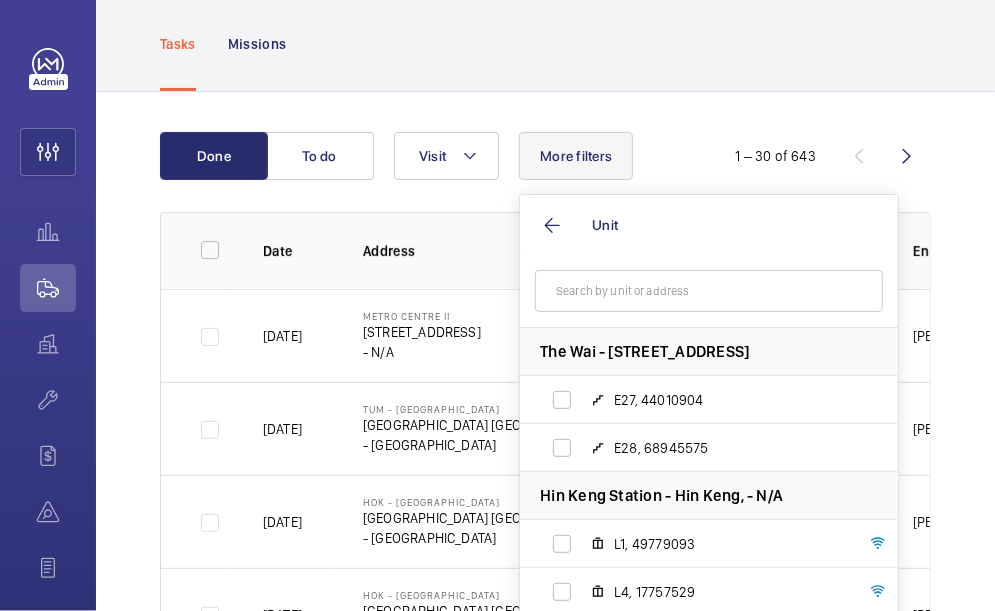 click 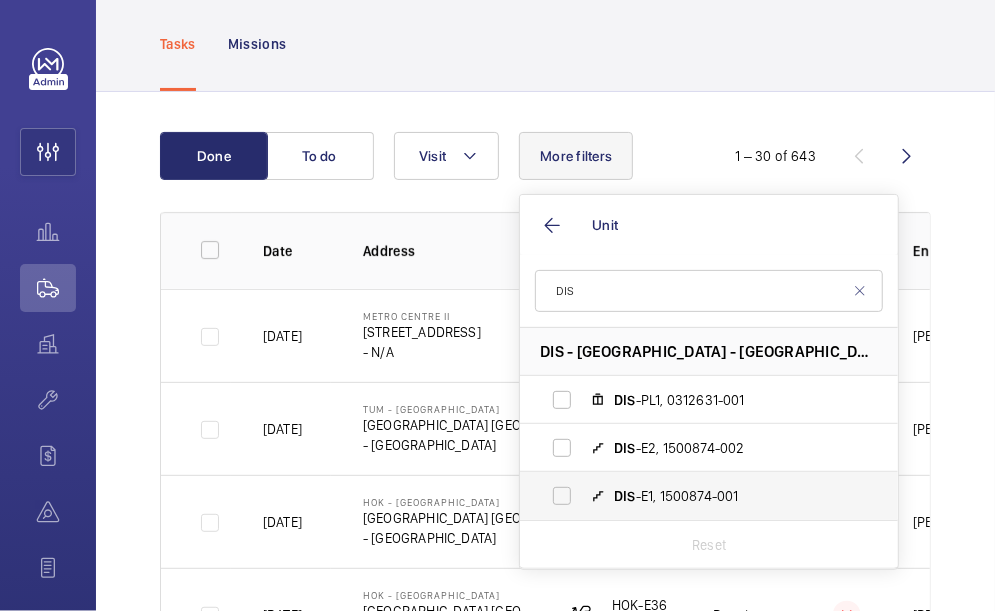 type on "DIS" 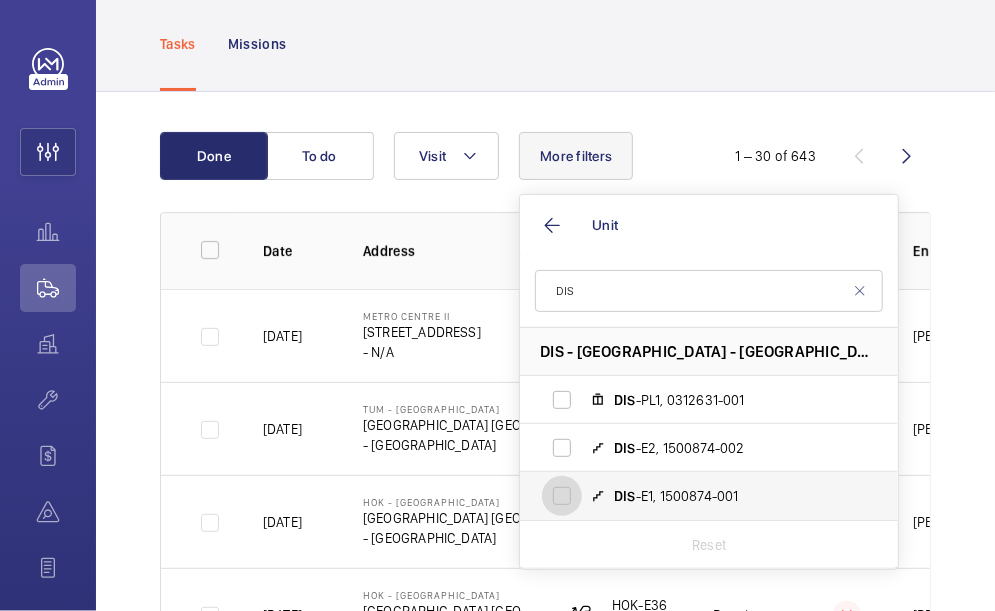 click on "DIS -E1, 1500874-001" at bounding box center [562, 496] 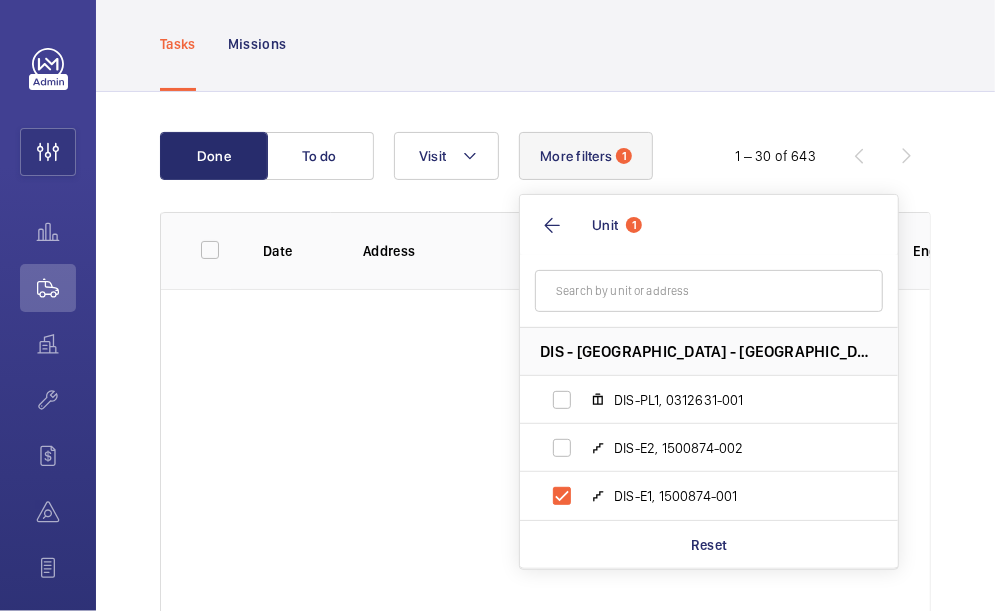scroll, scrollTop: 92, scrollLeft: 0, axis: vertical 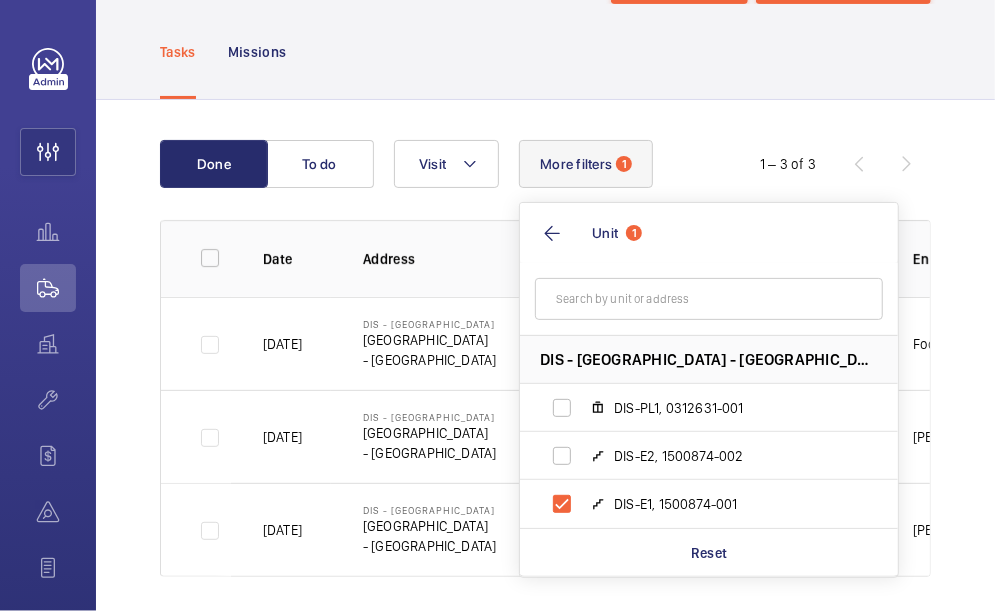 click on "Done To do Visit More filters  1  Unit 1 DIS - Disney Station - 迪士尼站 Disney Station, - HONG KONG DIS-PL1, 0312631-001 DIS-E2, 1500874-002 DIS-E1, 1500874-001 Reset  1 – 3 of 3  Date Address Unit Visit On time Engineer Actions 17/05/2025  DIS - Disney Station   迪士尼站 Disney Station   - HONG KONG   DIS-E1   1500874-001   Regular maintenance  Foo Cheun Yip  02/05/2025  DIS - Disney Station   迪士尼站 Disney Station   - HONG KONG   DIS-E1   1500874-001   Regular maintenance  Yiu Chung Chow  05/04/2025  DIS - Disney Station   迪士尼站 Disney Station   - HONG KONG   DIS-E1   1500874-001   Regular maintenance  Kun Tong Chan" 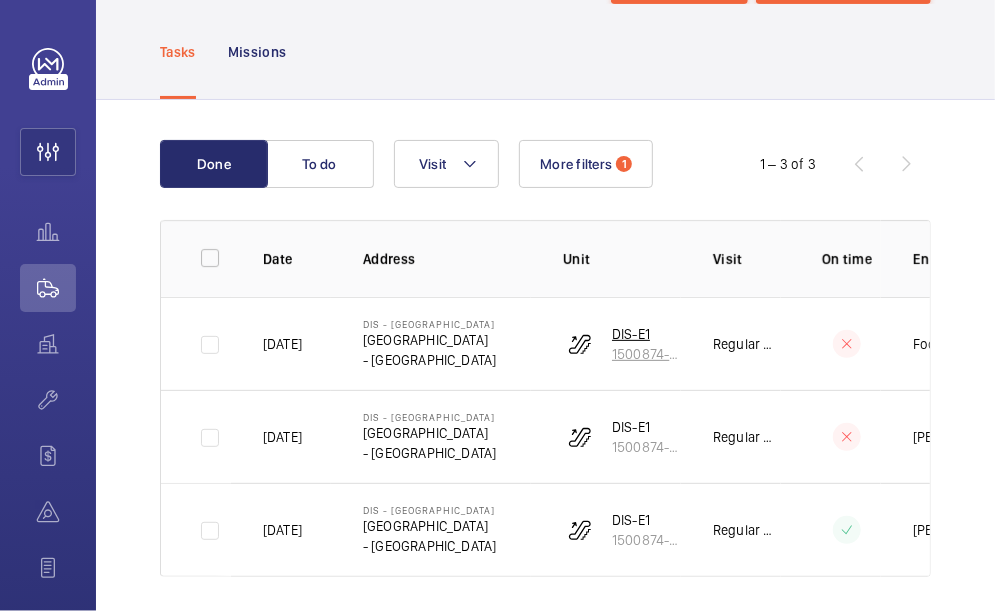 click on "DIS-E1" 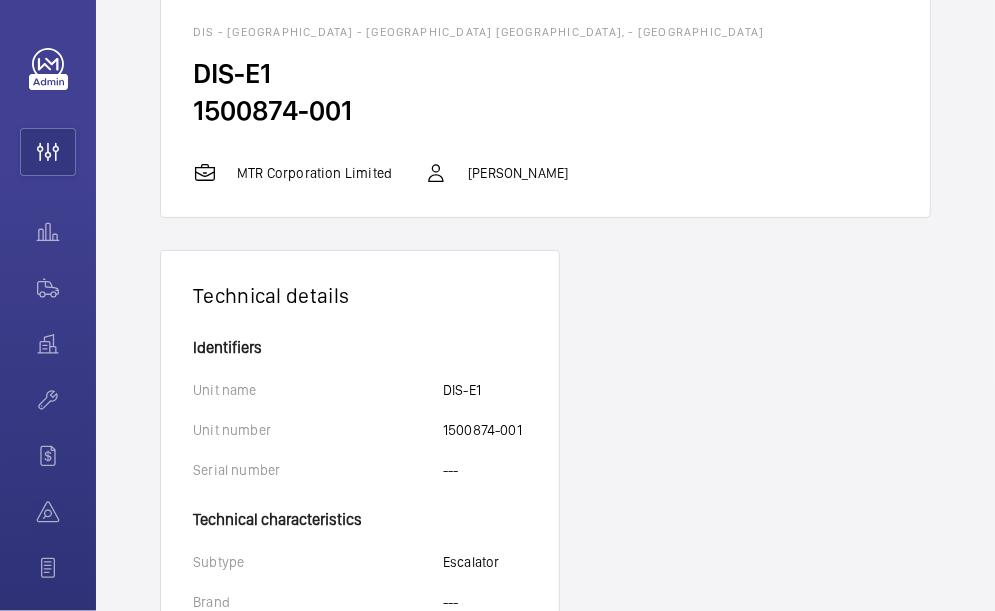 scroll, scrollTop: 0, scrollLeft: 0, axis: both 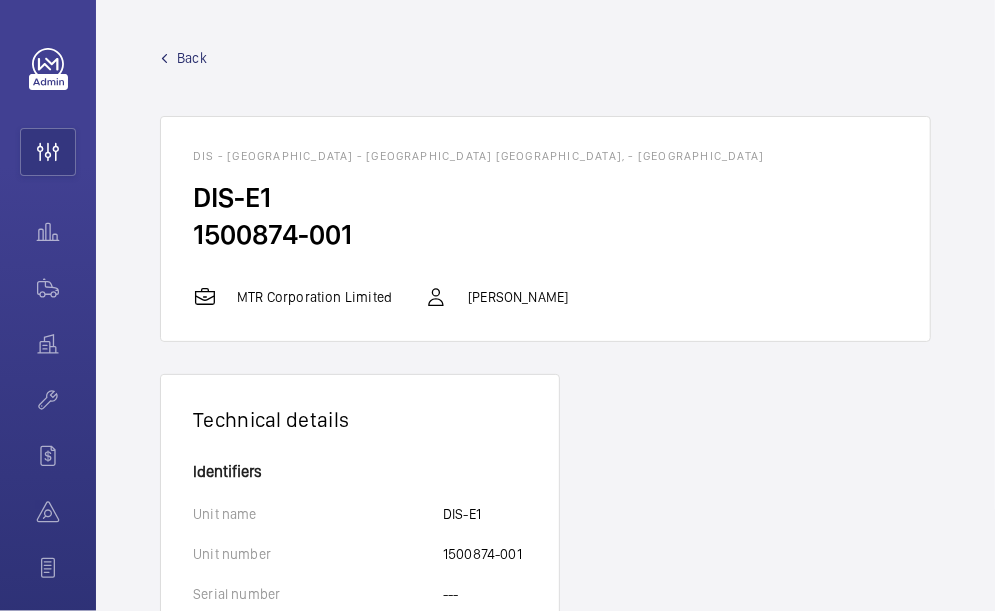 drag, startPoint x: 462, startPoint y: 301, endPoint x: 566, endPoint y: 295, distance: 104.172935 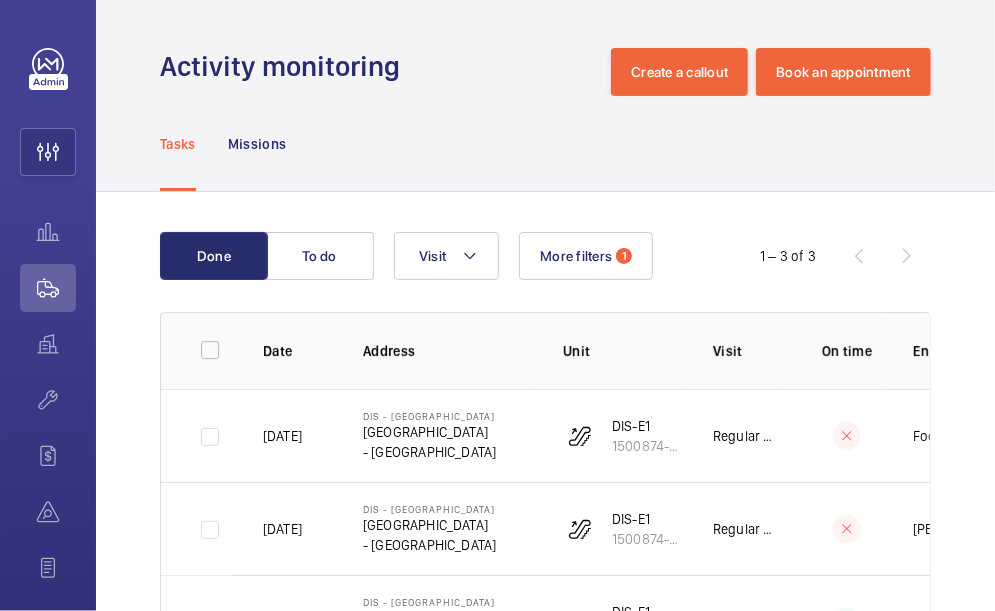 click on "Done To do Visit More filters  1   1 – 3 of 3  Date Address Unit Visit On time Engineer Actions 17/05/2025  DIS - Disney Station   迪士尼站 Disney Station   - HONG KONG   DIS-E1   1500874-001   Regular maintenance  Foo Cheun Yip  02/05/2025  DIS - Disney Station   迪士尼站 Disney Station   - HONG KONG   DIS-E1   1500874-001   Regular maintenance  Yiu Chung Chow  05/04/2025  DIS - Disney Station   迪士尼站 Disney Station   - HONG KONG   DIS-E1   1500874-001   Regular maintenance  Kun Tong Chan" 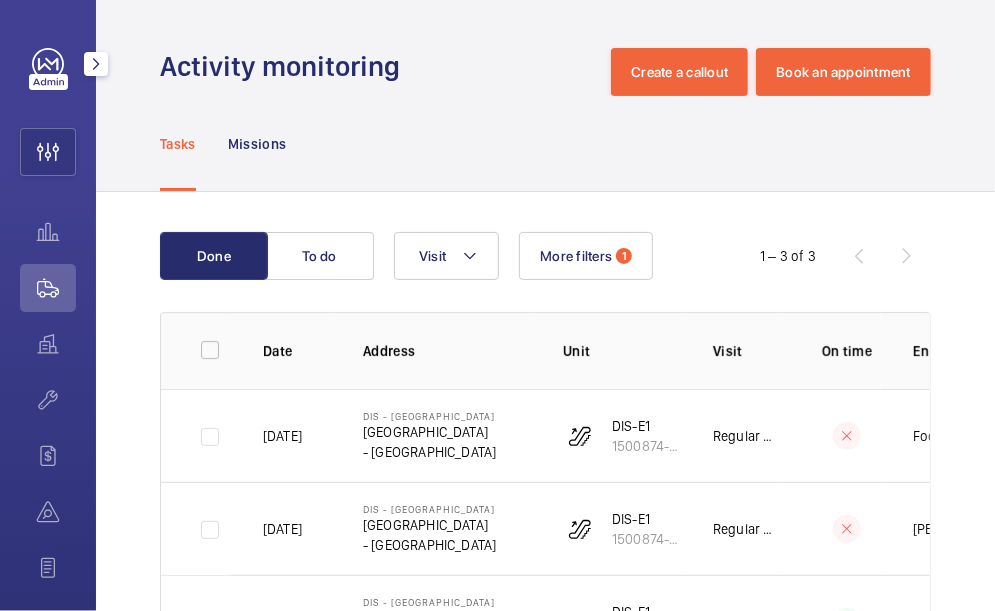 click on "Done To do Visit More filters  1   1 – 3 of 3  Date Address Unit Visit On time Engineer Actions 17/05/2025  DIS - Disney Station   迪士尼站 Disney Station   - HONG KONG   DIS-E1   1500874-001   Regular maintenance  Foo Cheun Yip  02/05/2025  DIS - Disney Station   迪士尼站 Disney Station   - HONG KONG   DIS-E1   1500874-001   Regular maintenance  Yiu Chung Chow  05/04/2025  DIS - Disney Station   迪士尼站 Disney Station   - HONG KONG   DIS-E1   1500874-001   Regular maintenance  Kun Tong Chan" 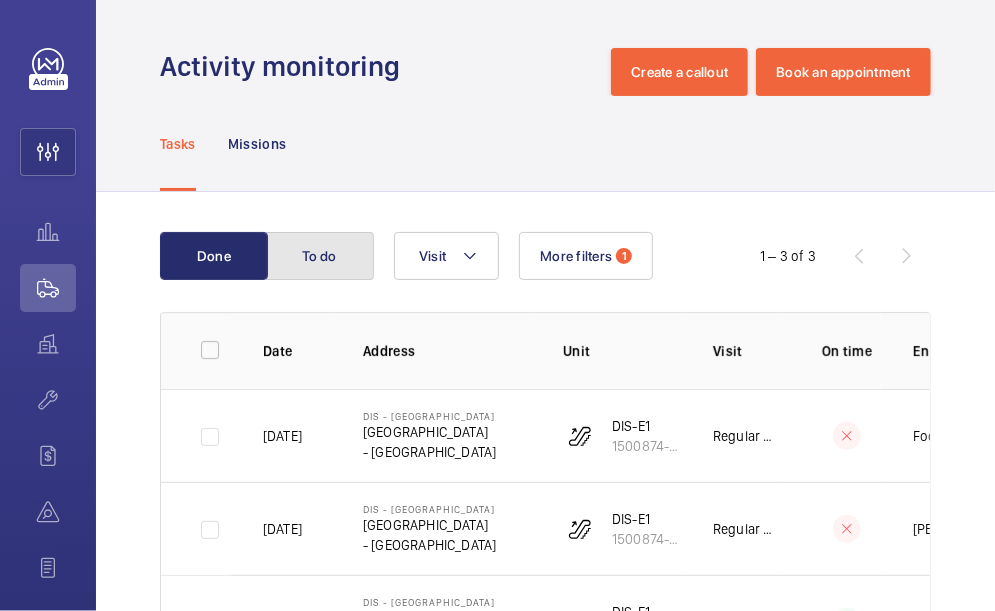 click on "To do" 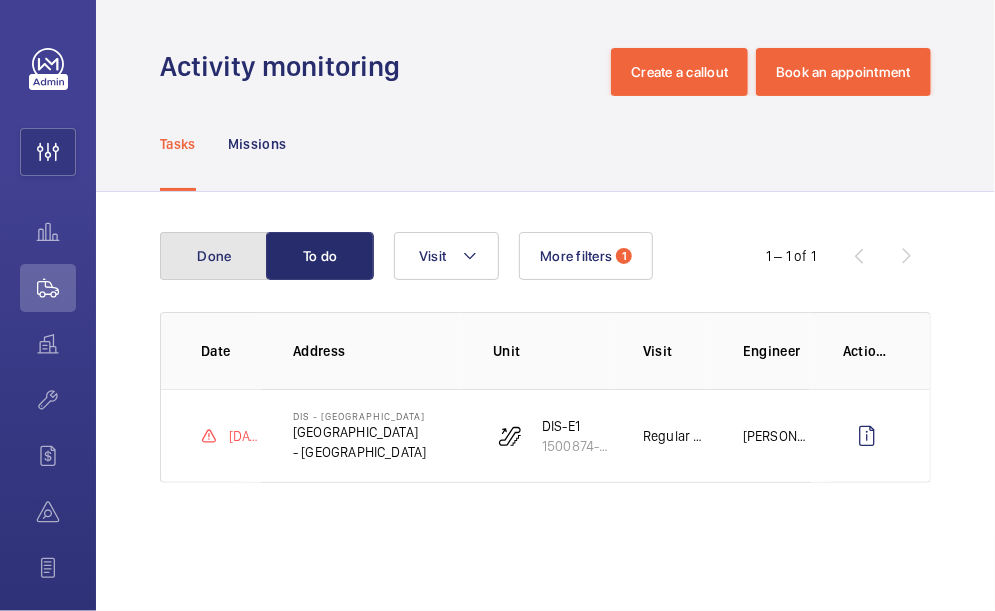 click on "Done" 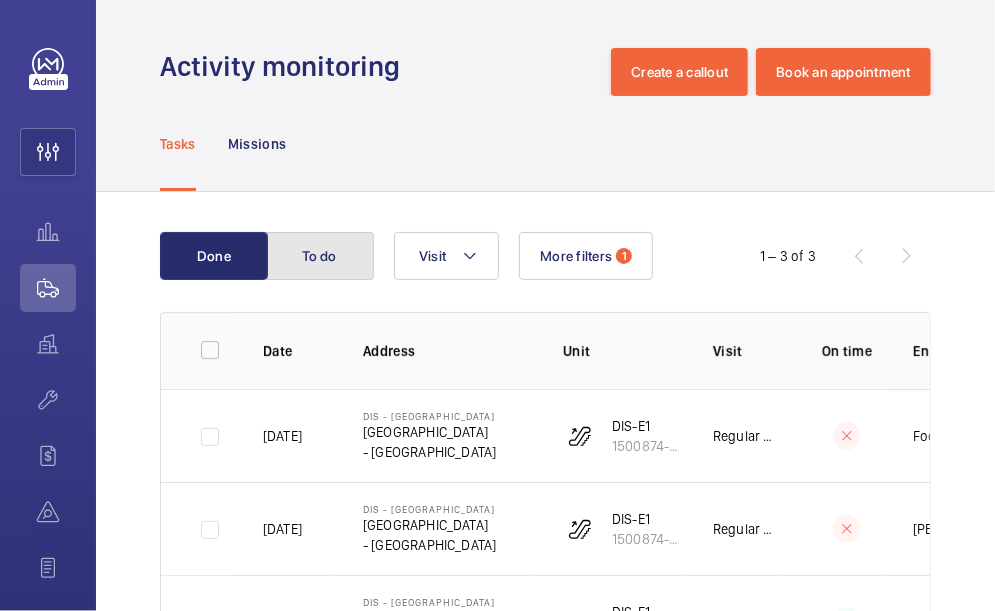 click on "To do" 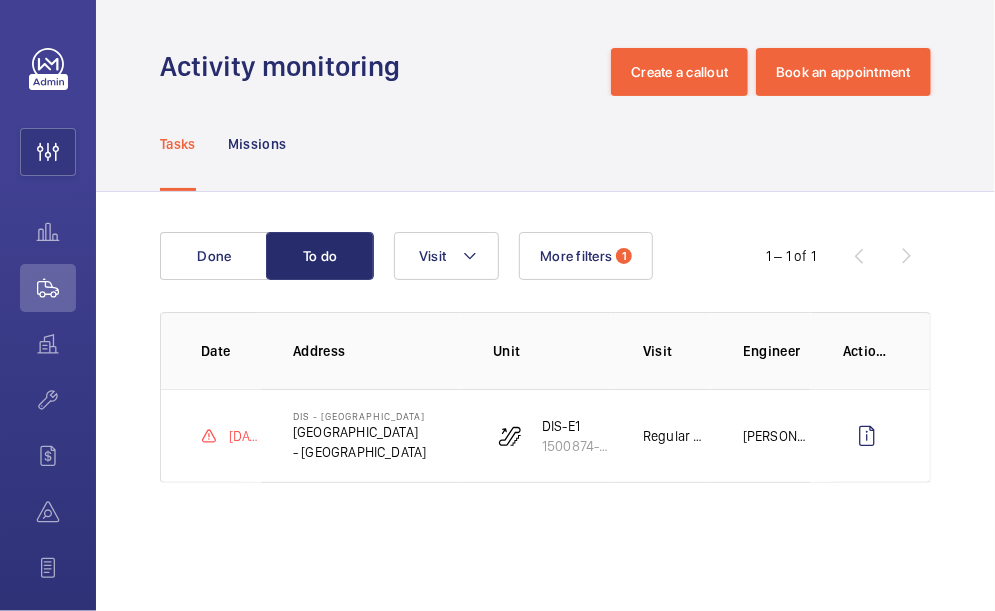 click on "迪士尼站 Disney Station" 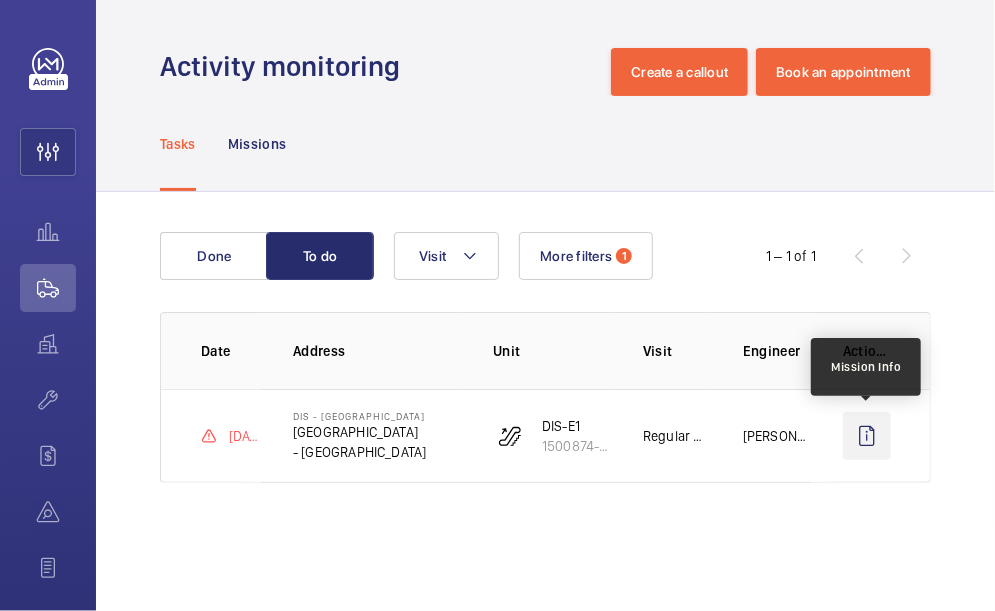 click 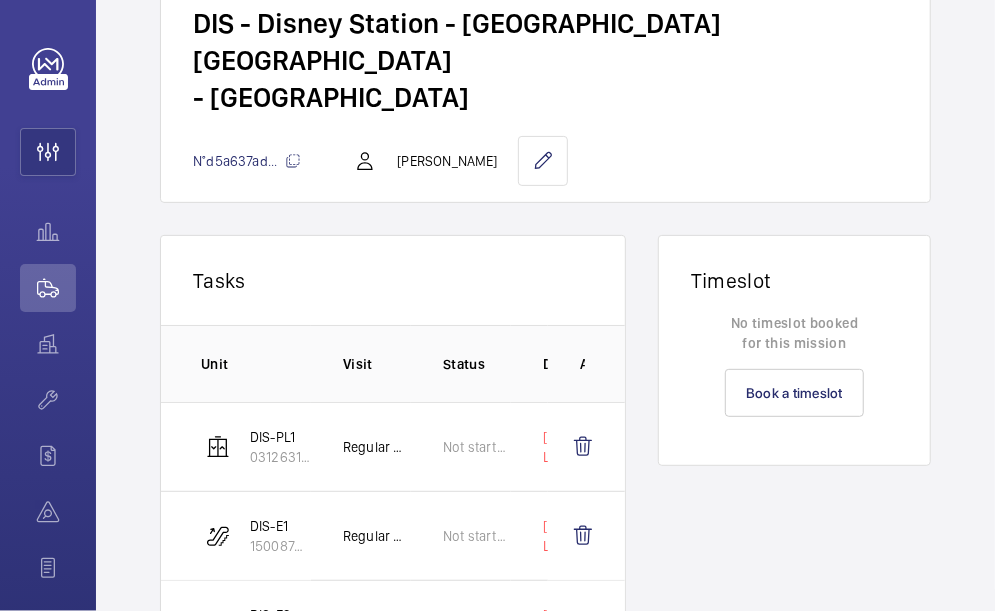 scroll, scrollTop: 273, scrollLeft: 0, axis: vertical 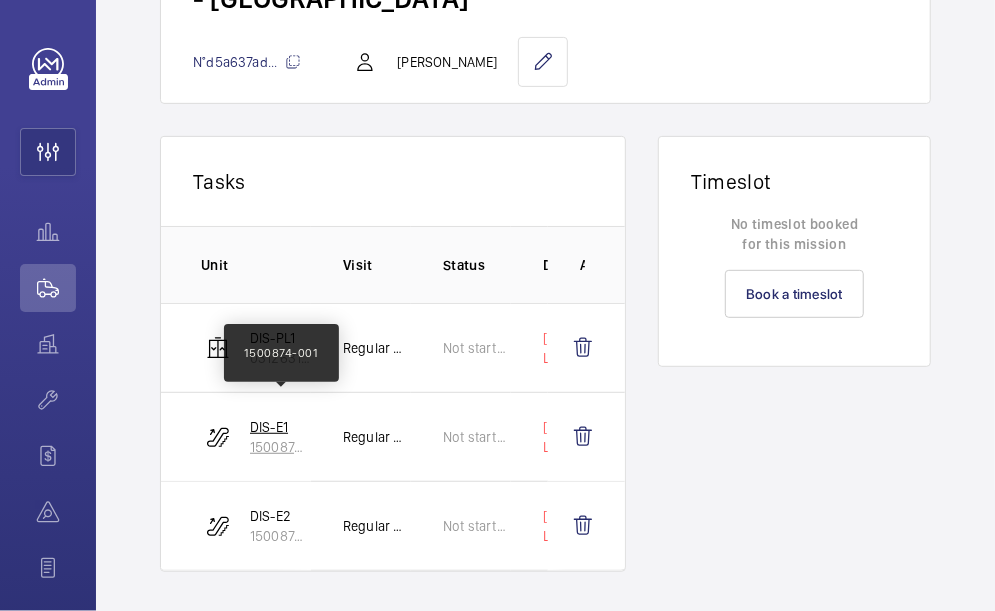 click on "1500874-001" 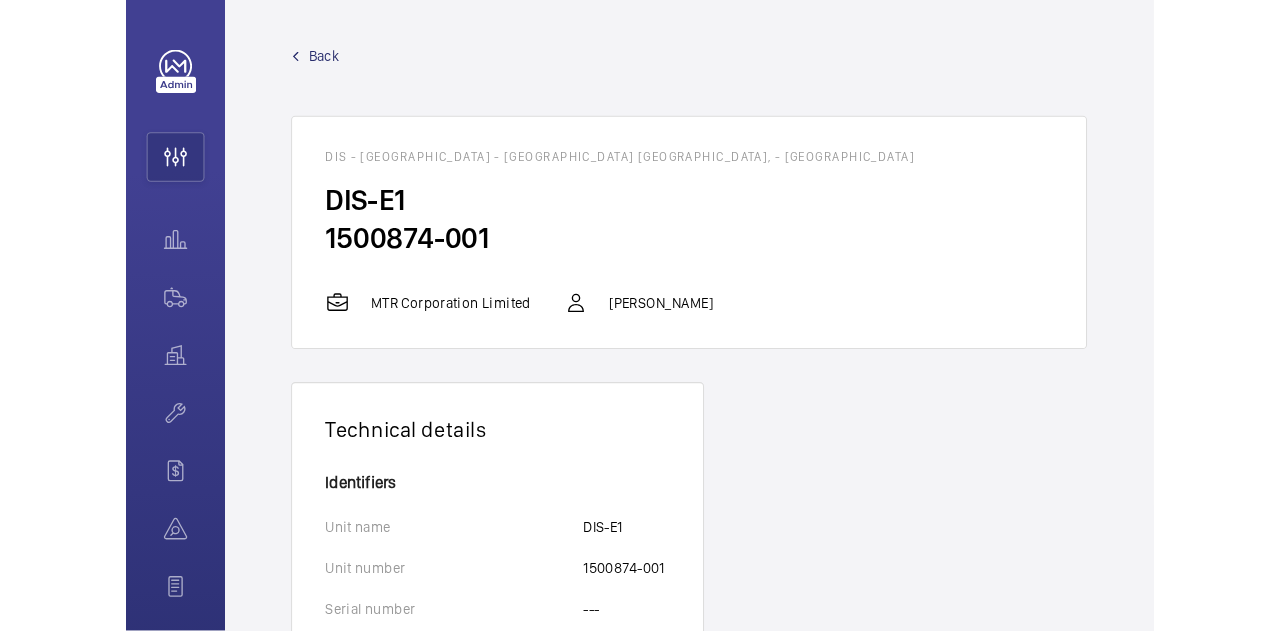 scroll, scrollTop: 0, scrollLeft: 0, axis: both 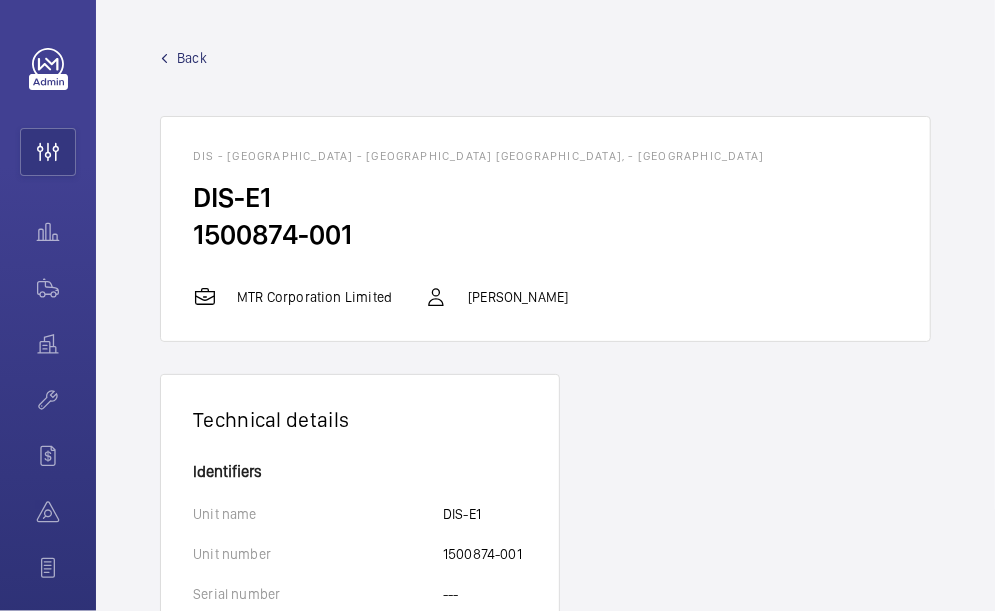 click 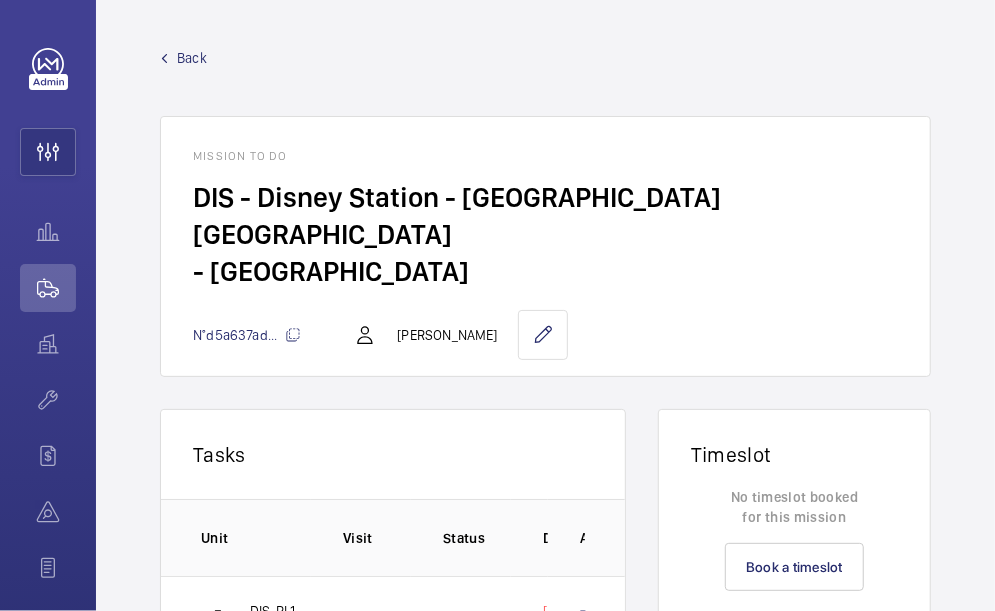 click on "Back" 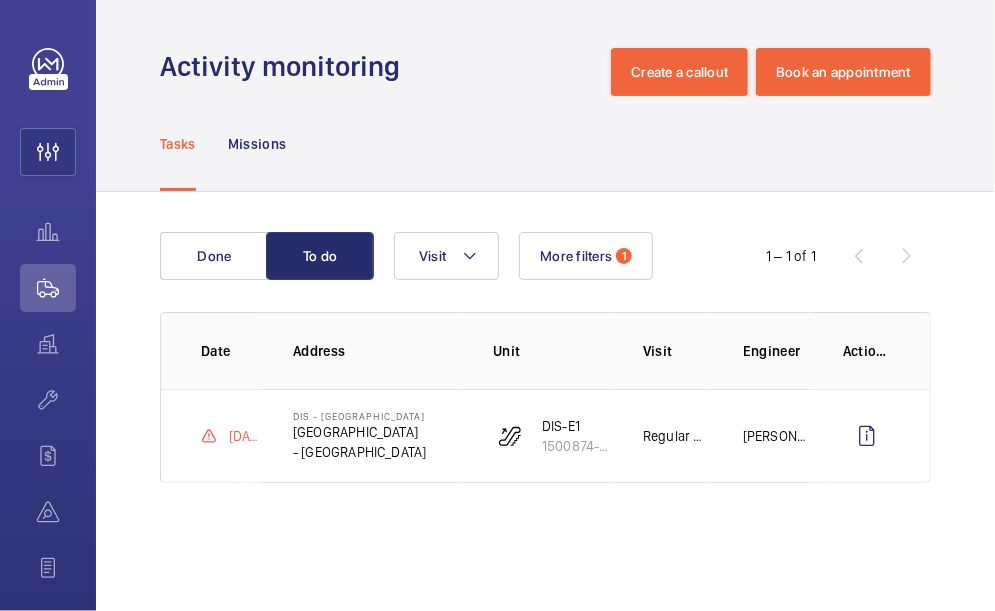 click 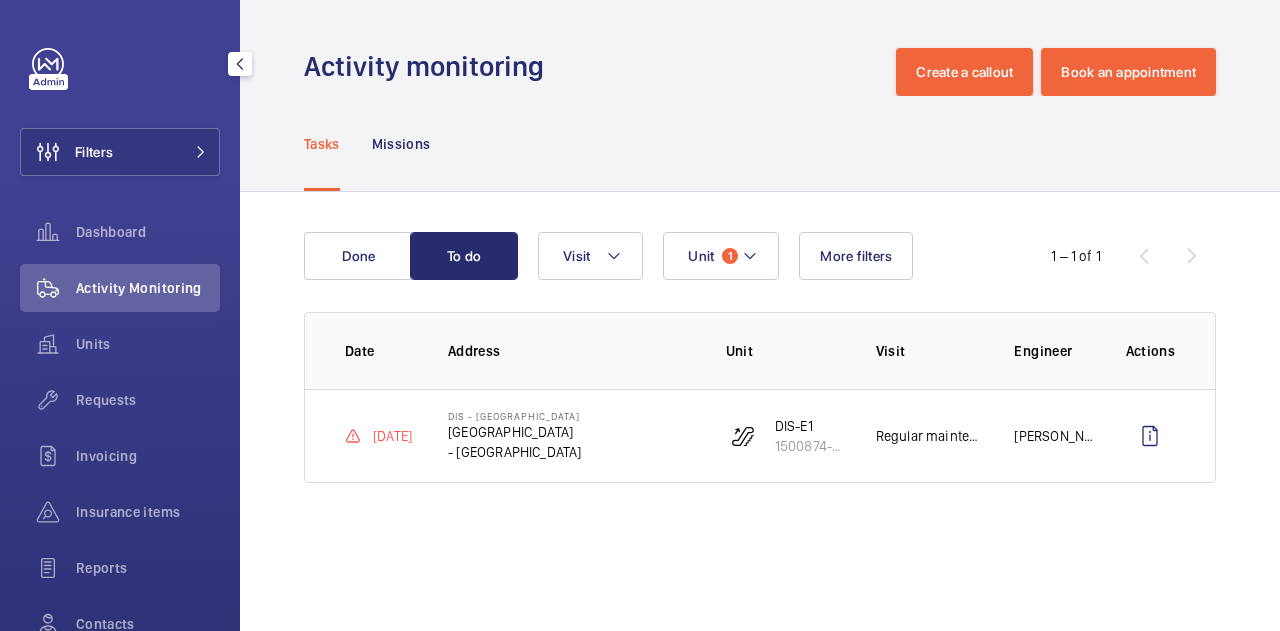 click 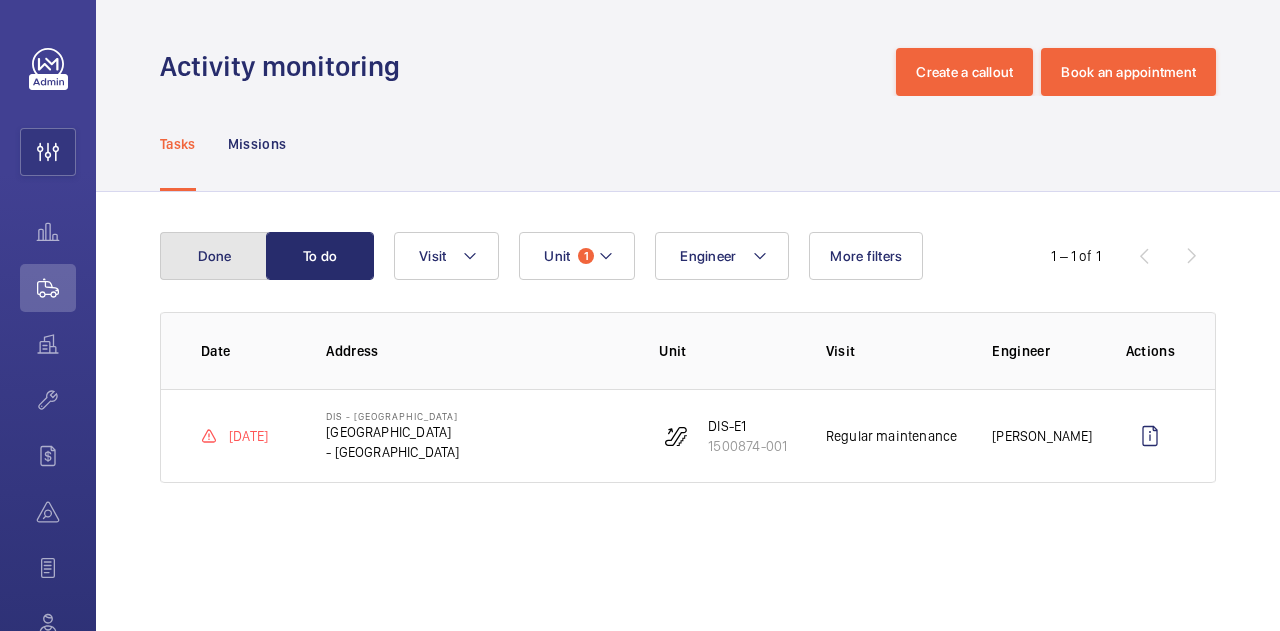 click on "Done" 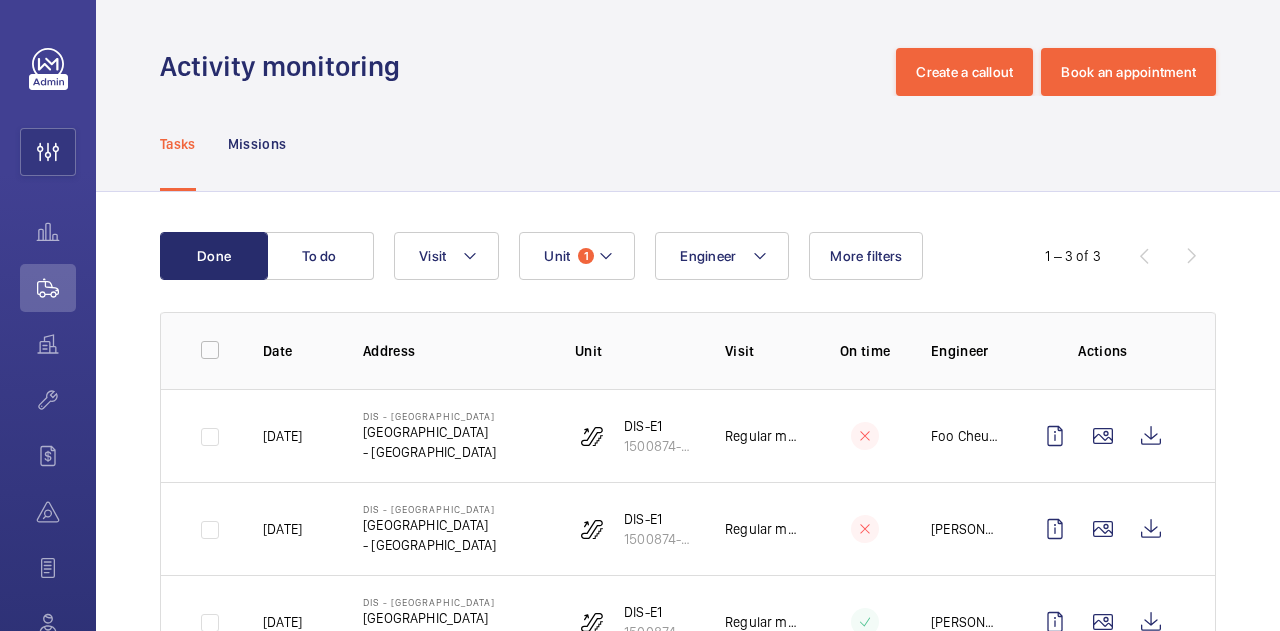 scroll, scrollTop: 84, scrollLeft: 0, axis: vertical 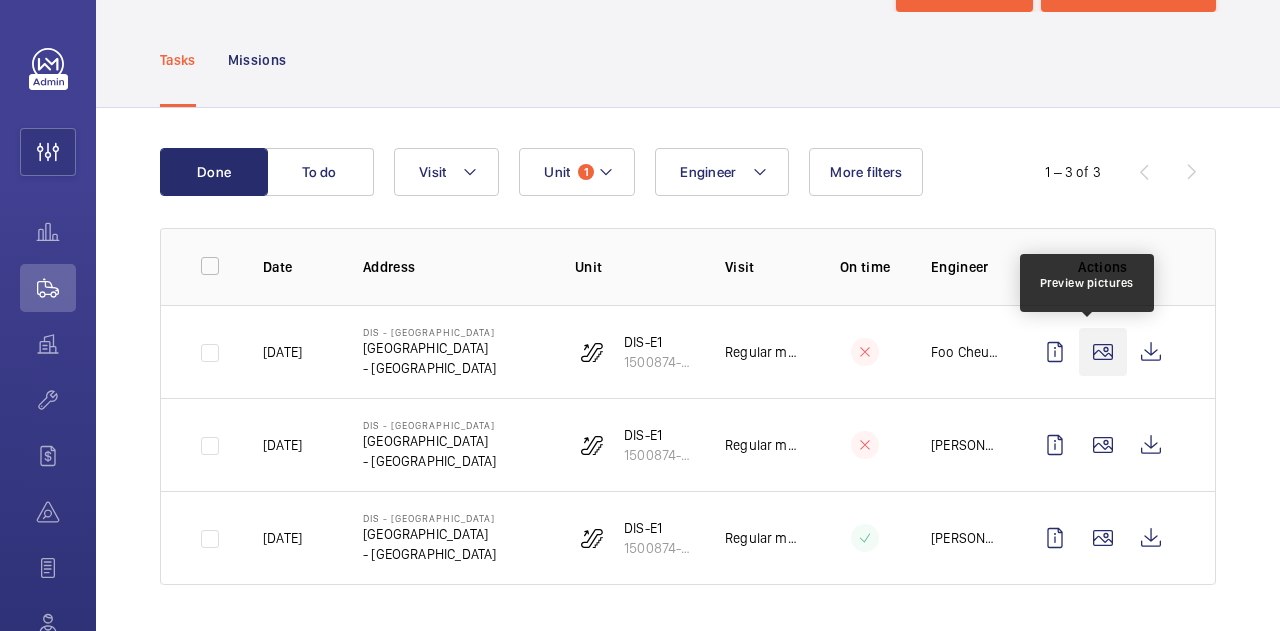 click 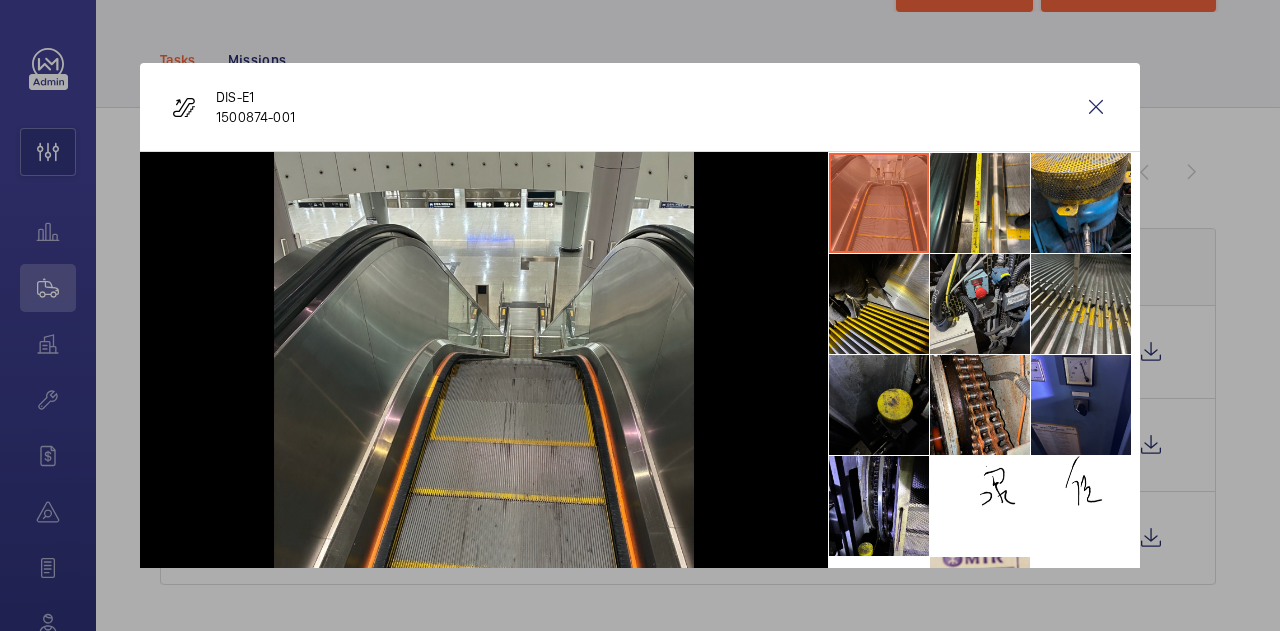 click at bounding box center (640, 315) 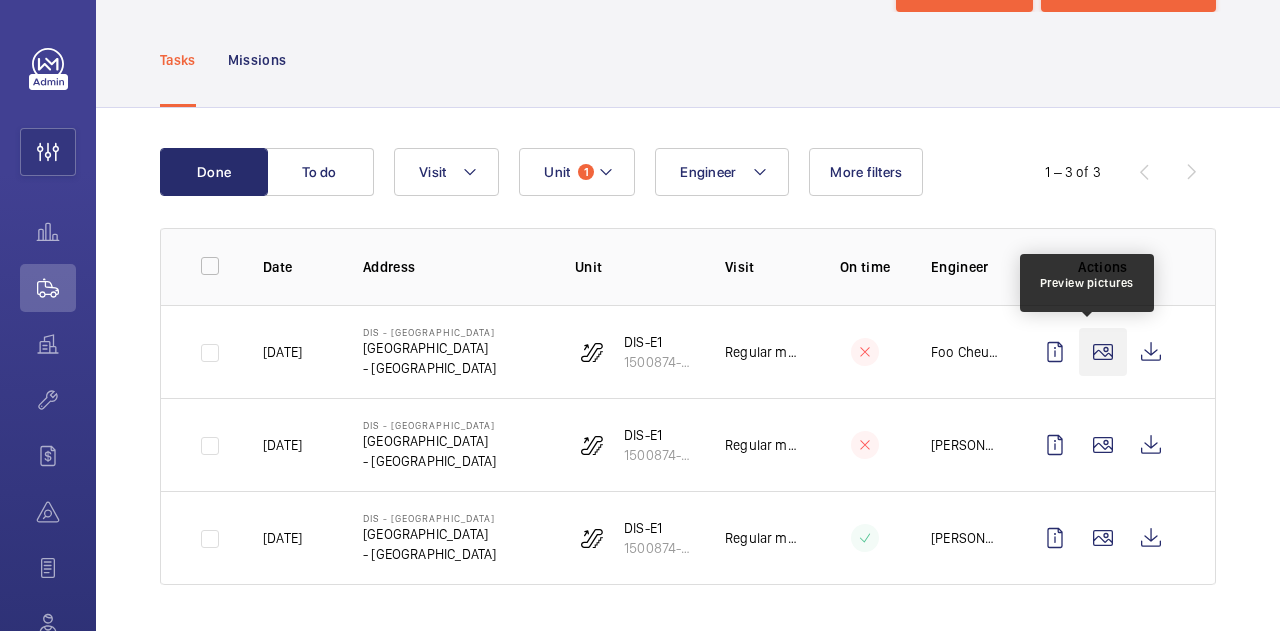 click 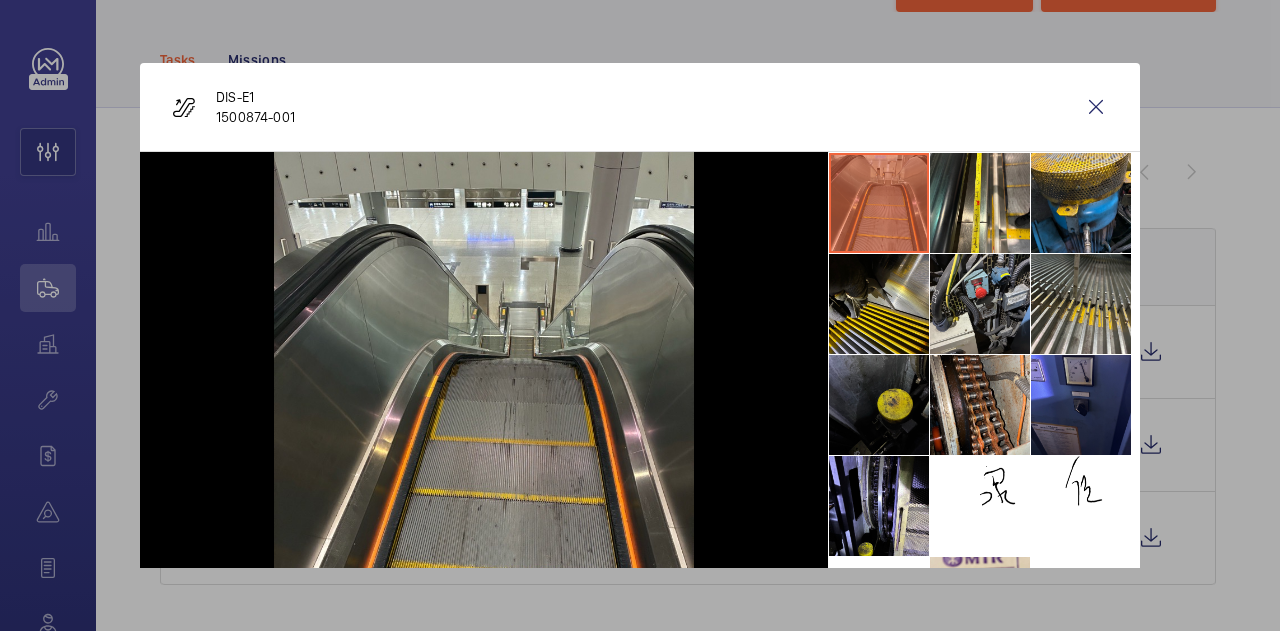 click at bounding box center [879, 203] 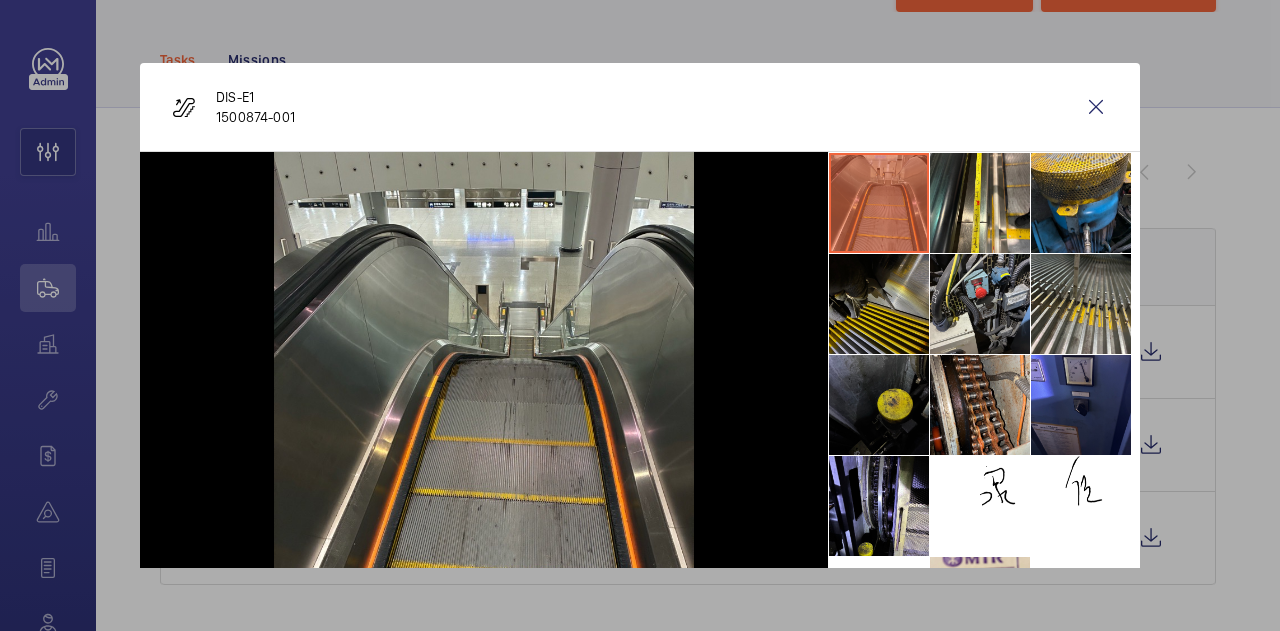 click at bounding box center [879, 304] 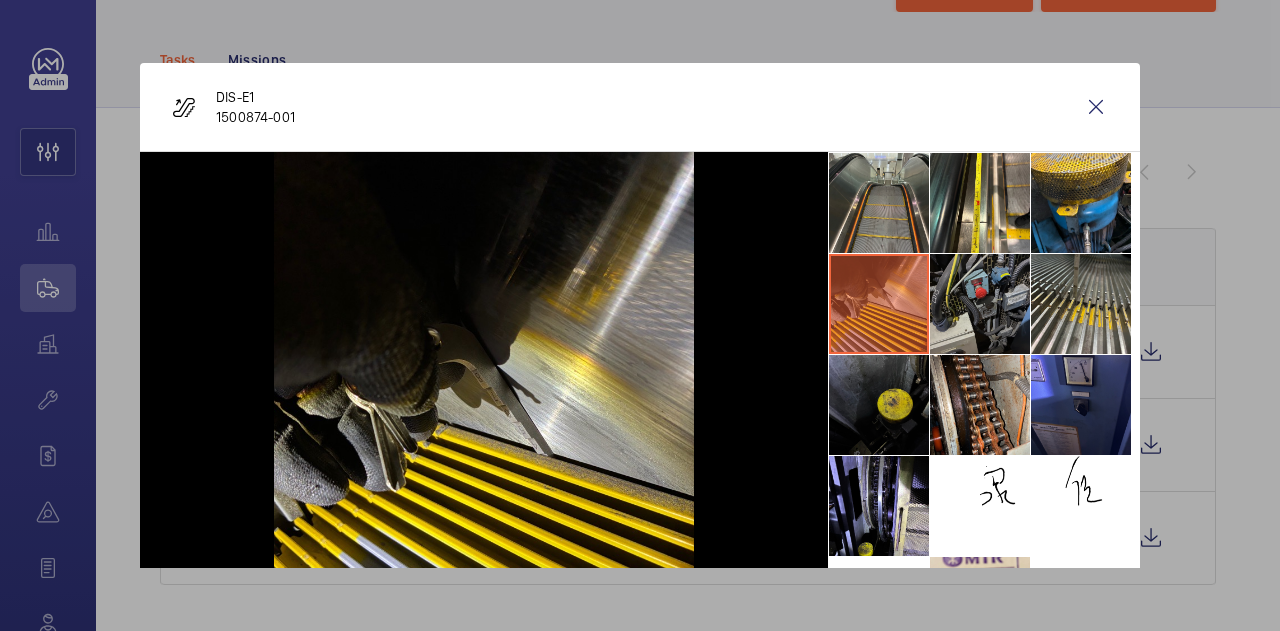 click at bounding box center (980, 304) 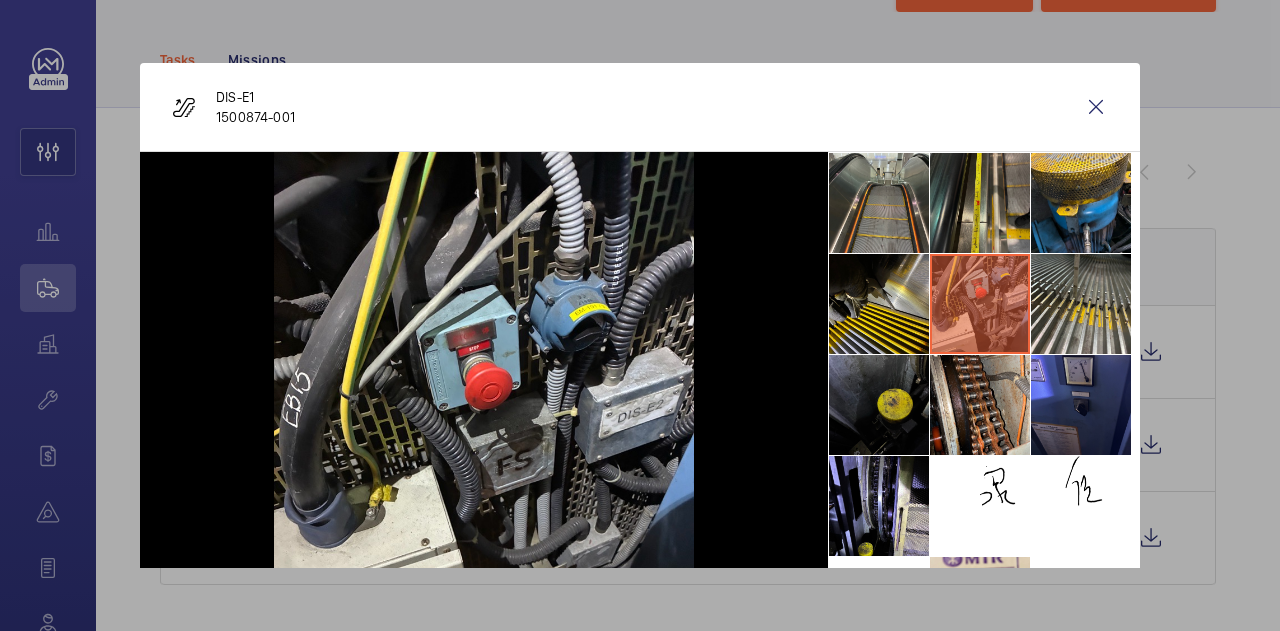 click at bounding box center (980, 203) 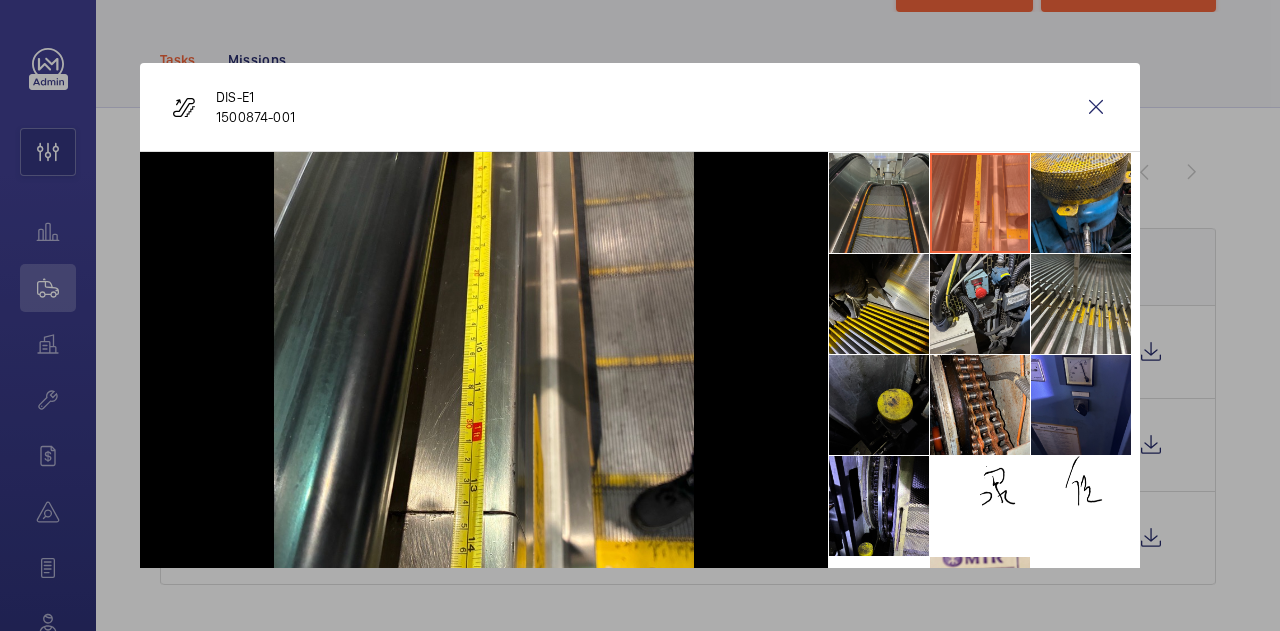 click at bounding box center (879, 203) 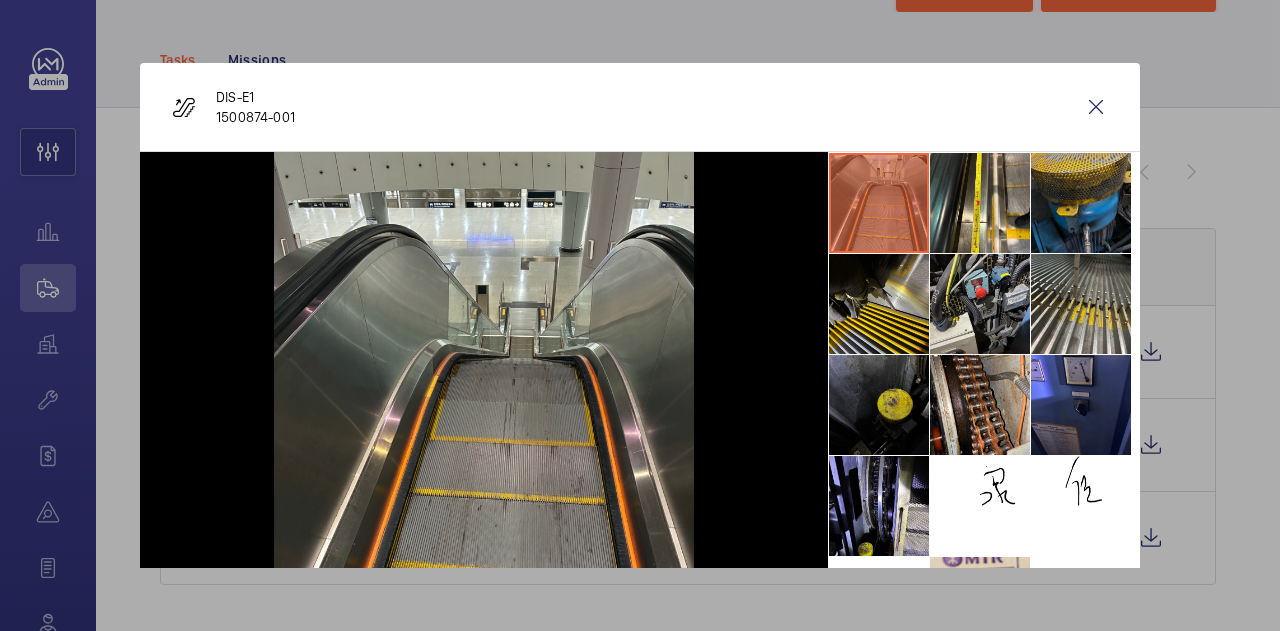 click at bounding box center (1081, 203) 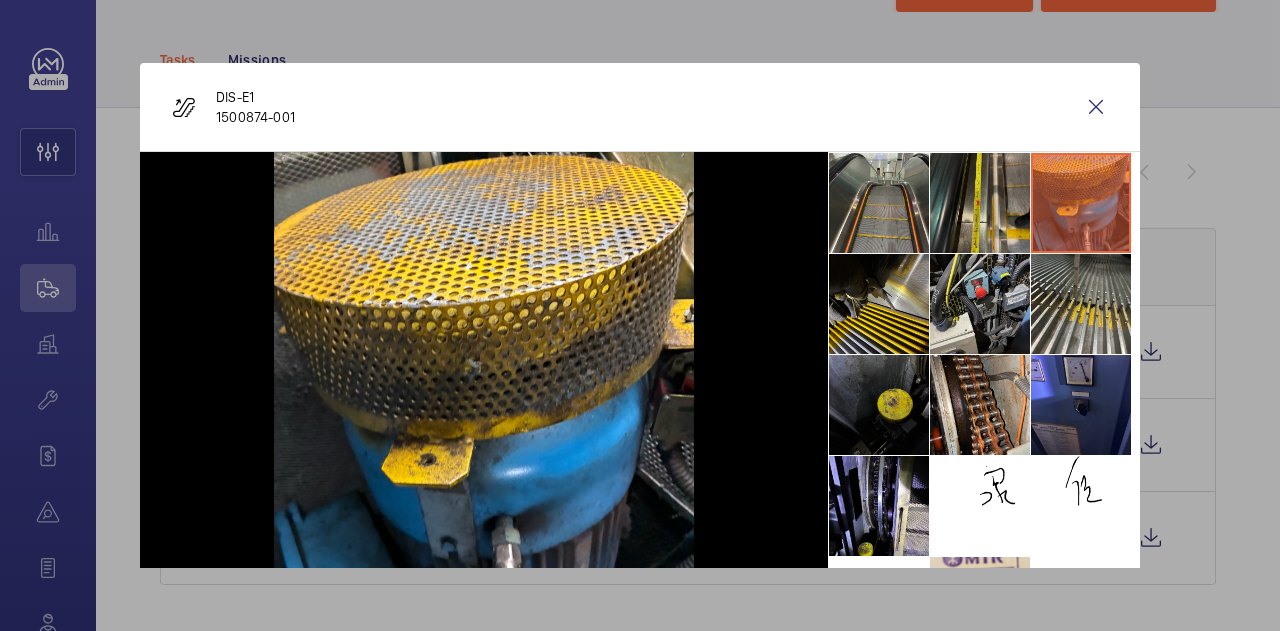 drag, startPoint x: 967, startPoint y: 188, endPoint x: 948, endPoint y: 194, distance: 19.924858 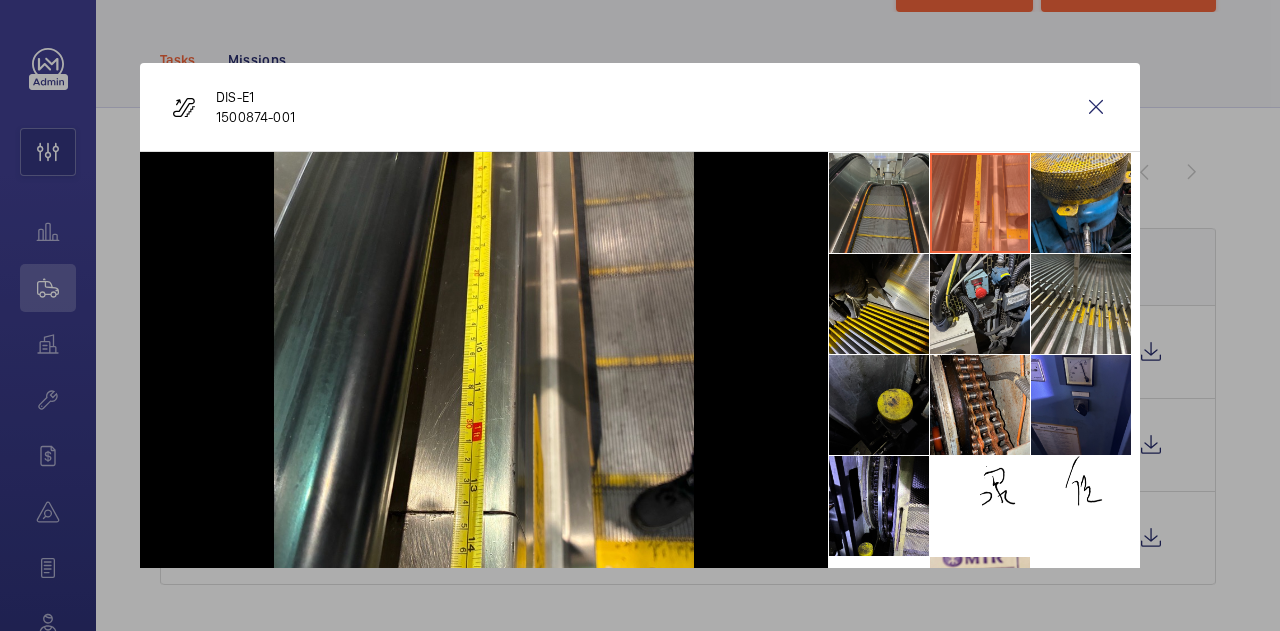 click at bounding box center [879, 203] 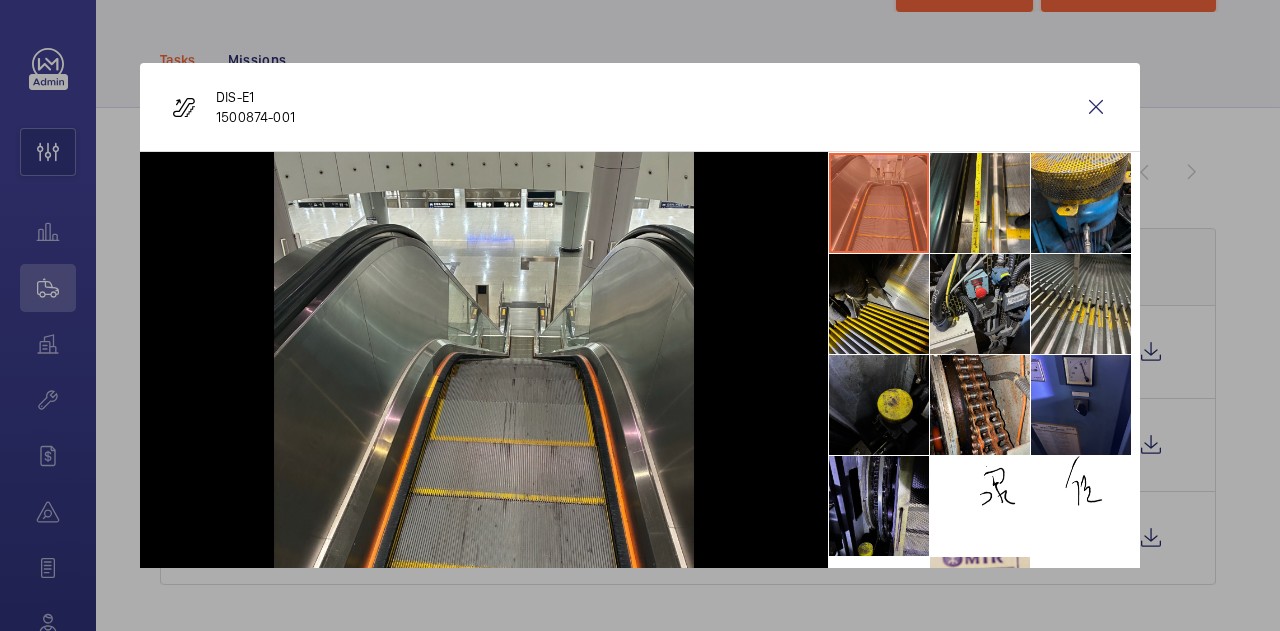 click at bounding box center (879, 506) 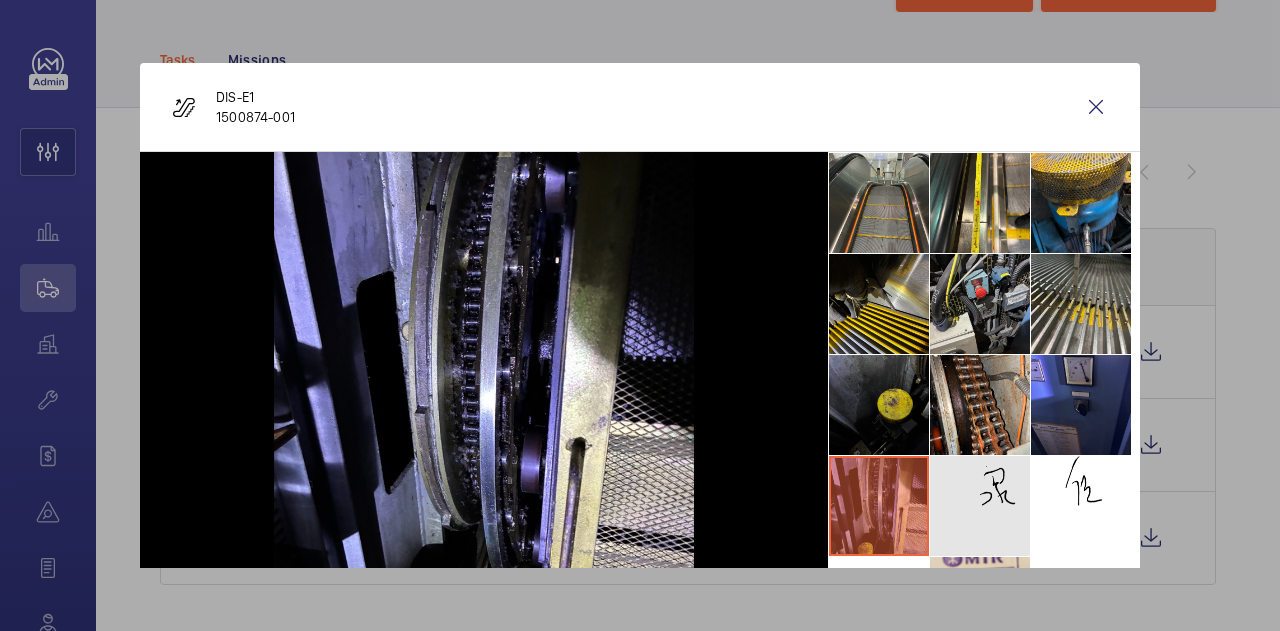 click at bounding box center (980, 506) 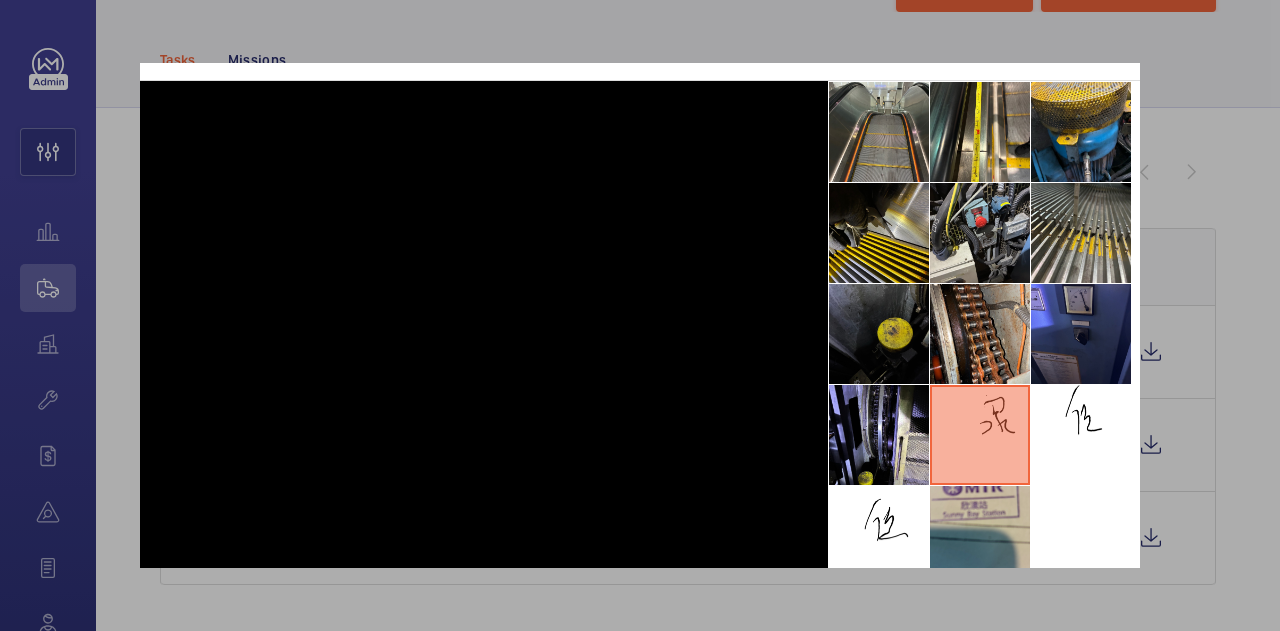 scroll, scrollTop: 143, scrollLeft: 0, axis: vertical 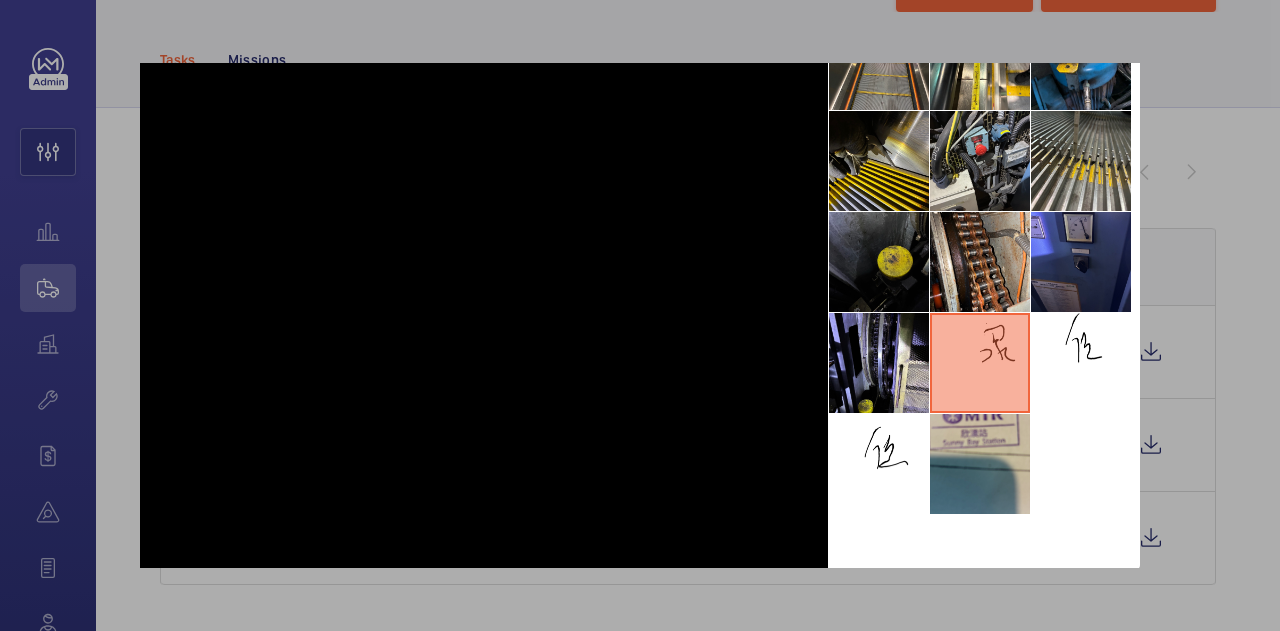click at bounding box center (980, 464) 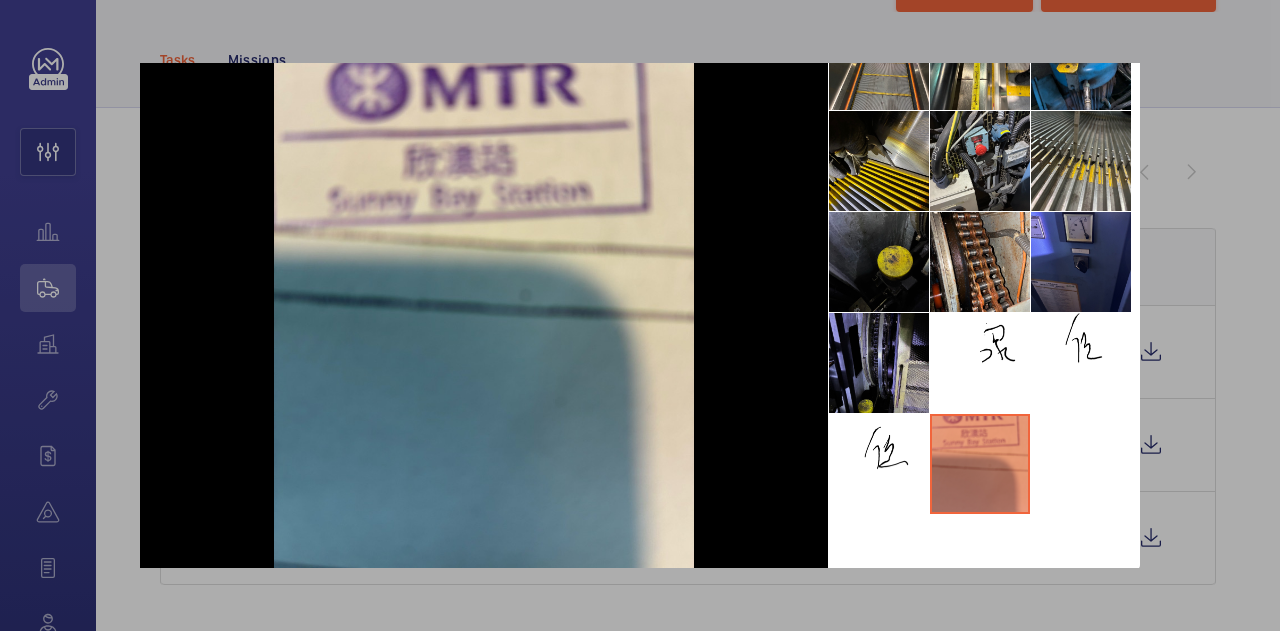 click at bounding box center [879, 363] 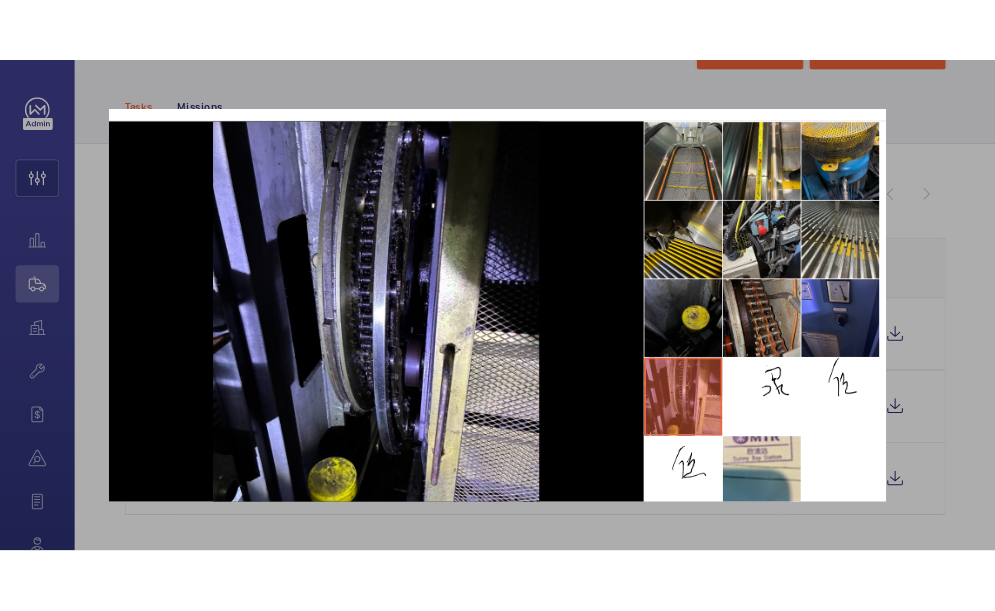 scroll, scrollTop: 43, scrollLeft: 0, axis: vertical 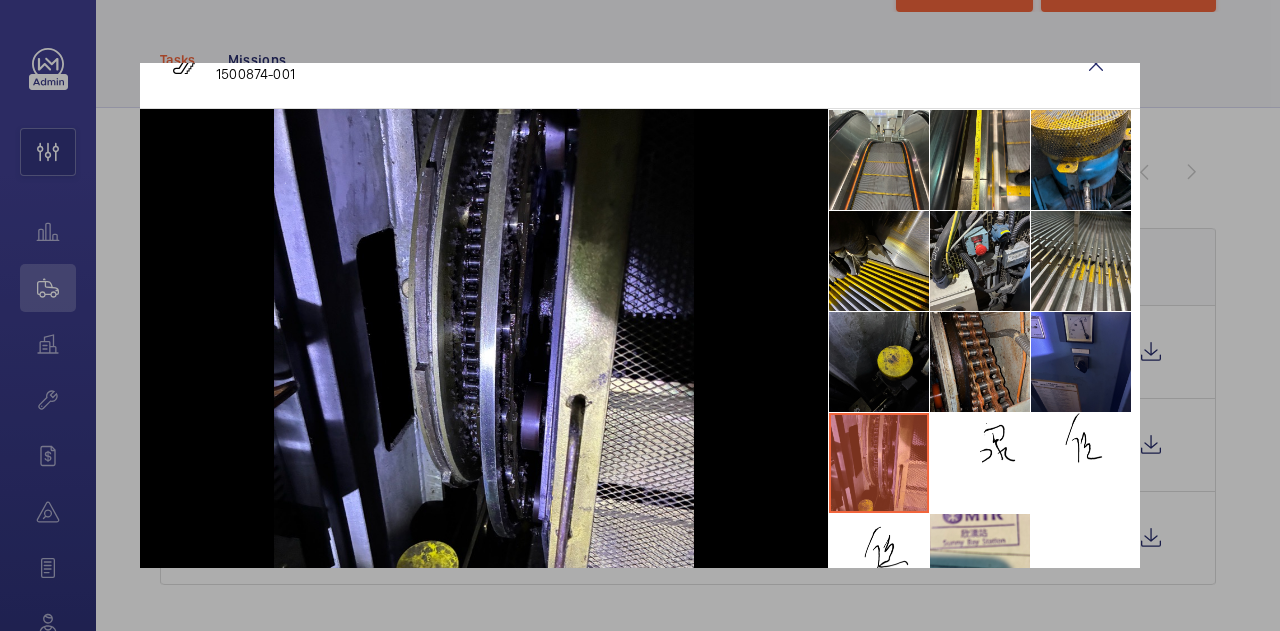 click at bounding box center (980, 362) 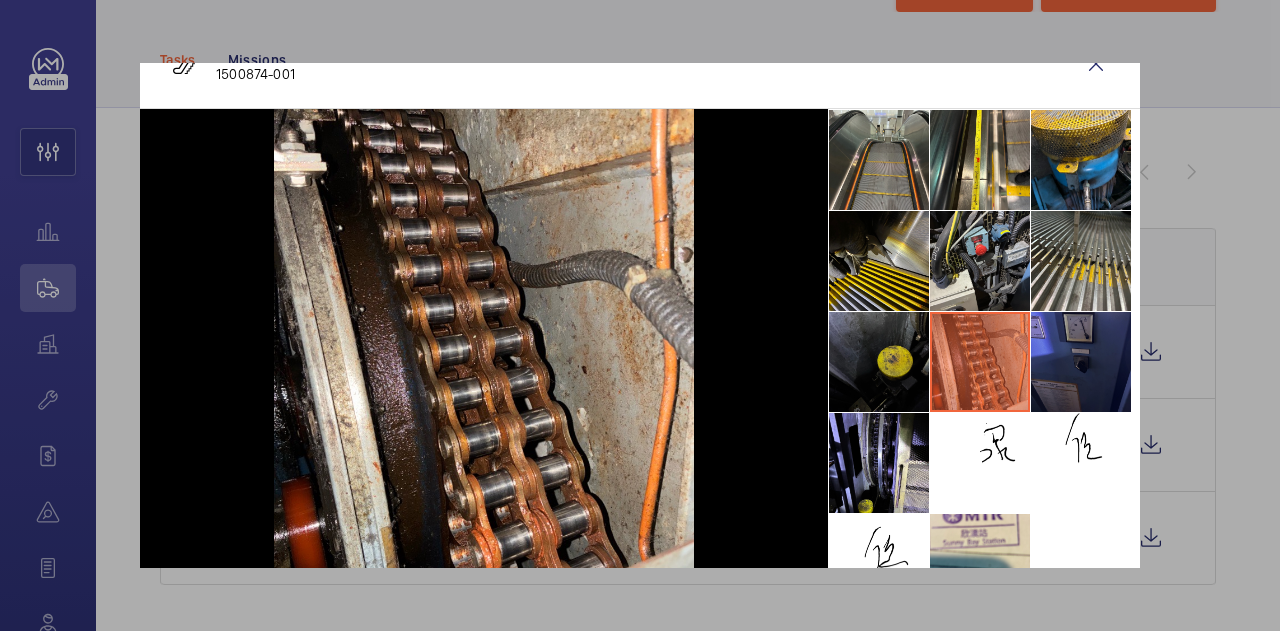 click at bounding box center (1081, 362) 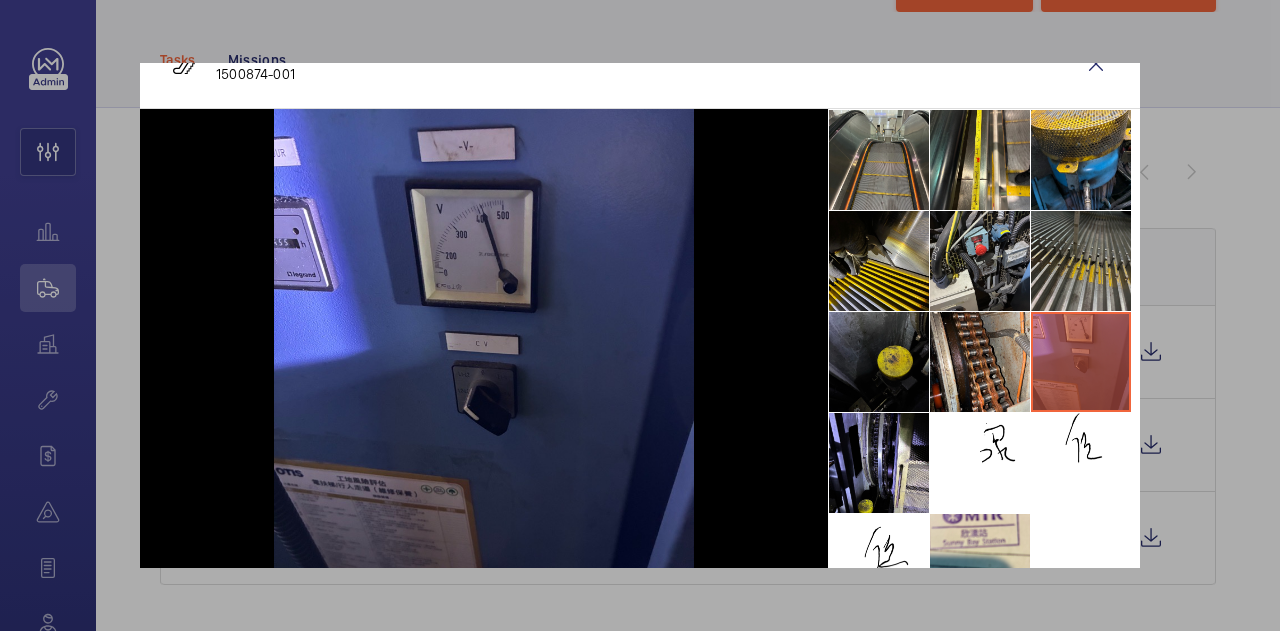 click at bounding box center [1081, 261] 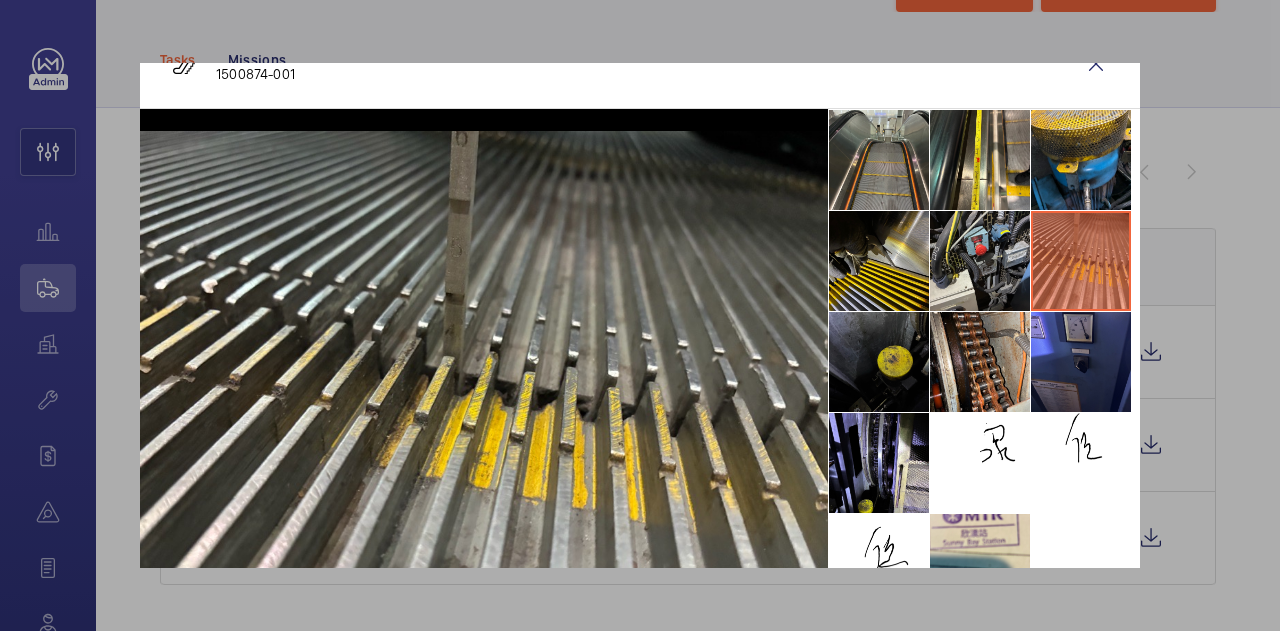 click at bounding box center (640, 315) 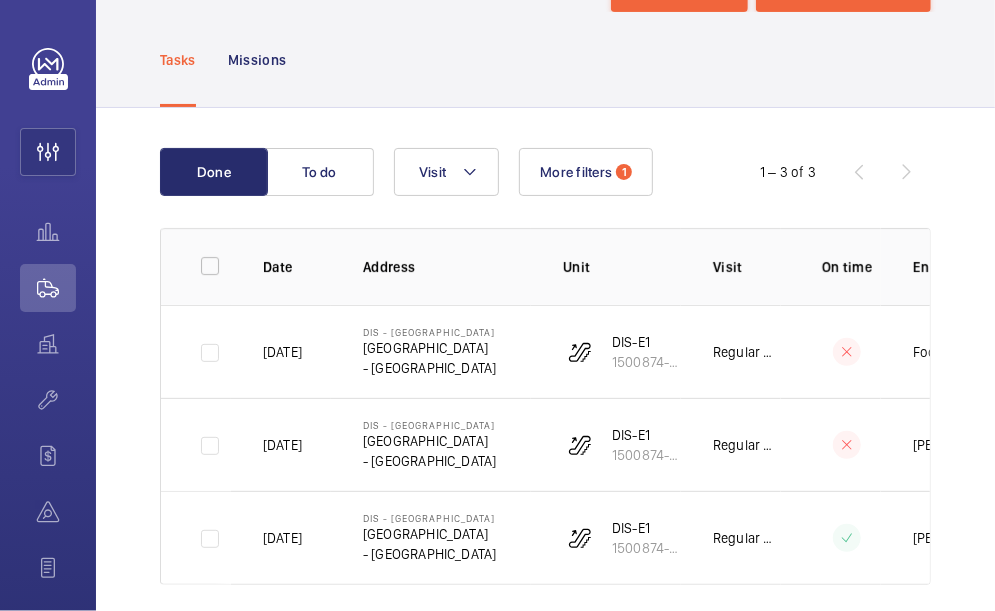 click on "Done To do Visit More filters  1   1 – 3 of 3  Date Address Unit Visit On time Engineer Actions 17/05/2025  DIS - Disney Station   迪士尼站 Disney Station   - HONG KONG   DIS-E1   1500874-001   Regular maintenance  Foo Cheun Yip  02/05/2025  DIS - Disney Station   迪士尼站 Disney Station   - HONG KONG   DIS-E1   1500874-001   Regular maintenance  Yiu Chung Chow  05/04/2025  DIS - Disney Station   迪士尼站 Disney Station   - HONG KONG   DIS-E1   1500874-001   Regular maintenance  Kun Tong Chan" 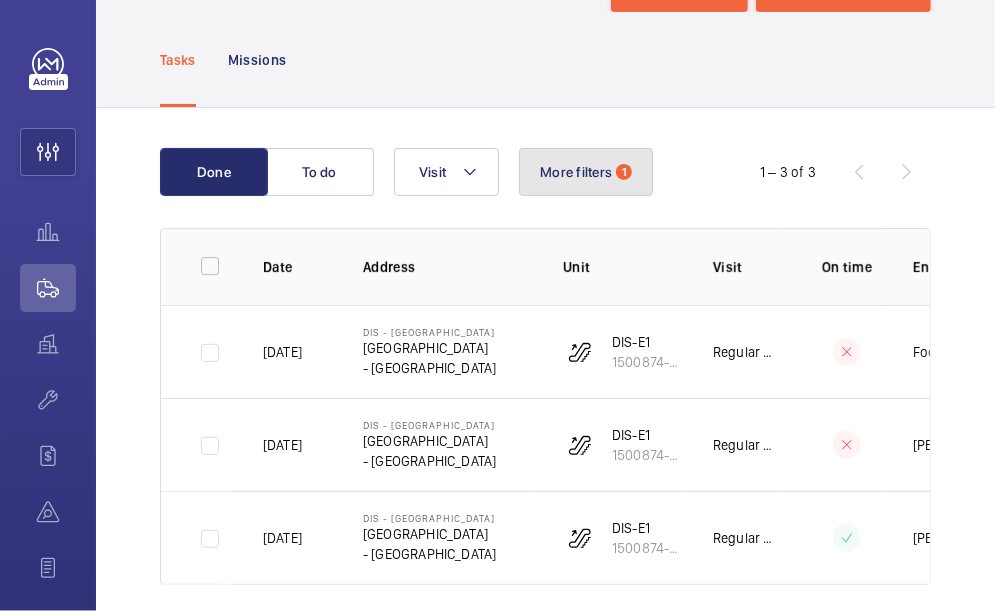 click on "More filters" 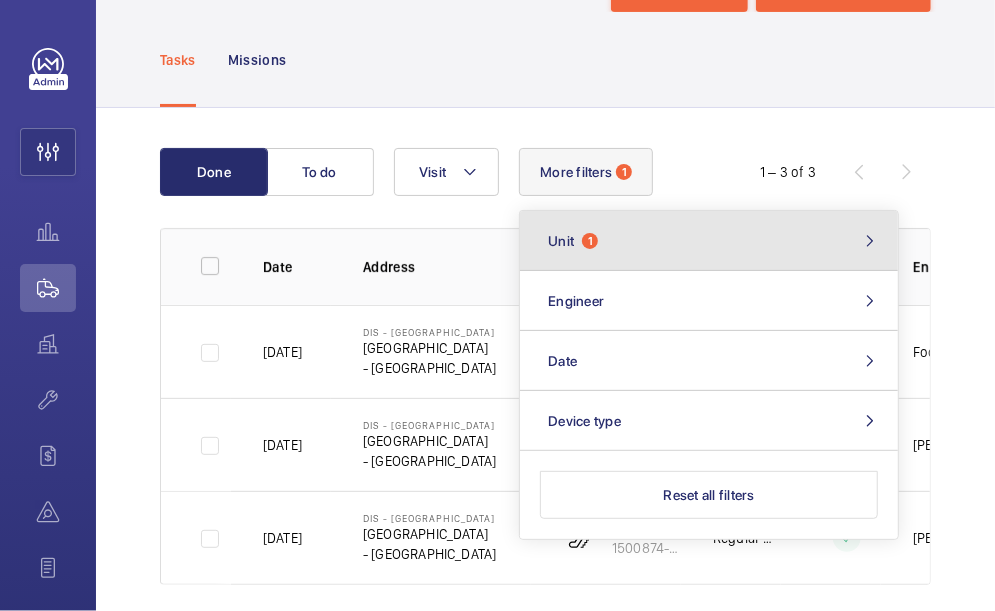 click on "Unit 1" 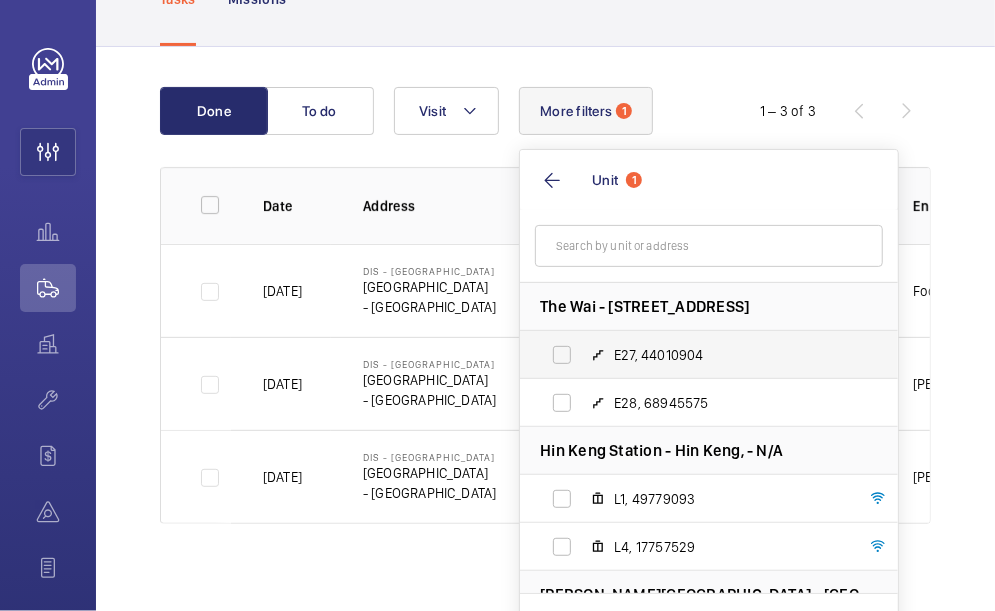 scroll, scrollTop: 175, scrollLeft: 0, axis: vertical 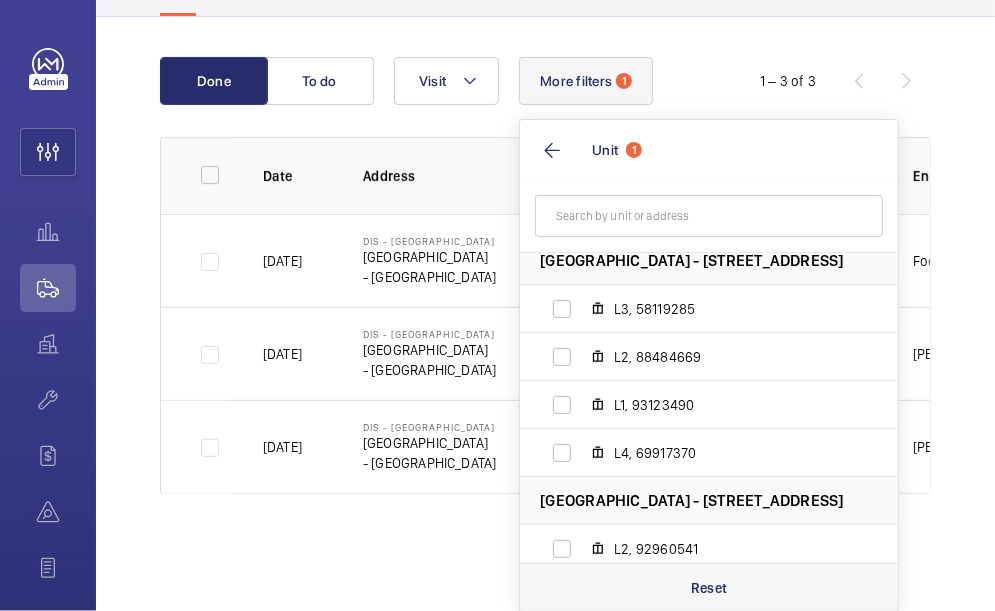 click on "Reset" 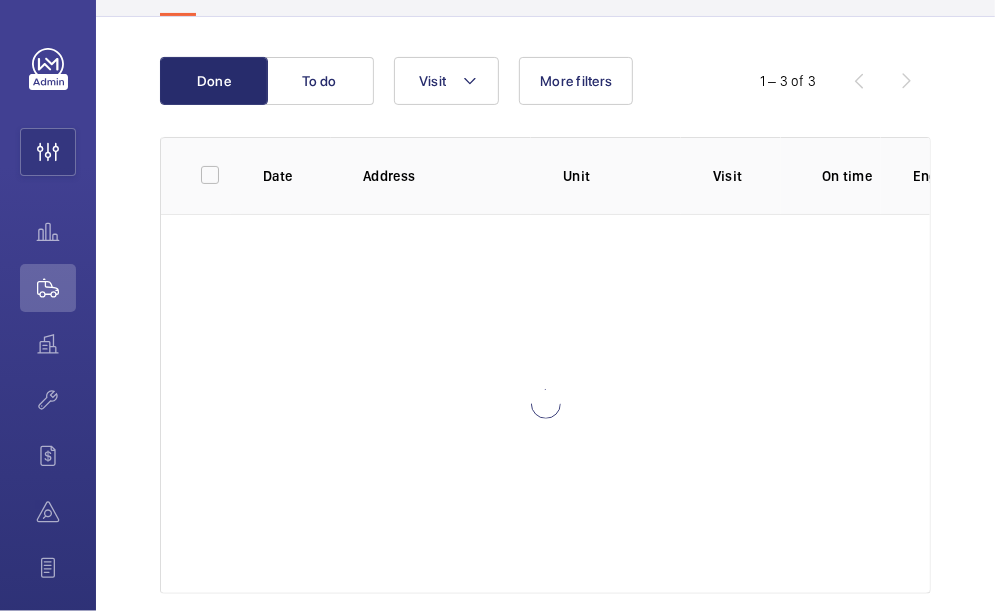 scroll, scrollTop: 8, scrollLeft: 0, axis: vertical 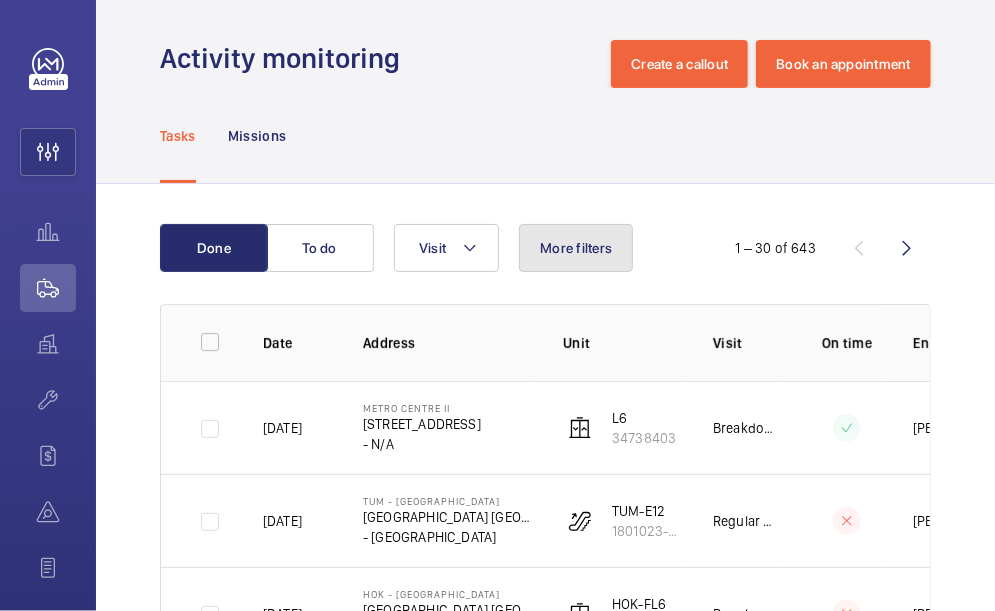click on "More filters" 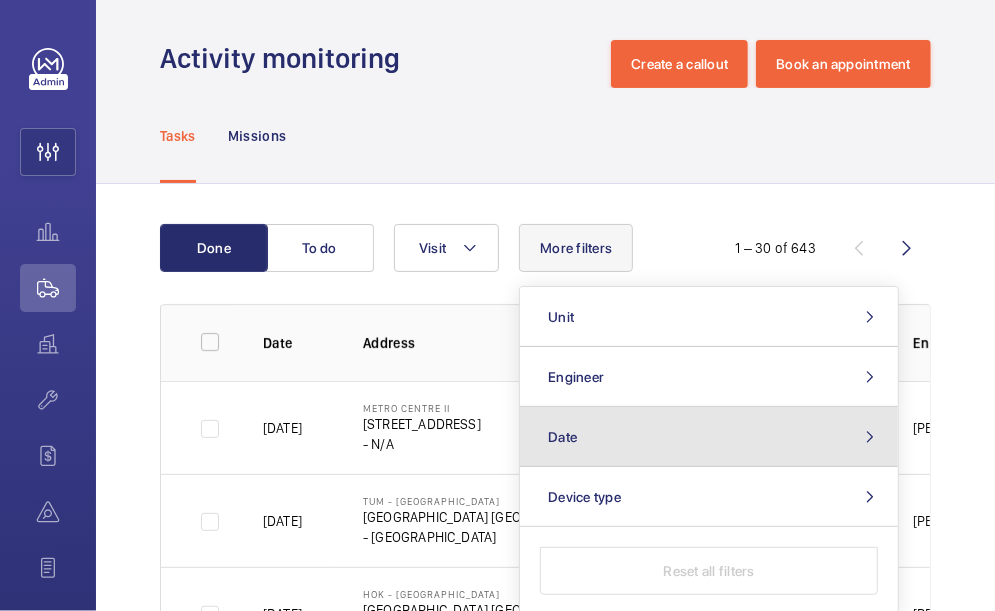 click on "Date" 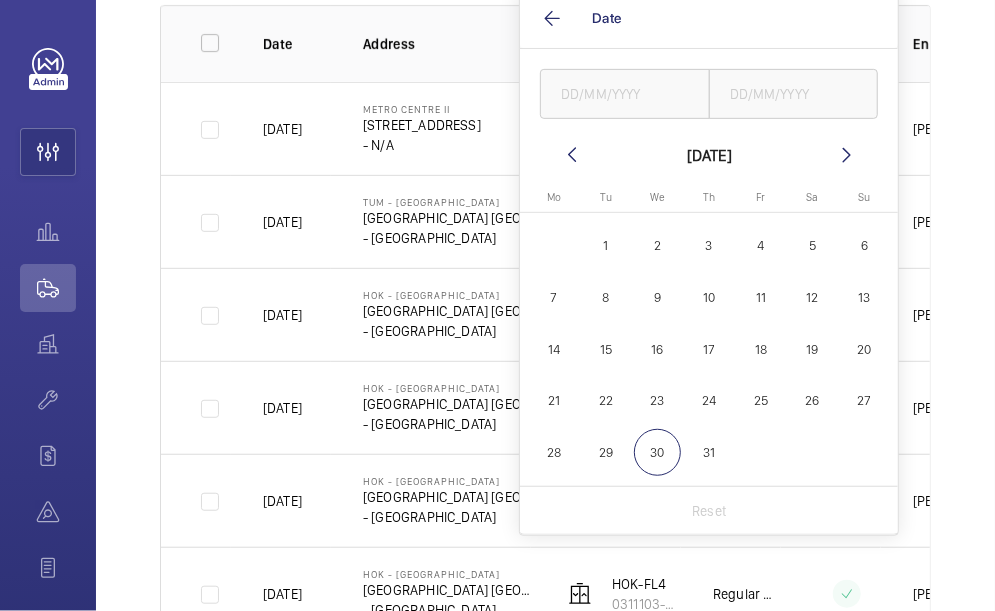 scroll, scrollTop: 308, scrollLeft: 0, axis: vertical 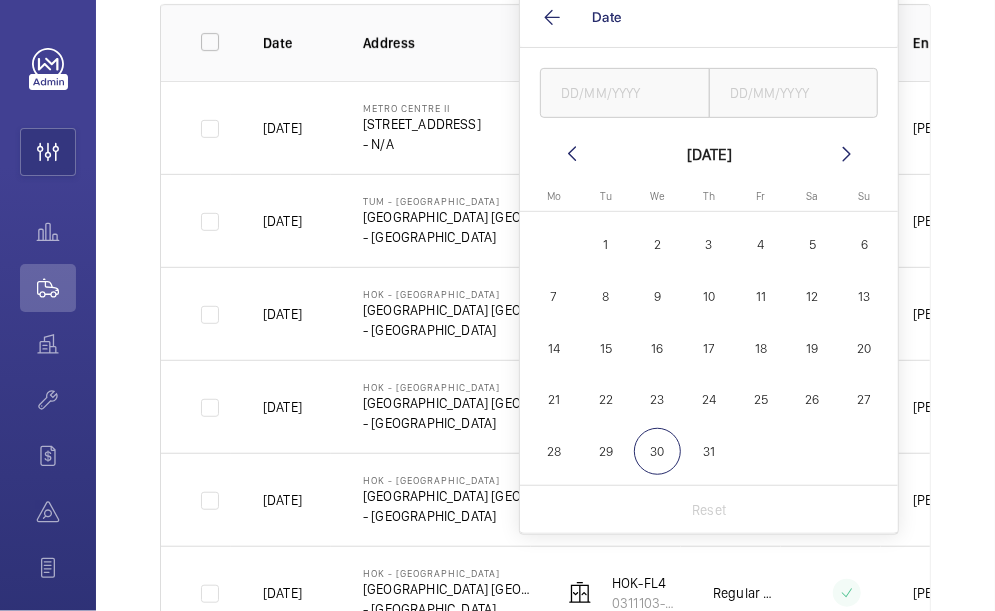 click on "30" 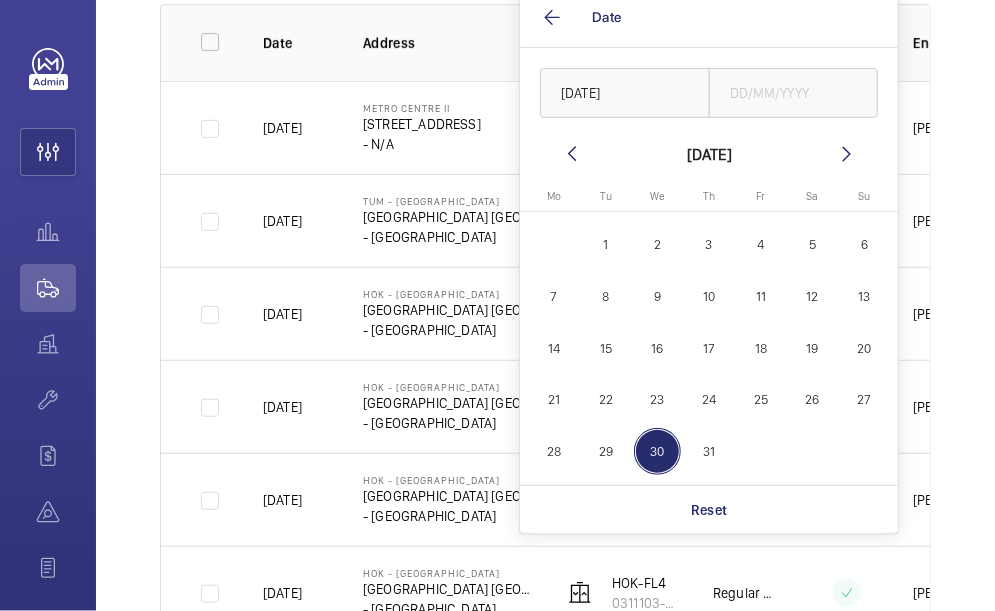 click on "Address" 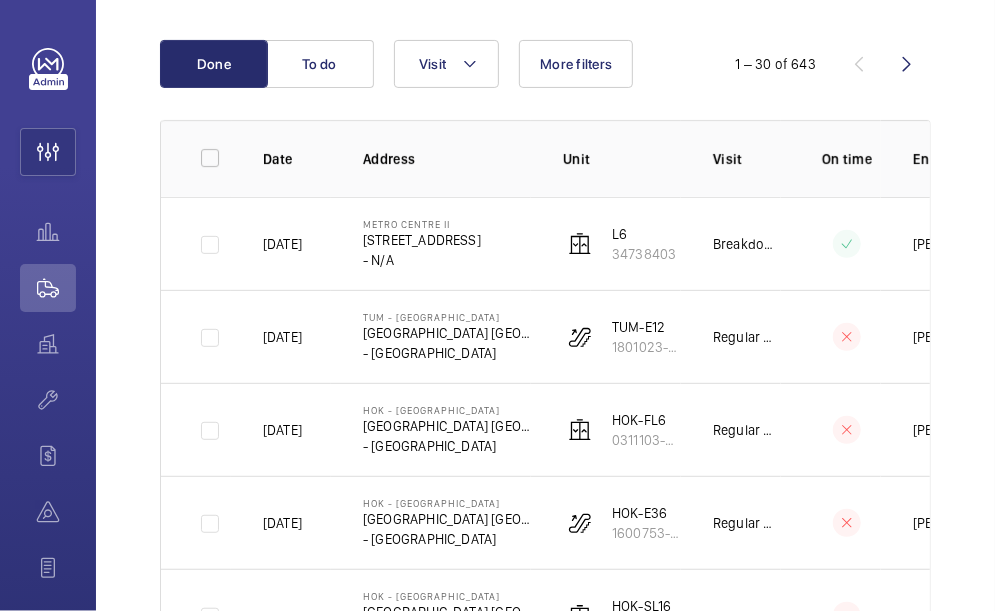scroll, scrollTop: 8, scrollLeft: 0, axis: vertical 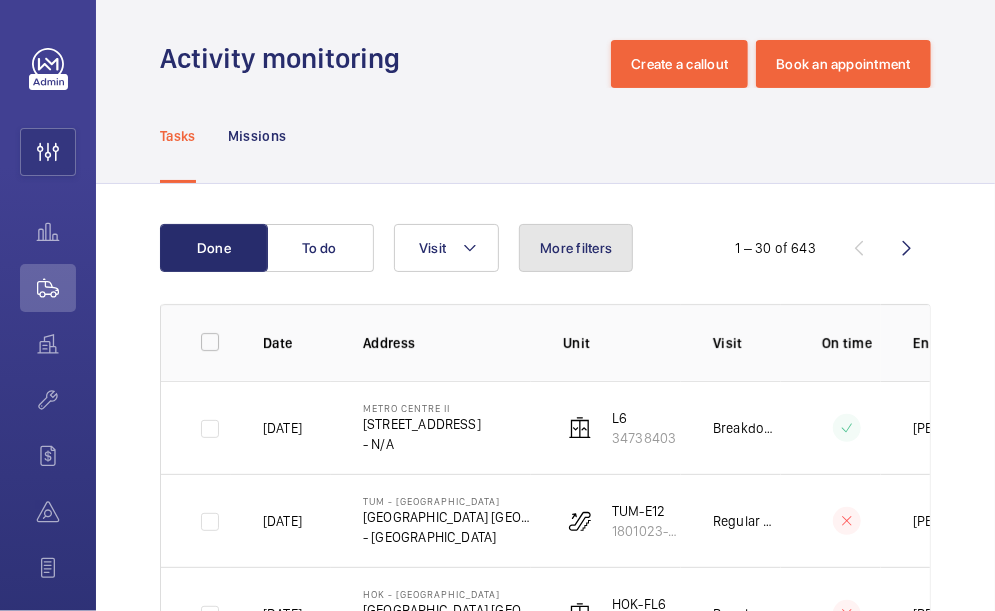 click on "More filters" 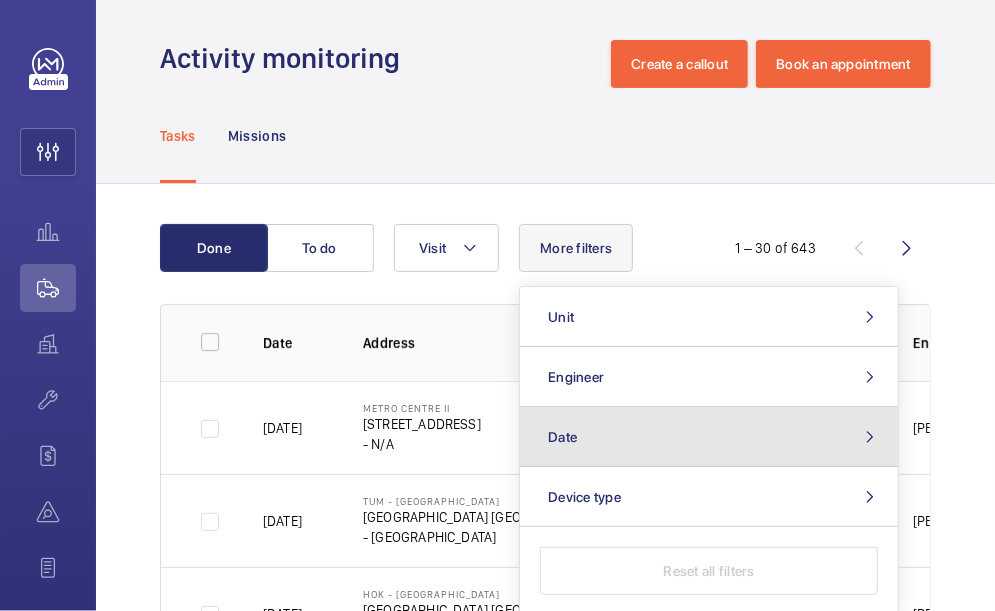 click on "Date" 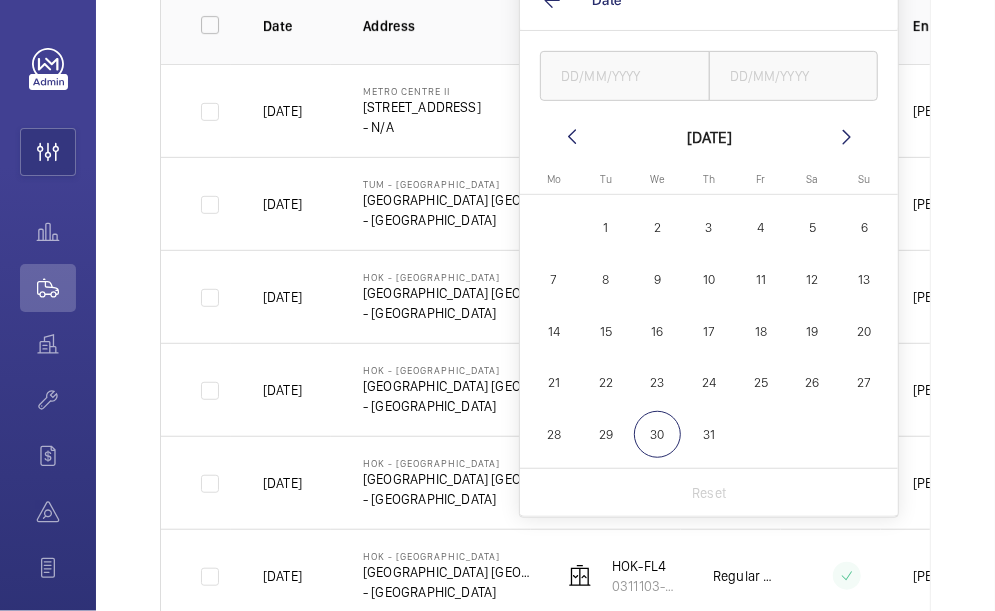 scroll, scrollTop: 408, scrollLeft: 0, axis: vertical 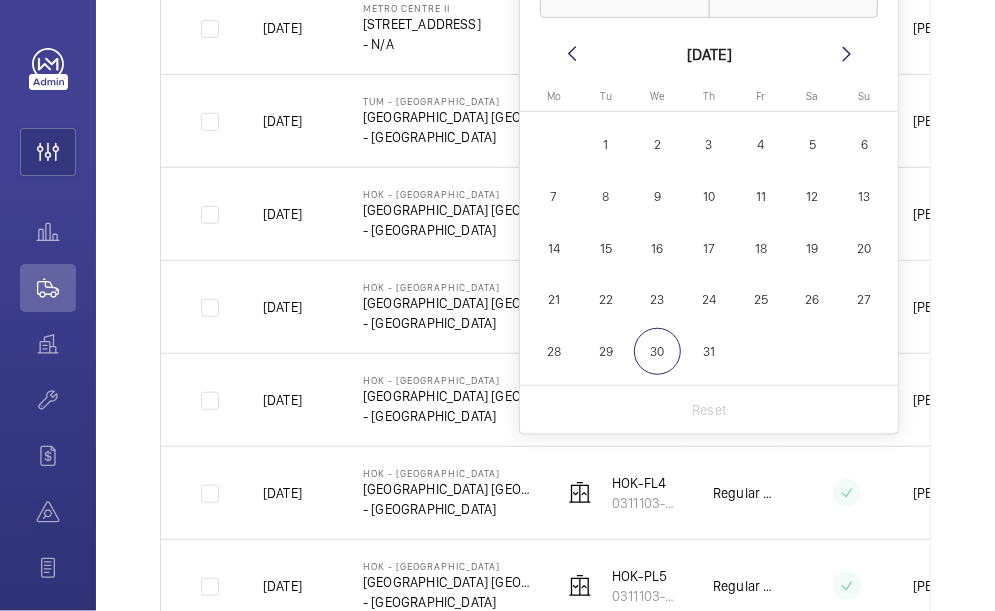 click on "29" 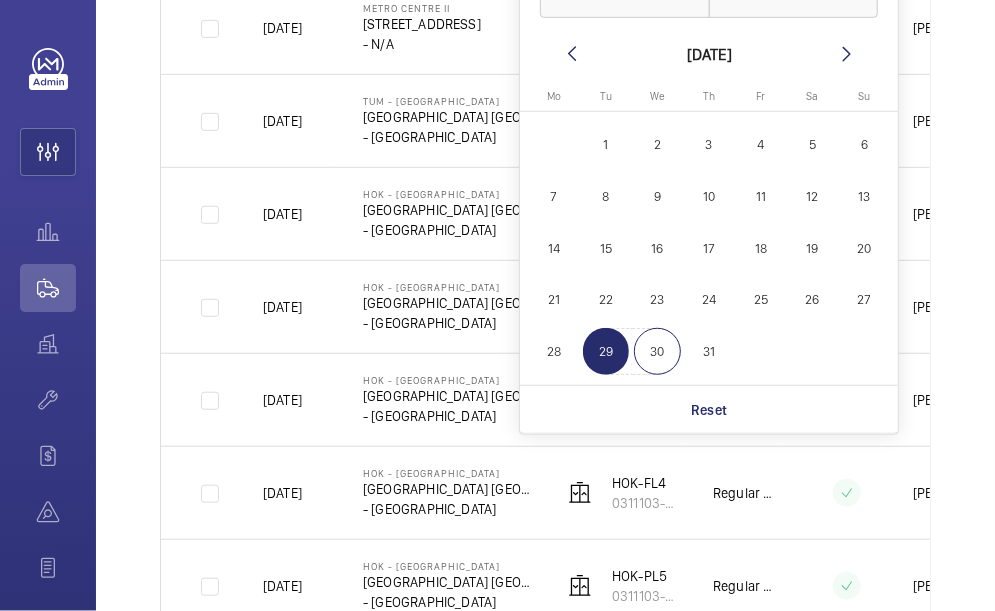 click on "30" 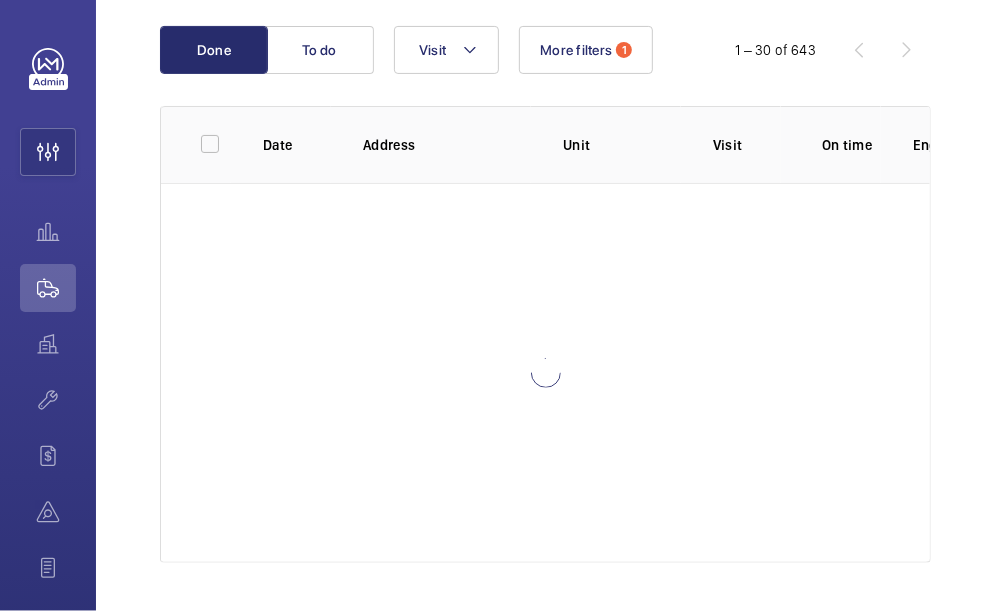 scroll, scrollTop: 0, scrollLeft: 0, axis: both 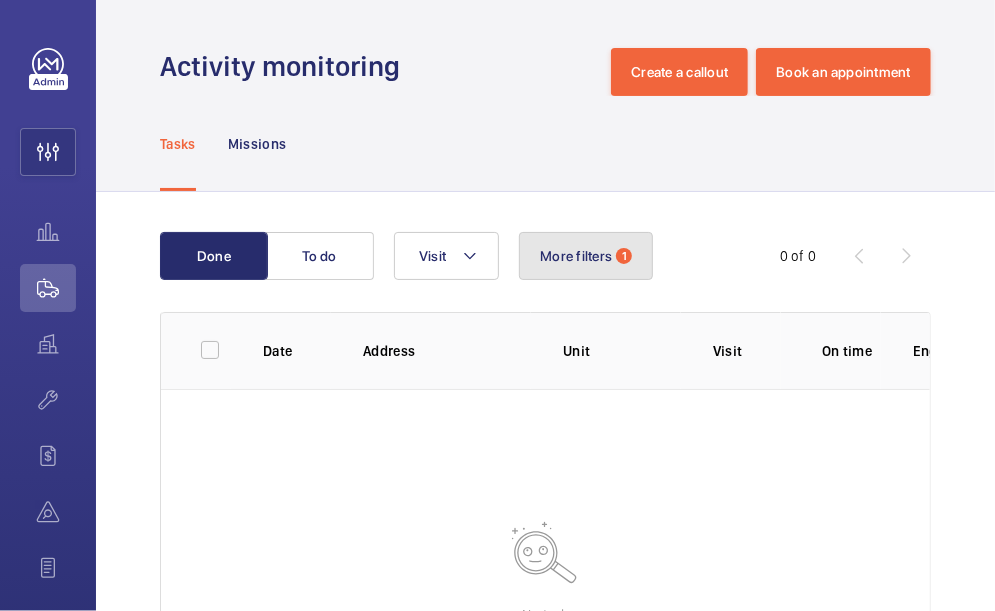 click on "More filters" 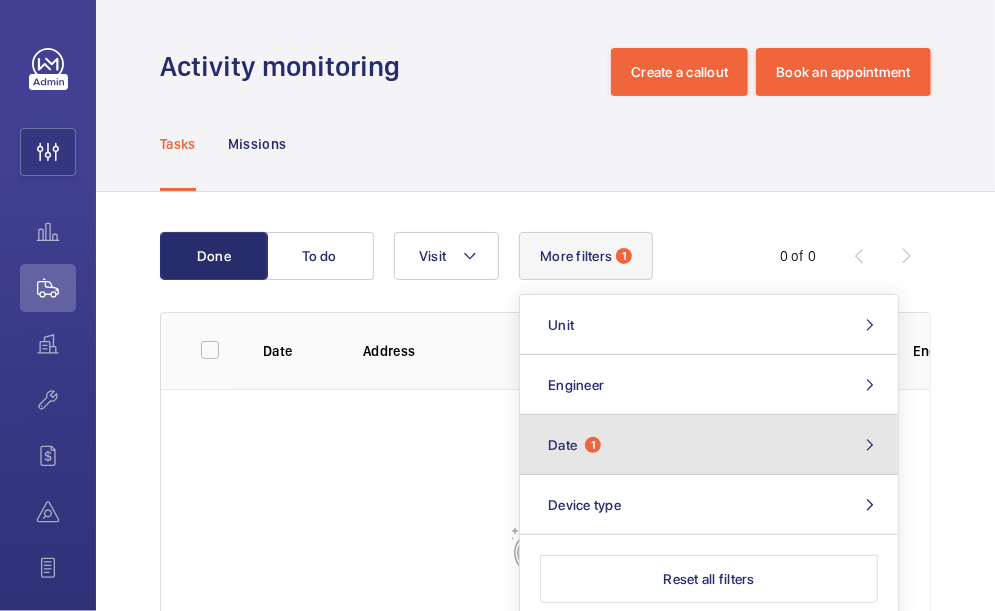 click on "Date 1" 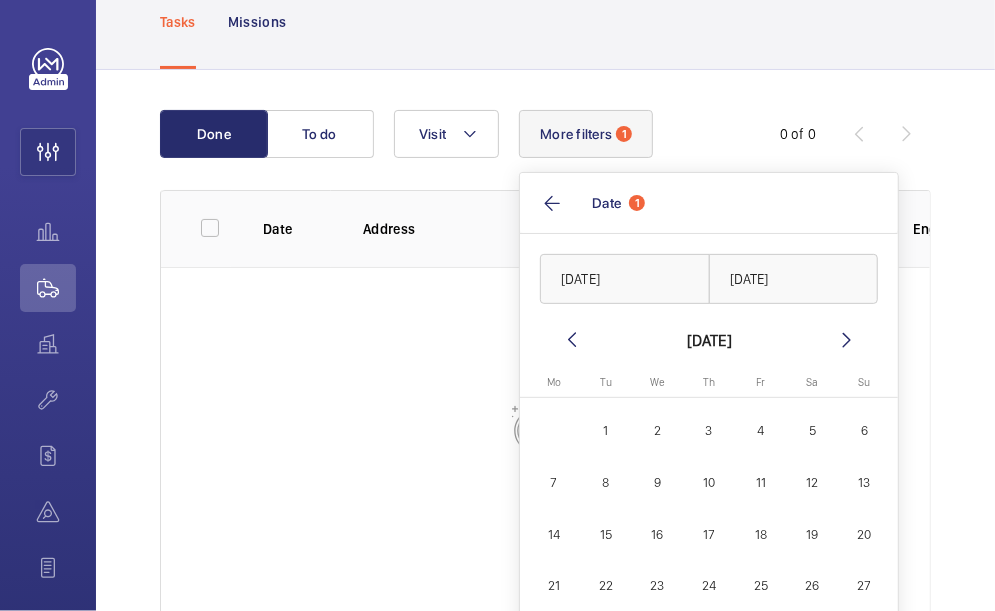 scroll, scrollTop: 231, scrollLeft: 0, axis: vertical 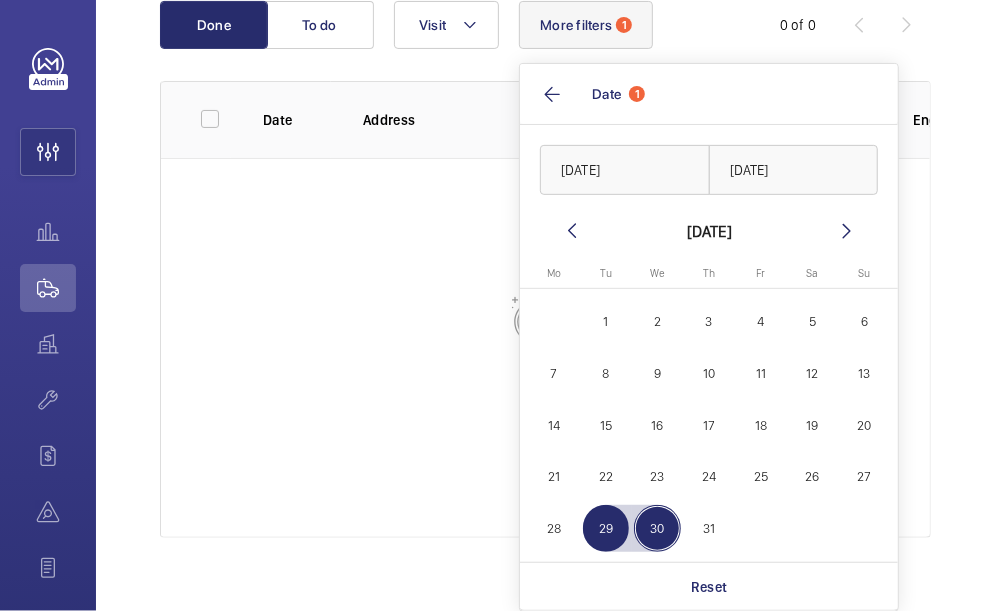 click on "28" 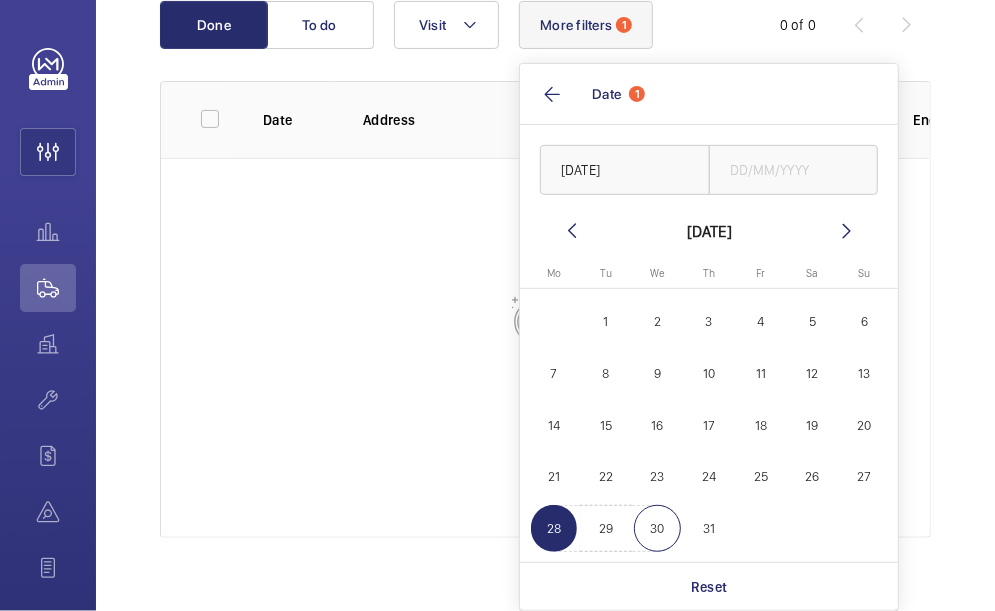 click on "30" 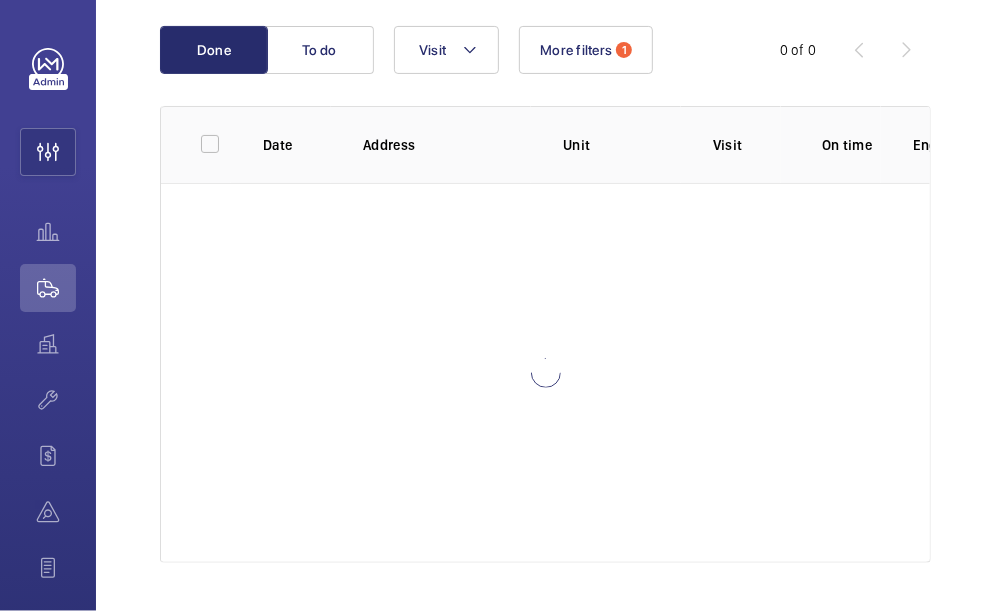 scroll, scrollTop: 205, scrollLeft: 0, axis: vertical 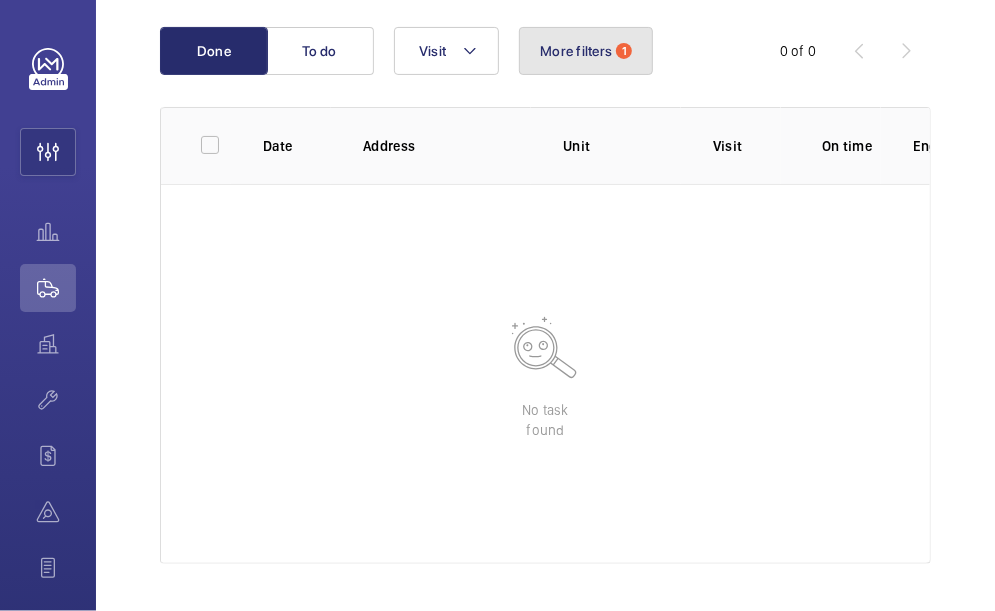click on "More filters" 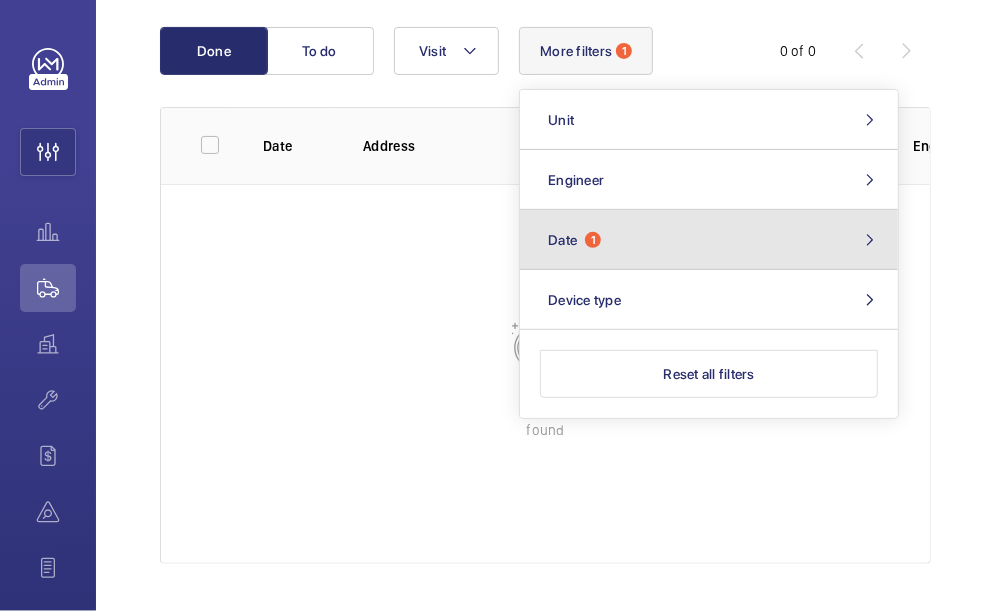 click on "Date 1" 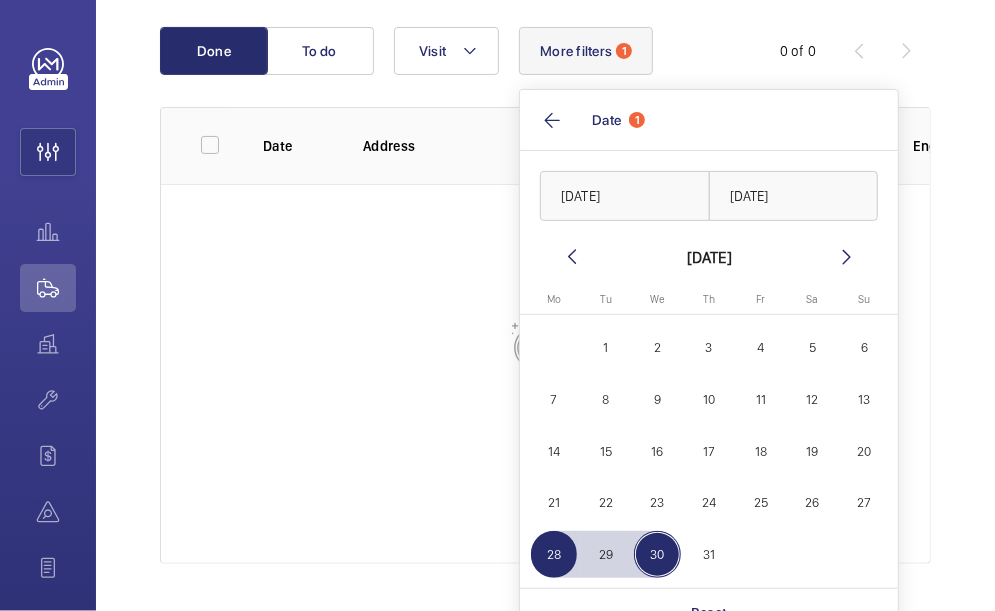 click on "1" 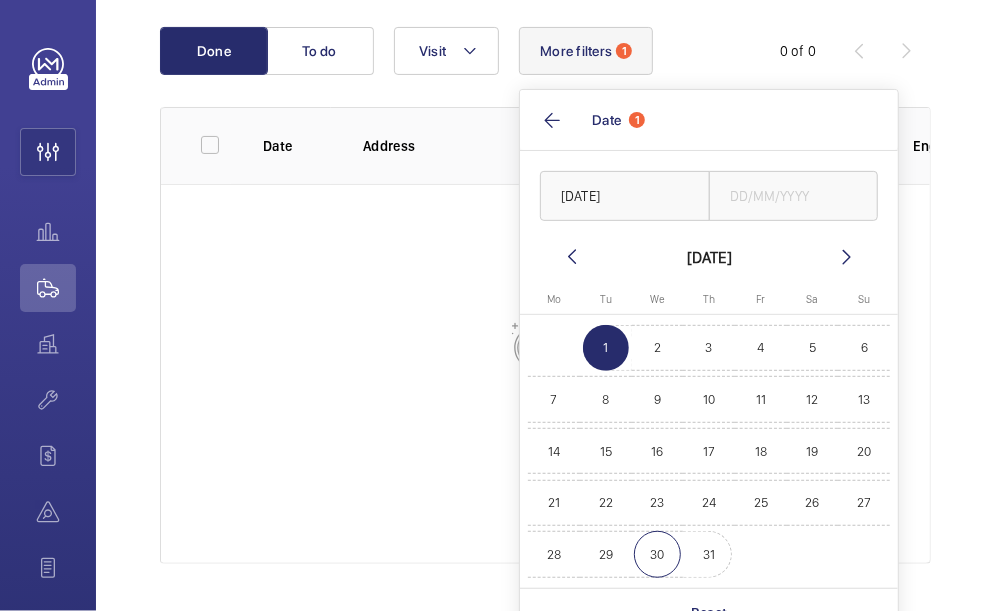 click on "31" 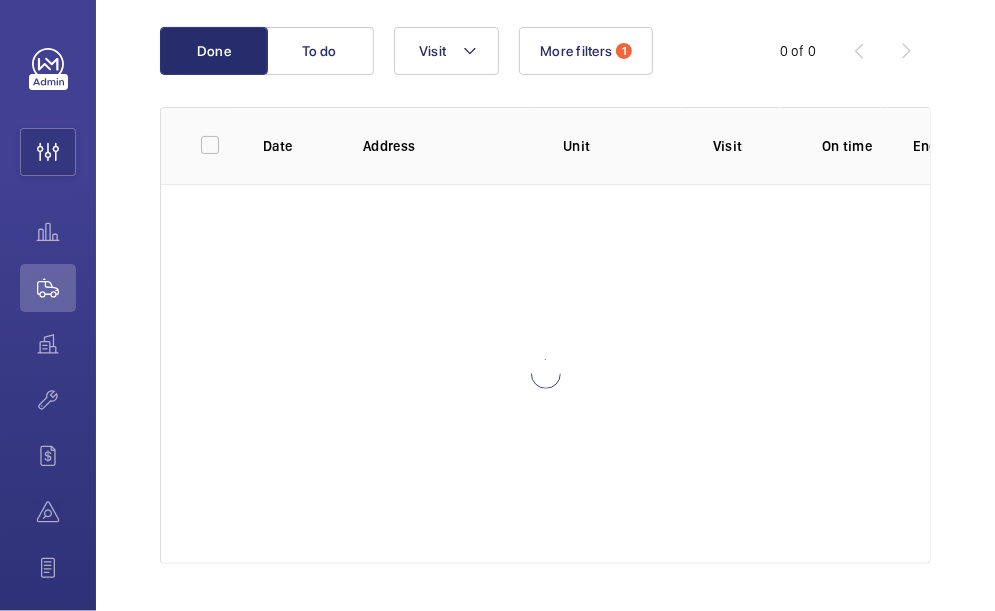 scroll, scrollTop: 26, scrollLeft: 0, axis: vertical 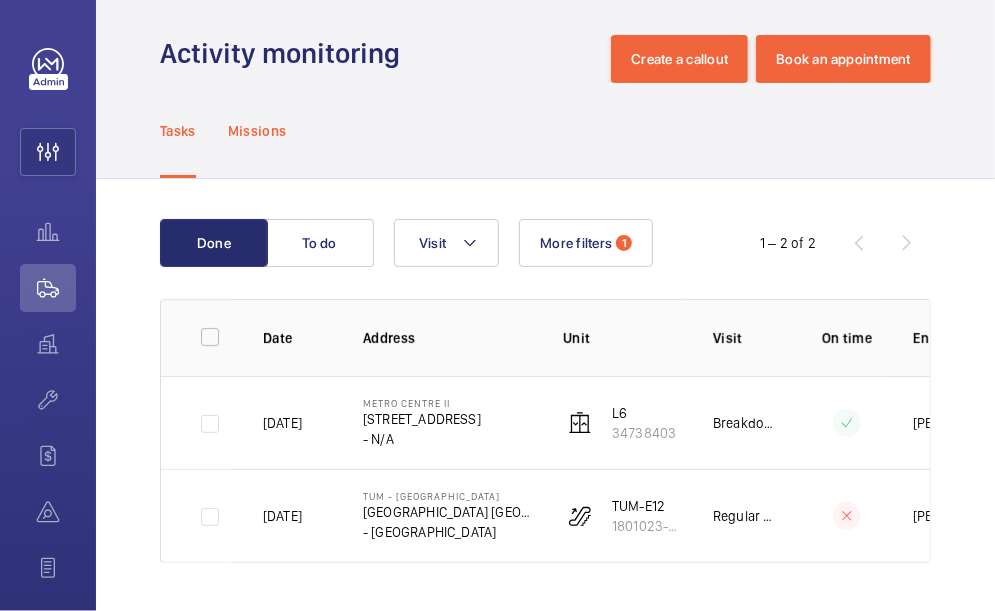 click on "Missions" 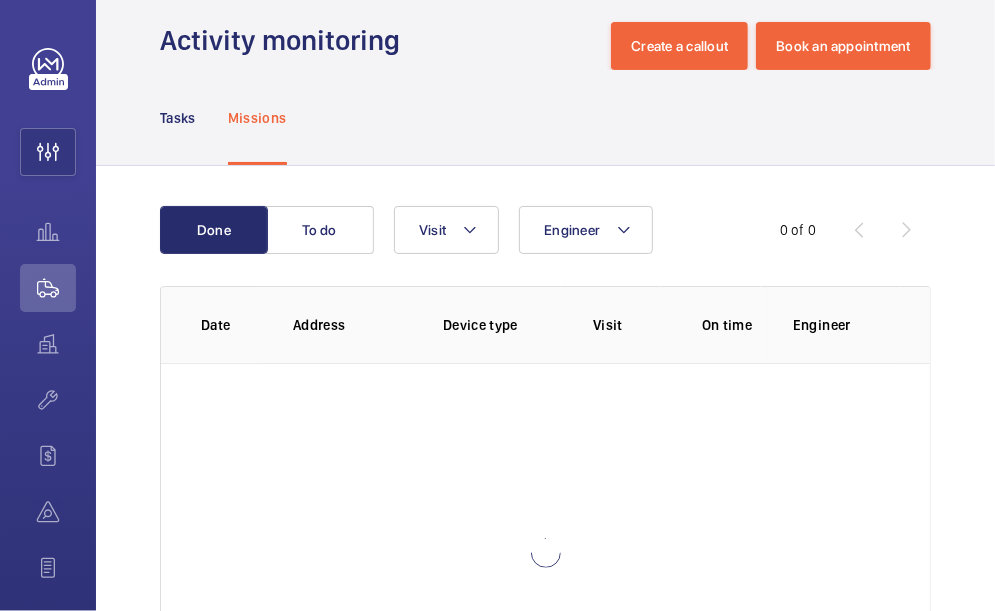 scroll, scrollTop: 0, scrollLeft: 0, axis: both 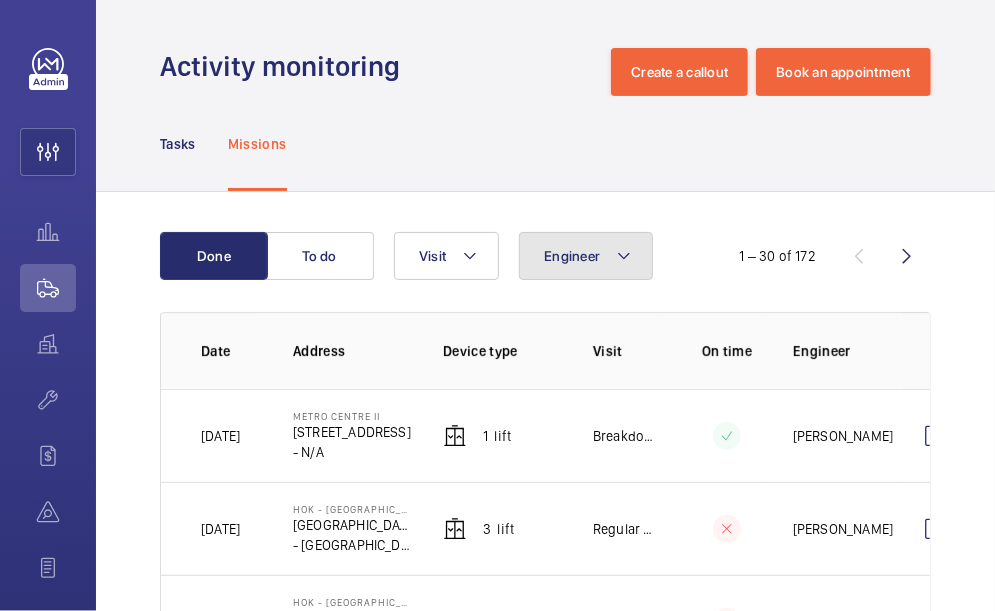 click on "Engineer" 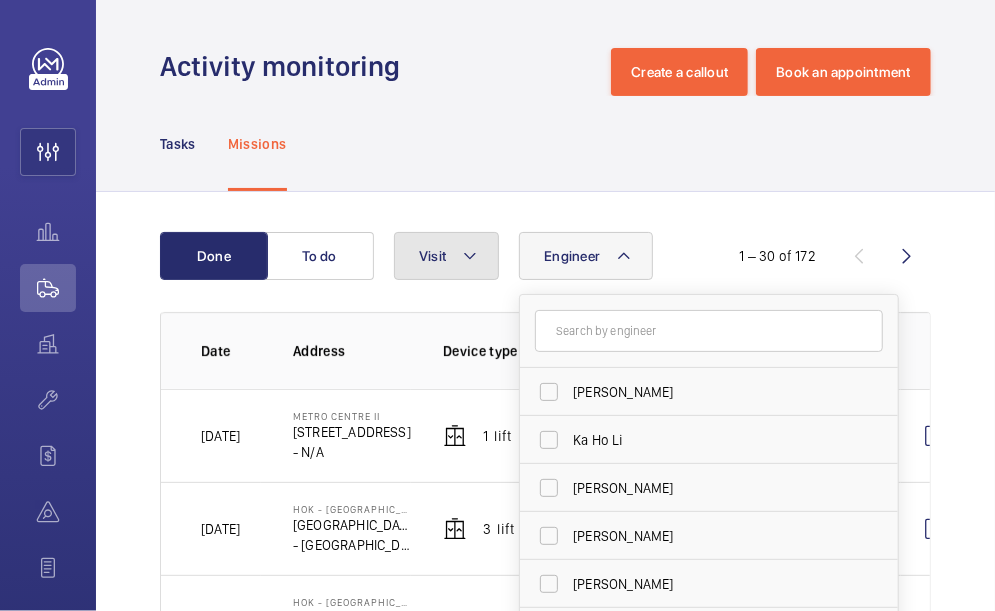 click on "Visit" 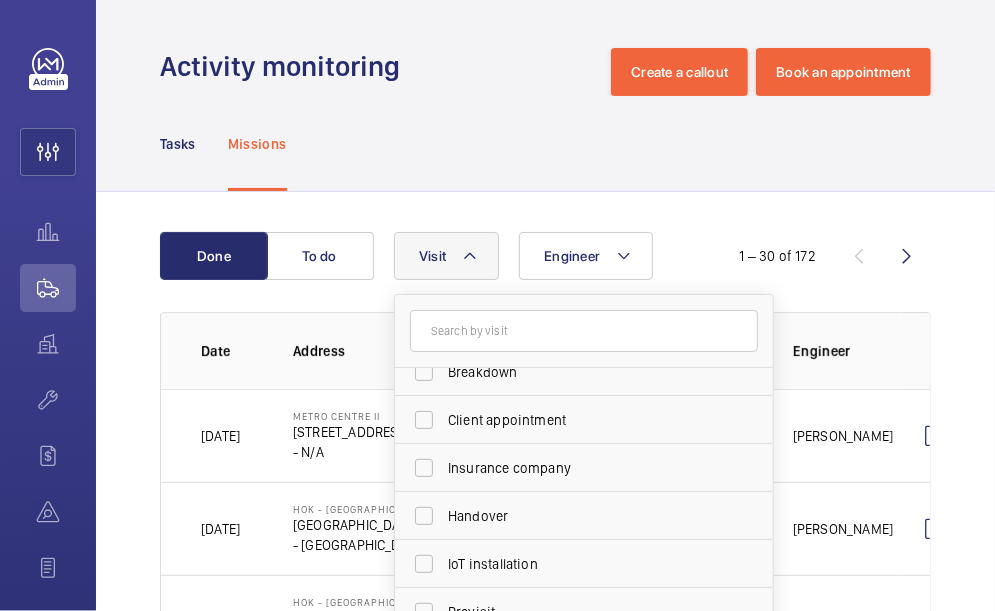 scroll, scrollTop: 100, scrollLeft: 0, axis: vertical 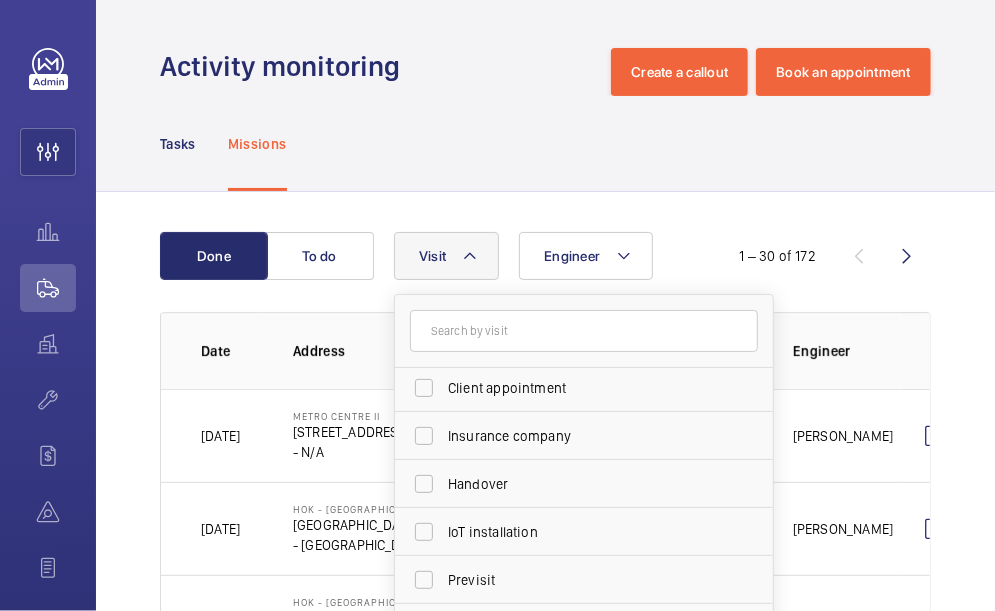 click on "Done To do Engineer Visit Annual maintenance Breakdown Client appointment Insurance company Handover IoT installation Previsit Quarterly maintenance Regular maintenance Repair Security audit Semiannual maintenance Trapped passenger Reset  1 – 30 of 172  Date Address Device type Visit On time Engineer Action 21/07/2025  Metro Centre II   18 Lam Hing St   - N/A  1  Lift  Breakdown  Tse Kwan Yu  28/06/2025  HOK - Hong Kong Station   香港站 Hong Kong Station   - HONG KONG  3  Lift  Regular maintenance  Ho Yin Yip  19/06/2025  HOK - Hong Kong Station   香港站 Hong Kong Station   - HONG KONG  1  Lift  Regular maintenance  Ho Yin Yip  18/06/2025  HOK - Hong Kong Station   香港站 Hong Kong Station   - HONG KONG  2  Lift  Regular maintenance  Ho Yin Yip  12/06/2025  HOK - Hong Kong Station   香港站 Hong Kong Station   - HONG KONG  1  Lift  Regular maintenance  Ho Yin Yip  11/06/2025  HOK - Hong Kong Station   香港站 Hong Kong Station   - HONG KONG  1  Lift  Regular maintenance  Ho Yin Yip  ..." 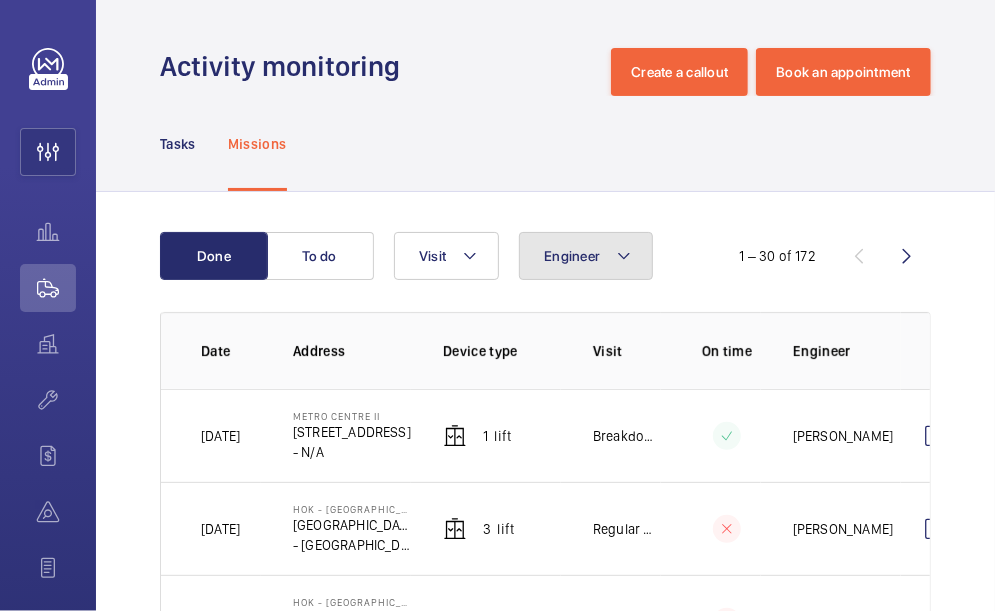 click on "Engineer" 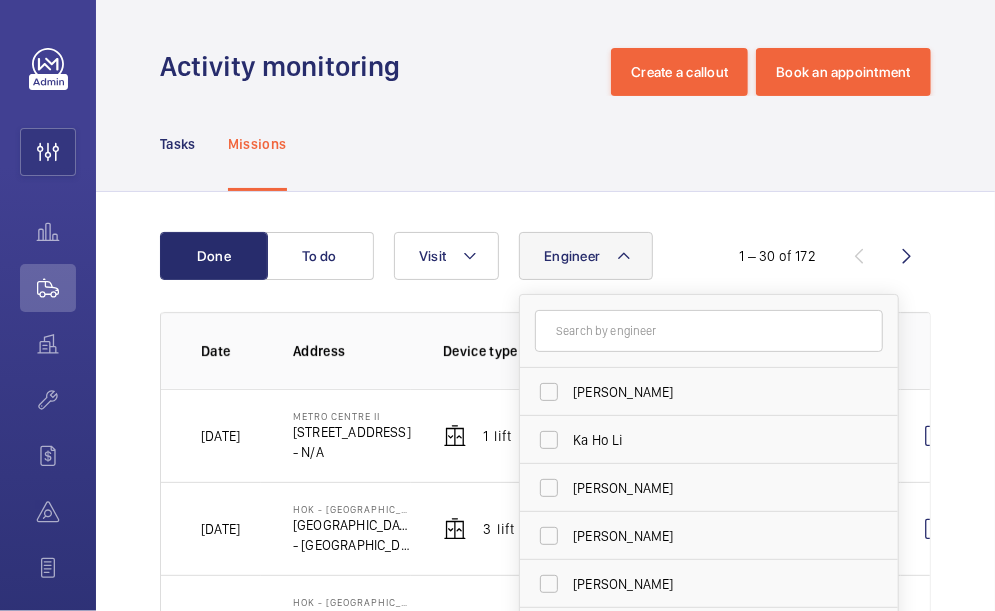 click on "Engineer" 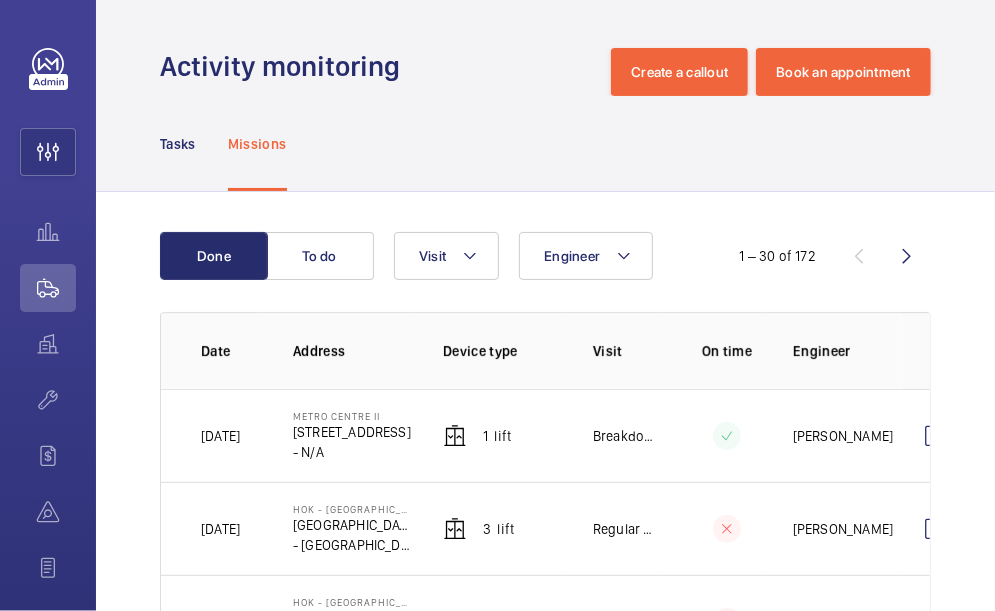 drag, startPoint x: 719, startPoint y: 260, endPoint x: 708, endPoint y: 260, distance: 11 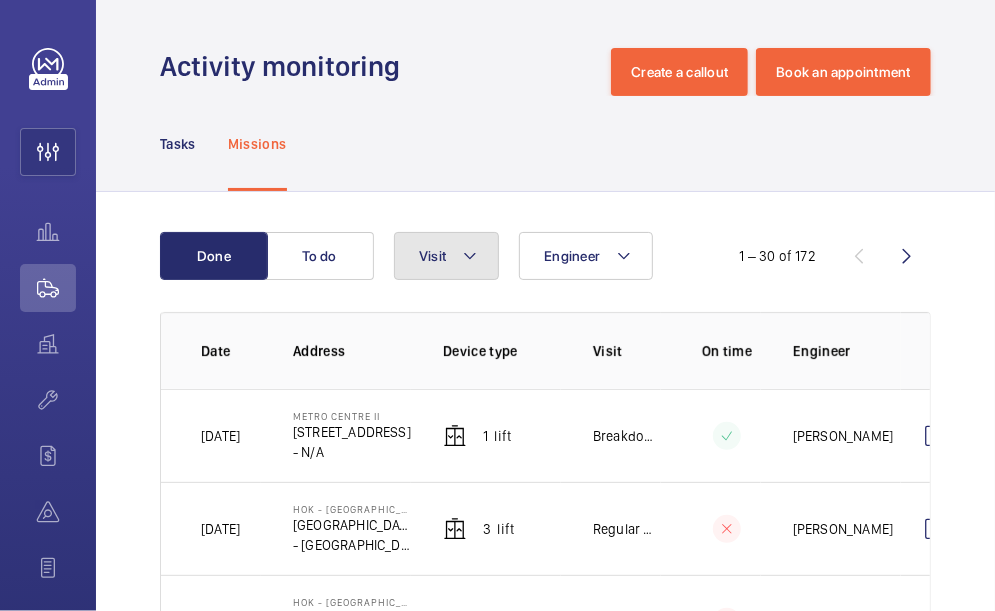 click 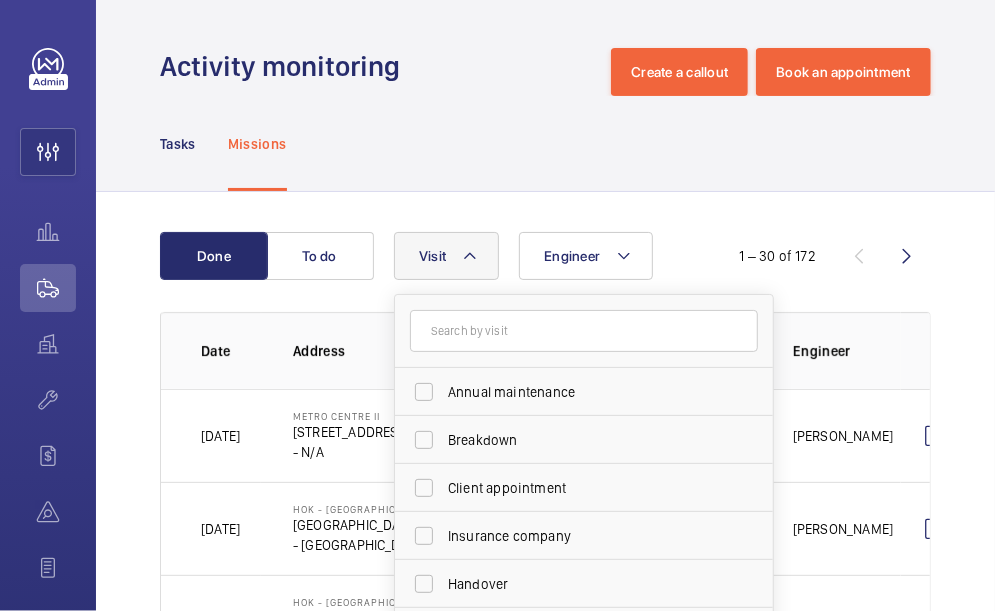 click 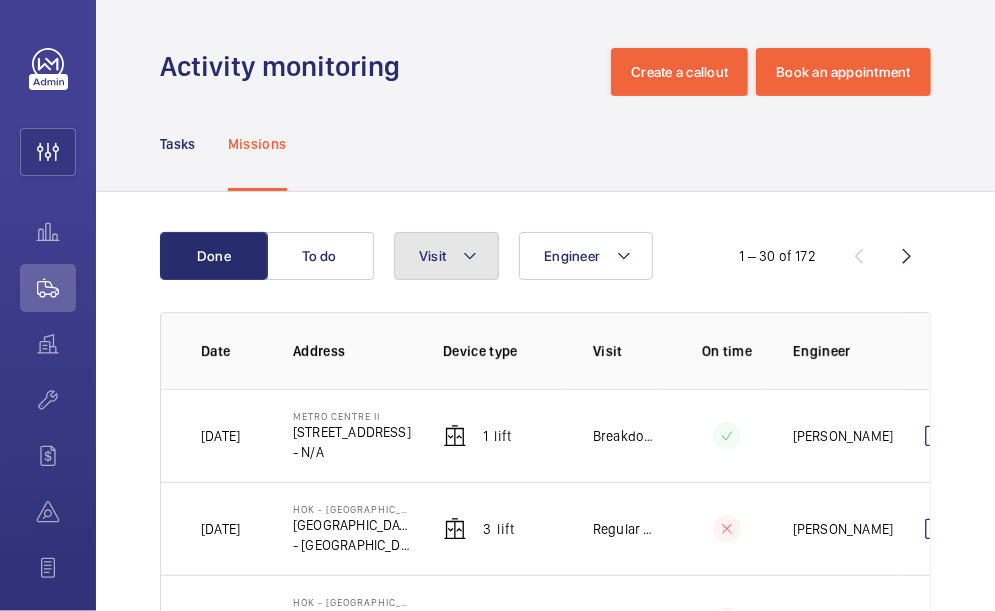 click 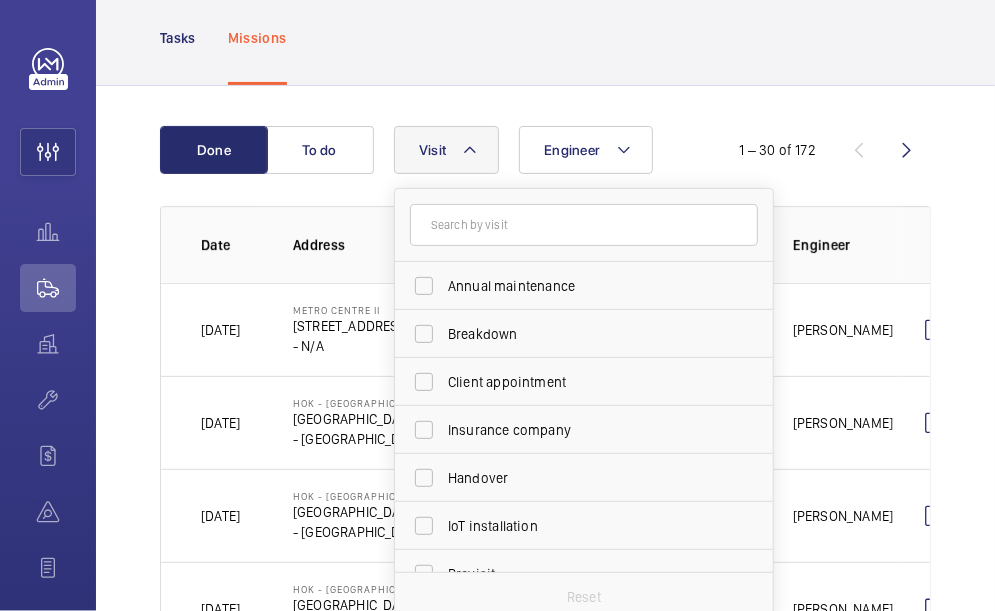 scroll, scrollTop: 200, scrollLeft: 0, axis: vertical 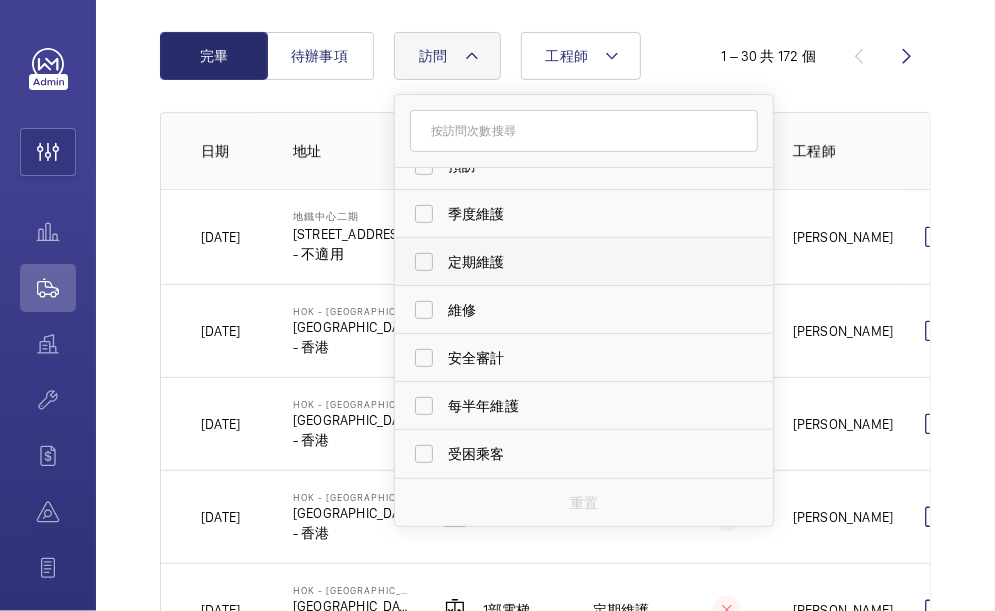 drag, startPoint x: 422, startPoint y: 263, endPoint x: 422, endPoint y: 251, distance: 12 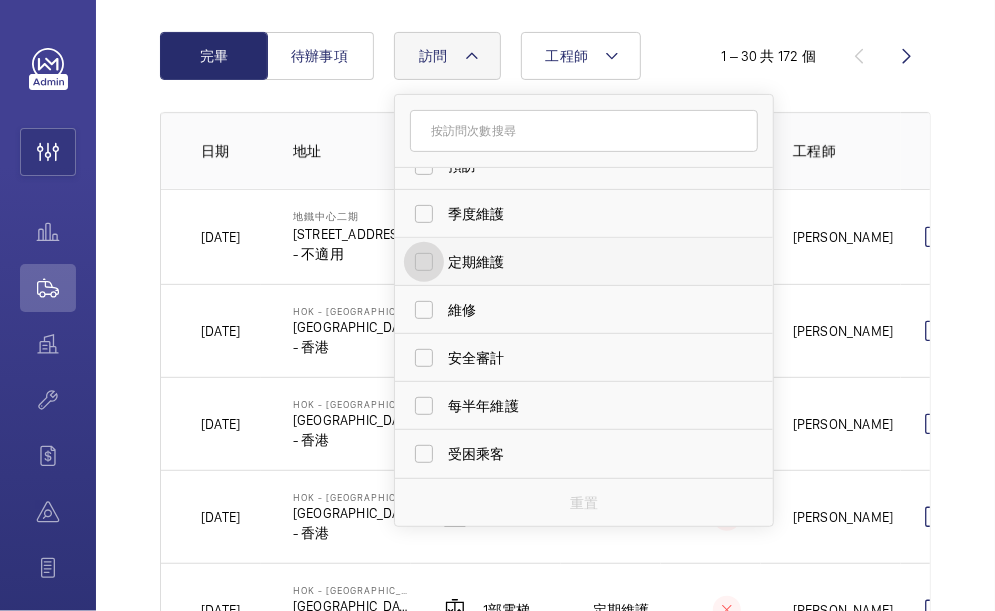 click on "定期維護" at bounding box center (424, 262) 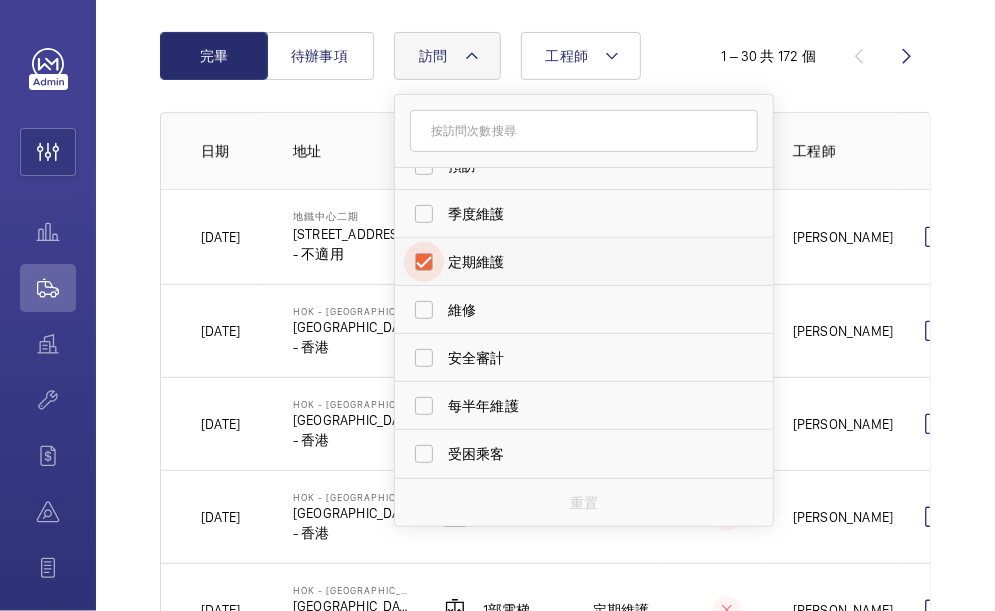 checkbox on "true" 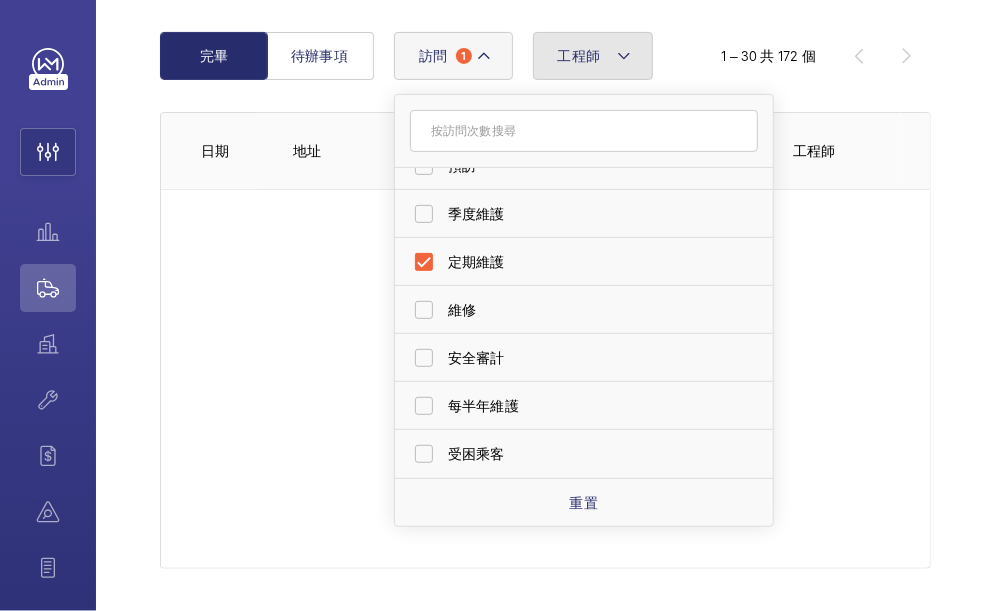 click on "工程師" 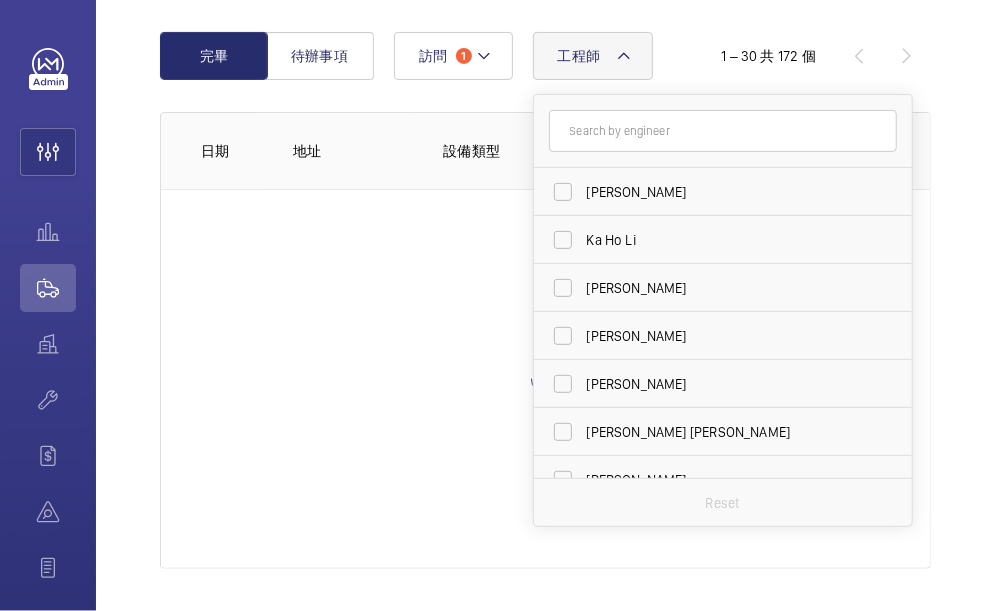 click on "工程師" 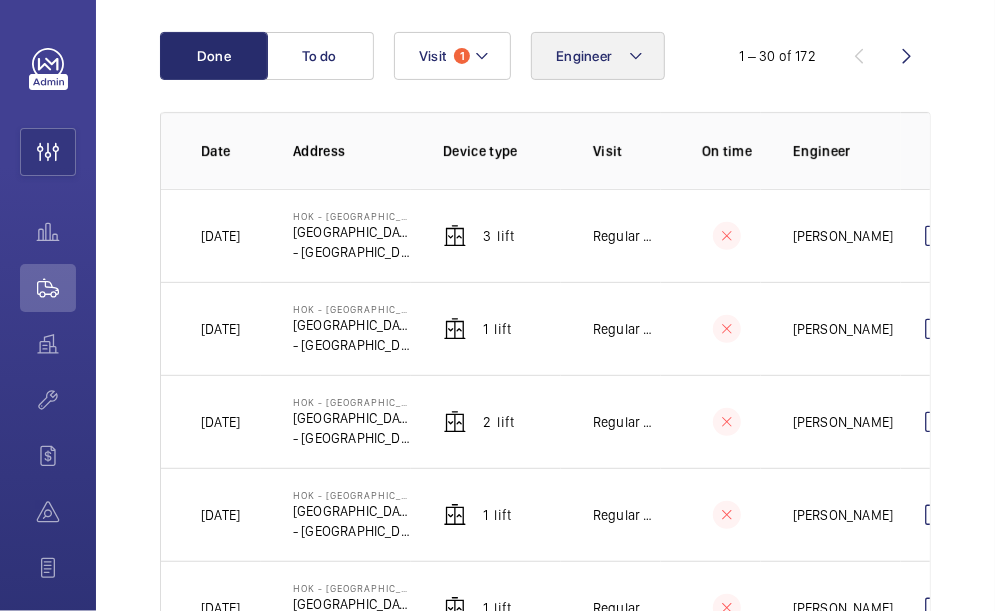 click 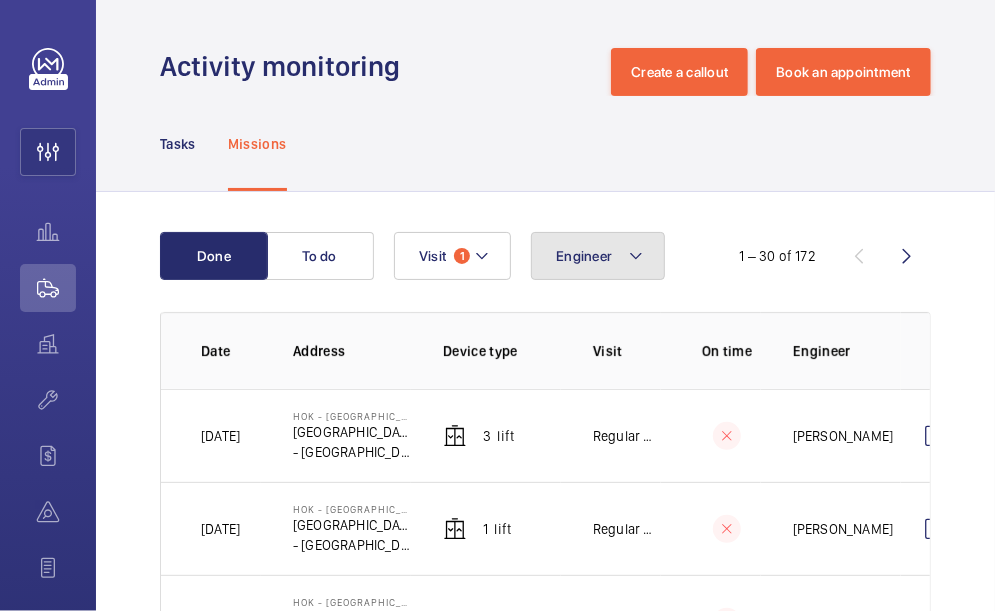 click on "Engineer" 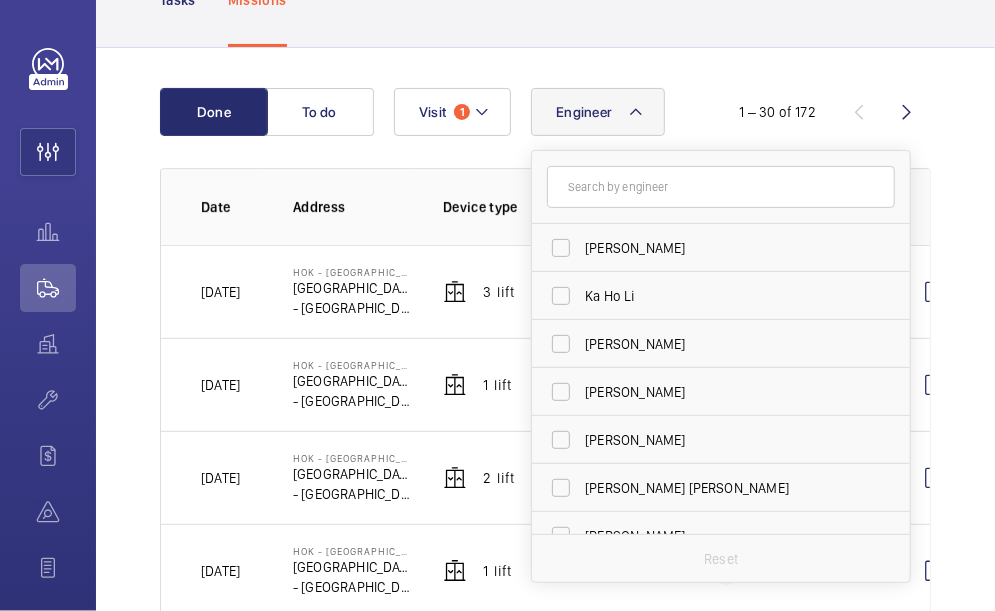 scroll, scrollTop: 0, scrollLeft: 0, axis: both 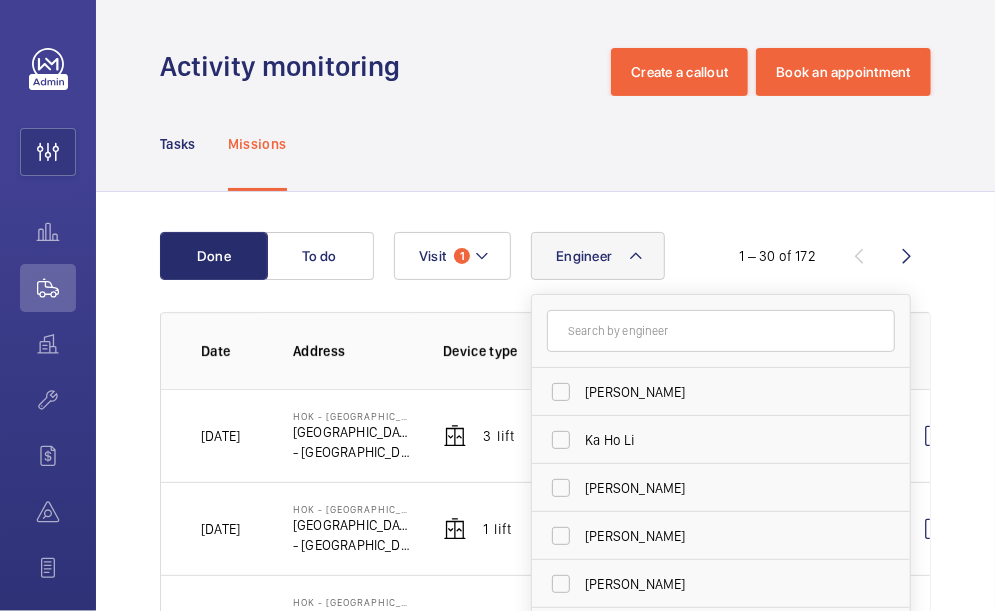 click on "Engineer" 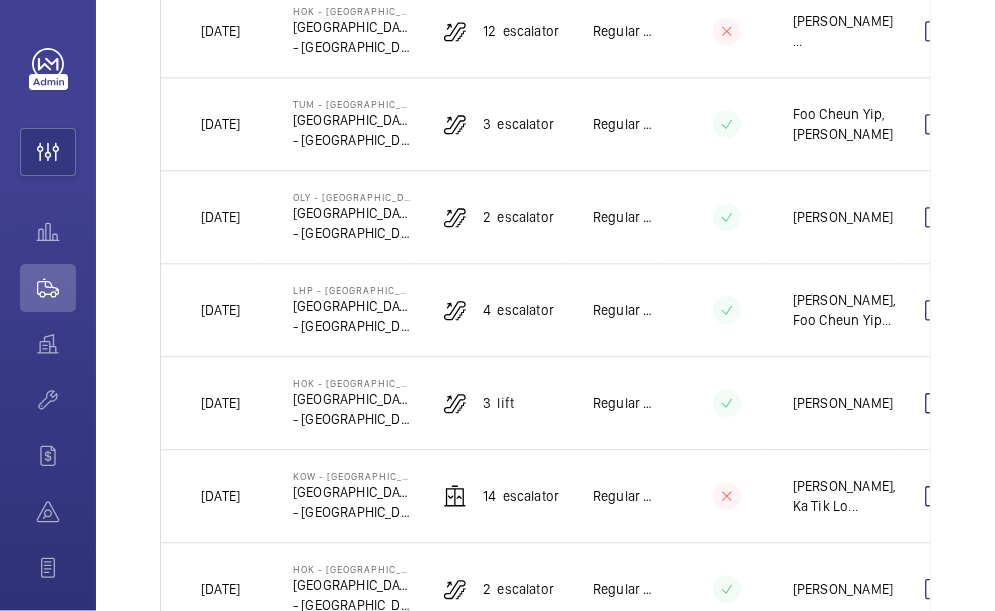 scroll, scrollTop: 2200, scrollLeft: 0, axis: vertical 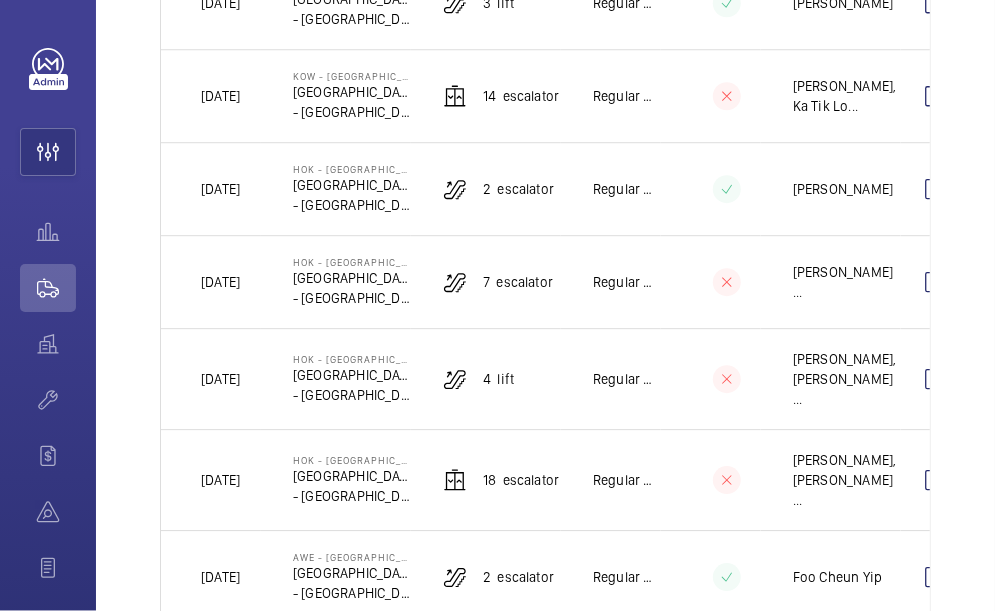click on "30/05/2025" 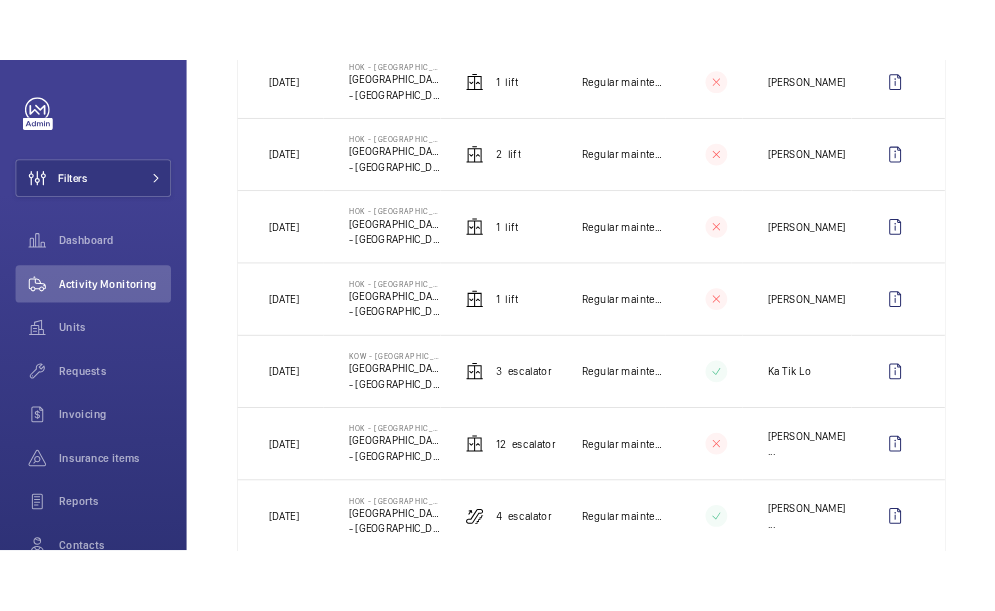 scroll, scrollTop: 0, scrollLeft: 0, axis: both 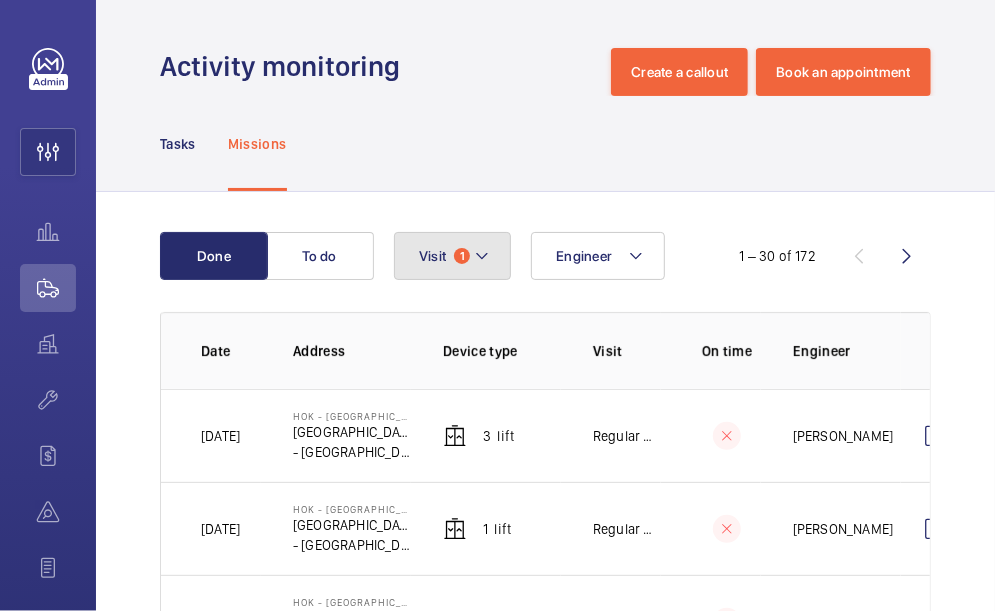 click on "Visit 1" 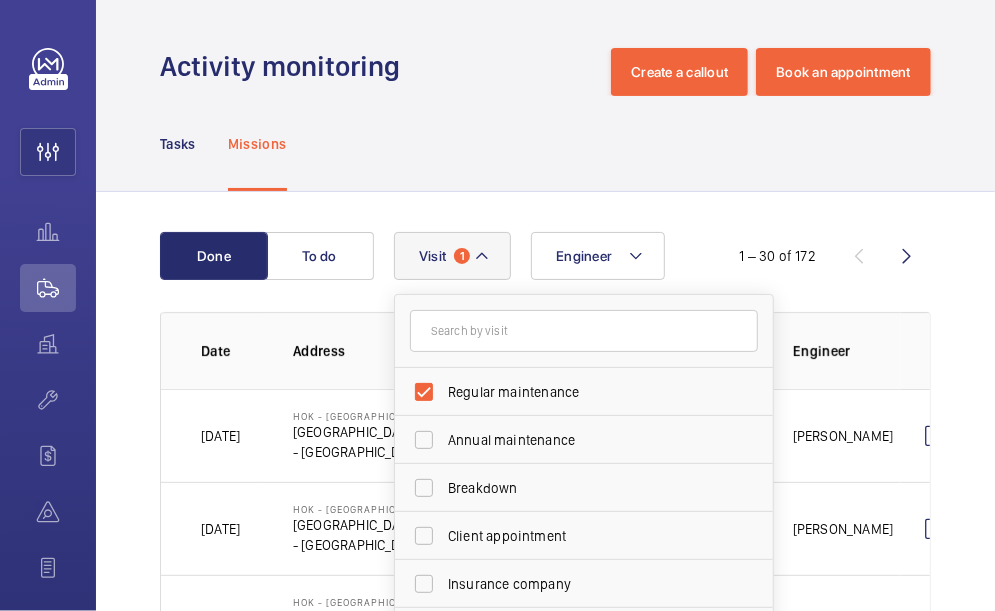 click 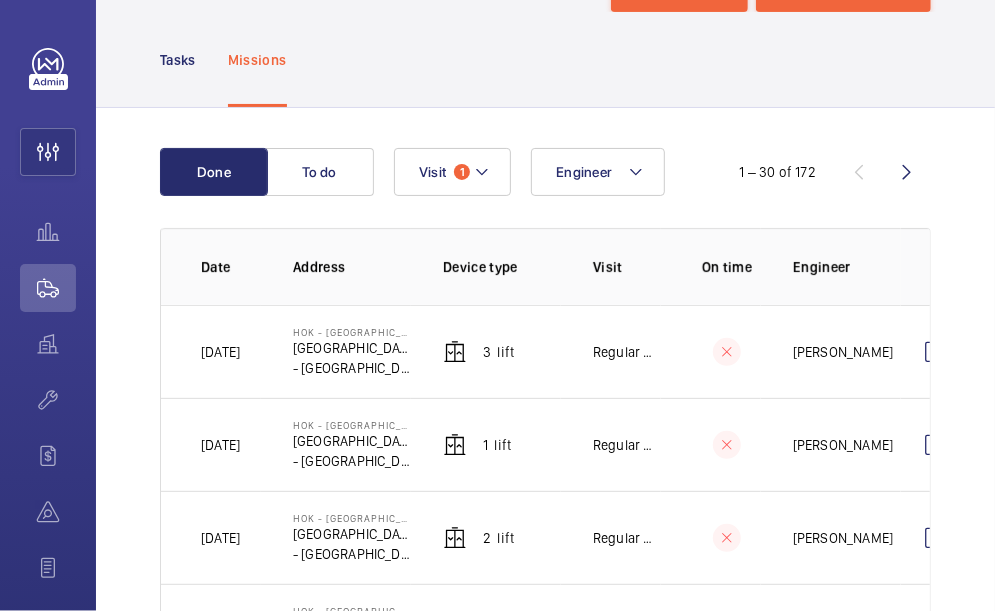 scroll, scrollTop: 0, scrollLeft: 0, axis: both 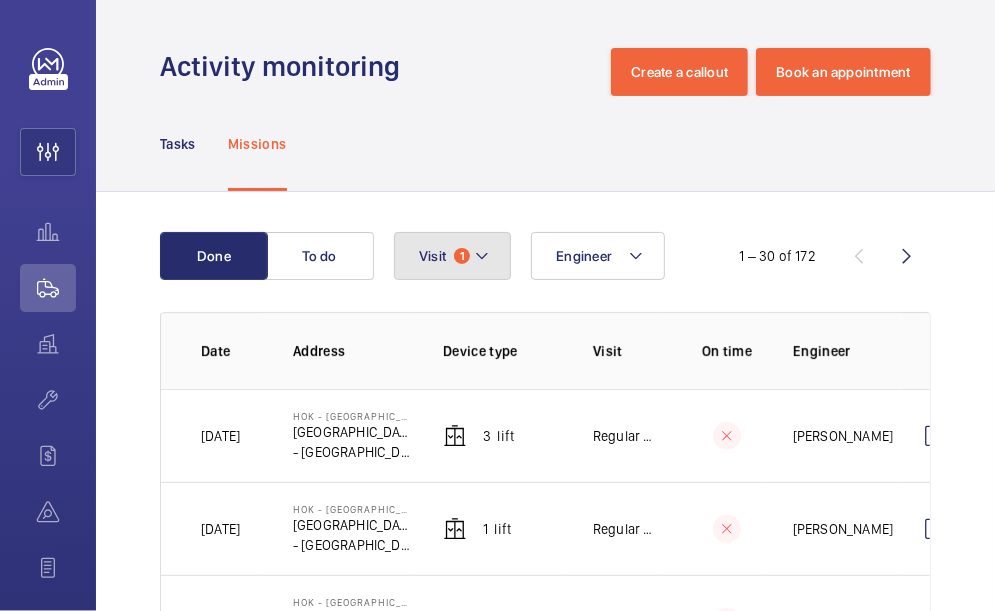 click on "Visit 1" 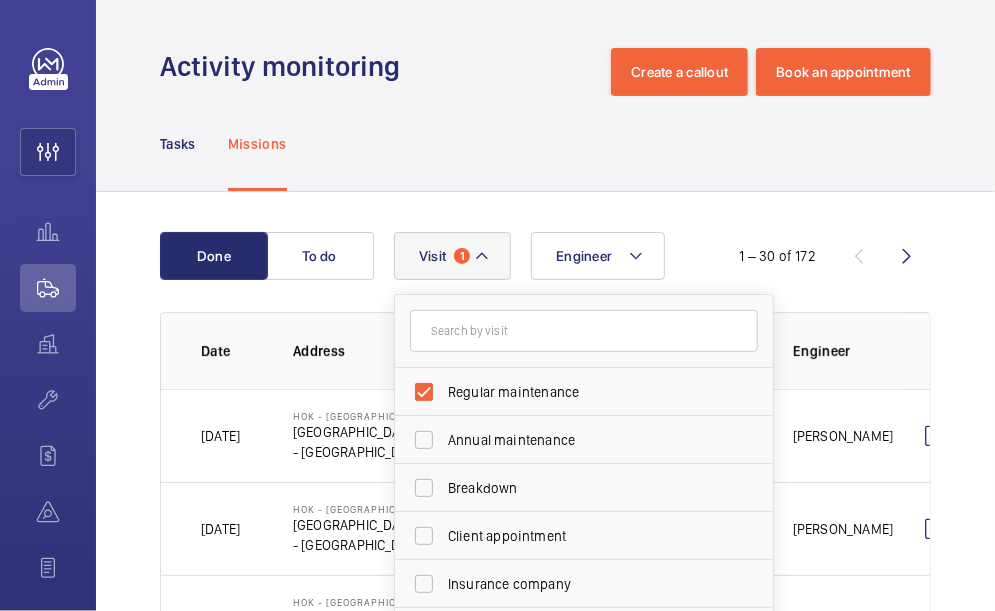 click on "Visit 1" 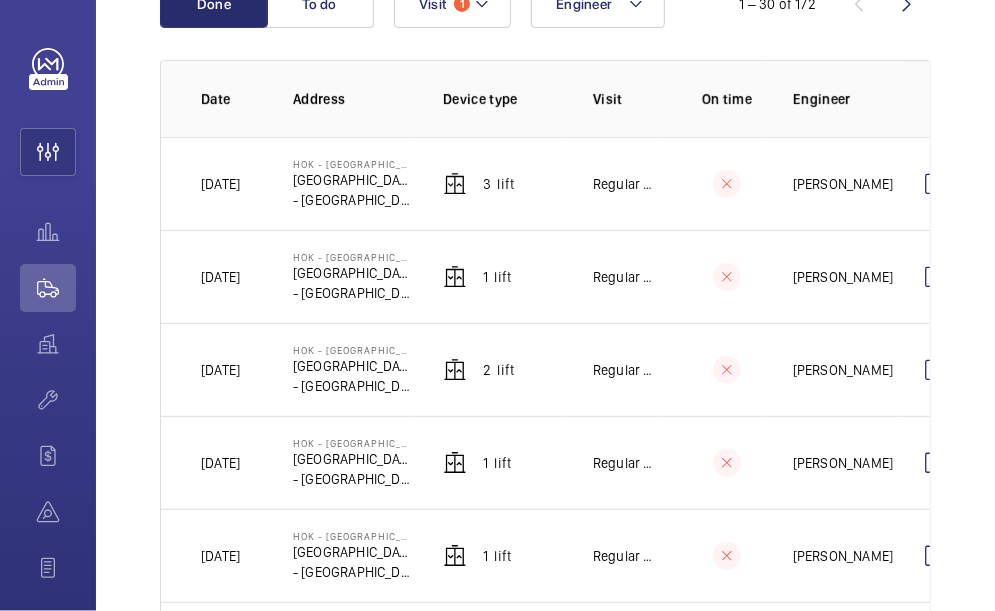 scroll, scrollTop: 0, scrollLeft: 0, axis: both 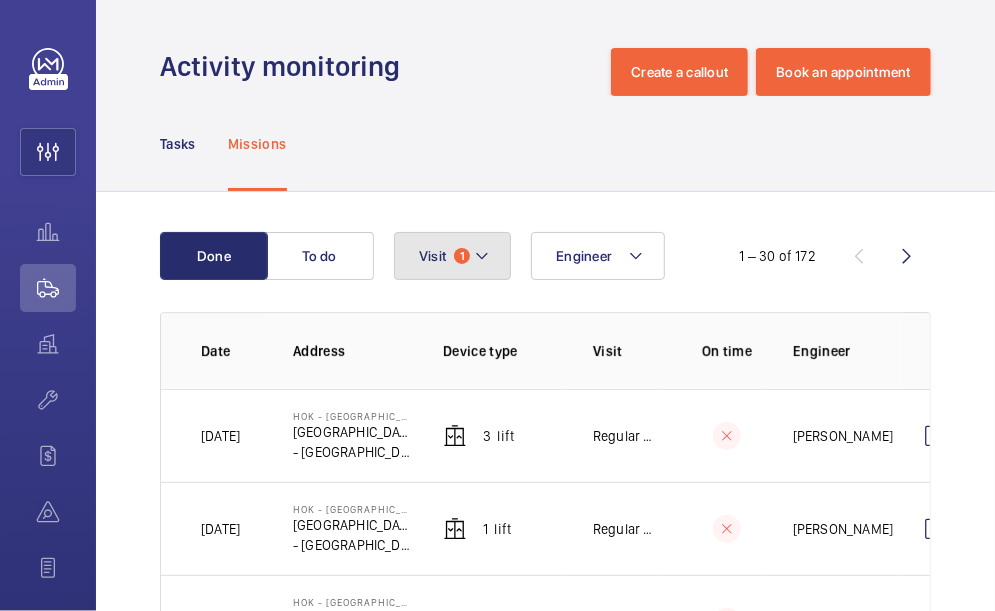 click 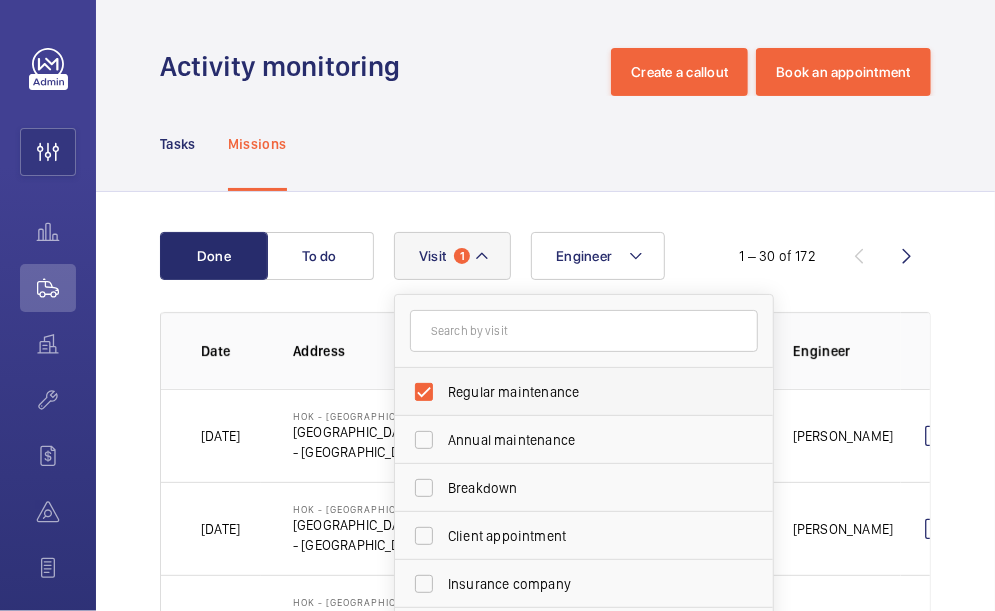 click on "Regular maintenance" at bounding box center (569, 392) 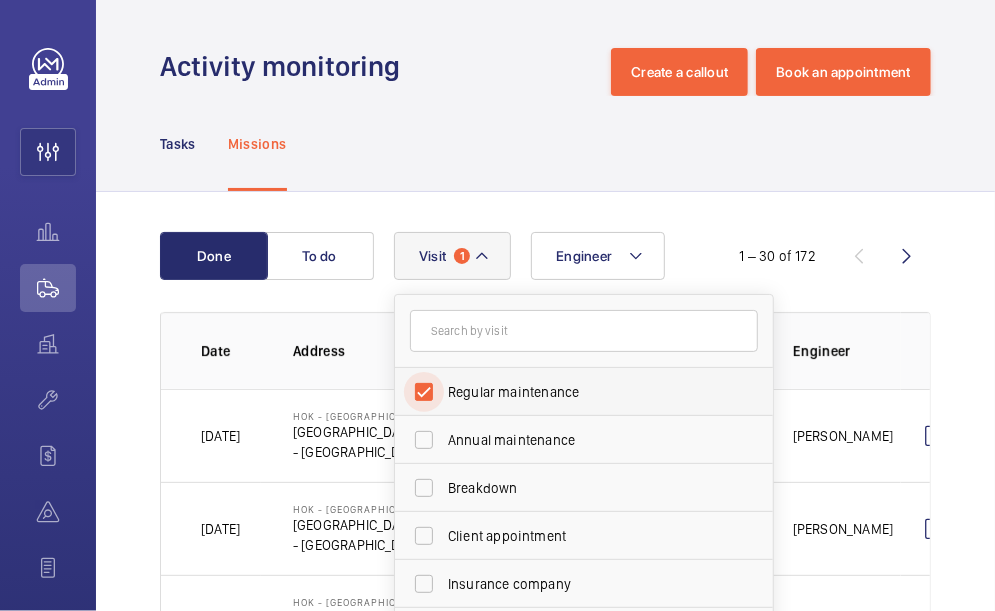 click on "Regular maintenance" at bounding box center [424, 392] 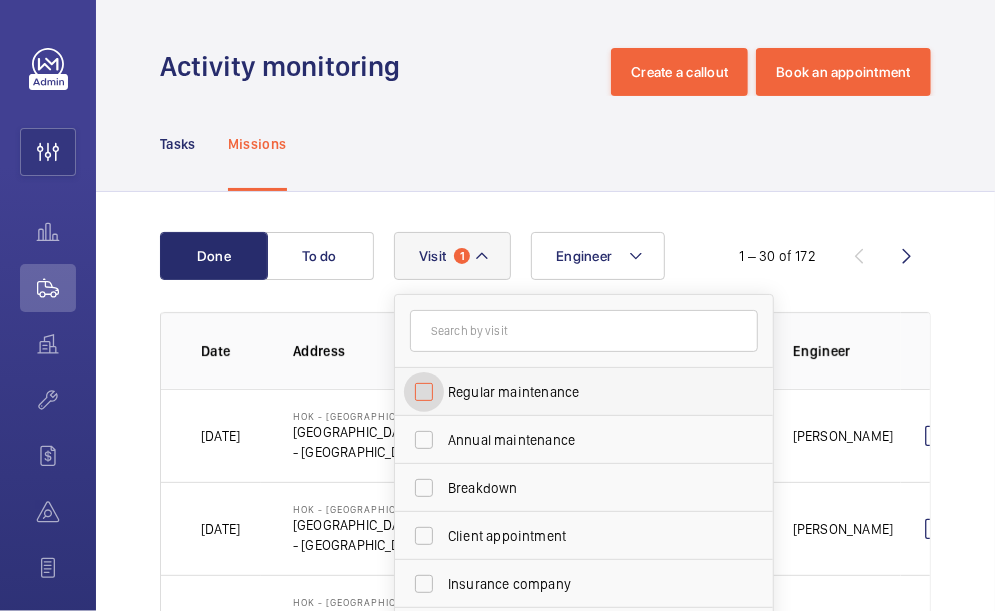 checkbox on "false" 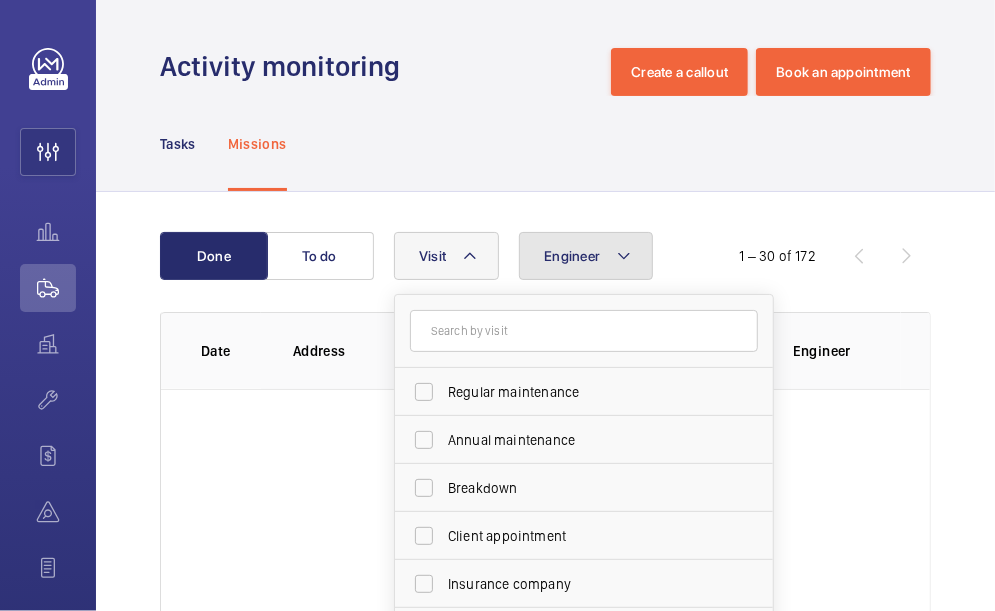 click on "Engineer" 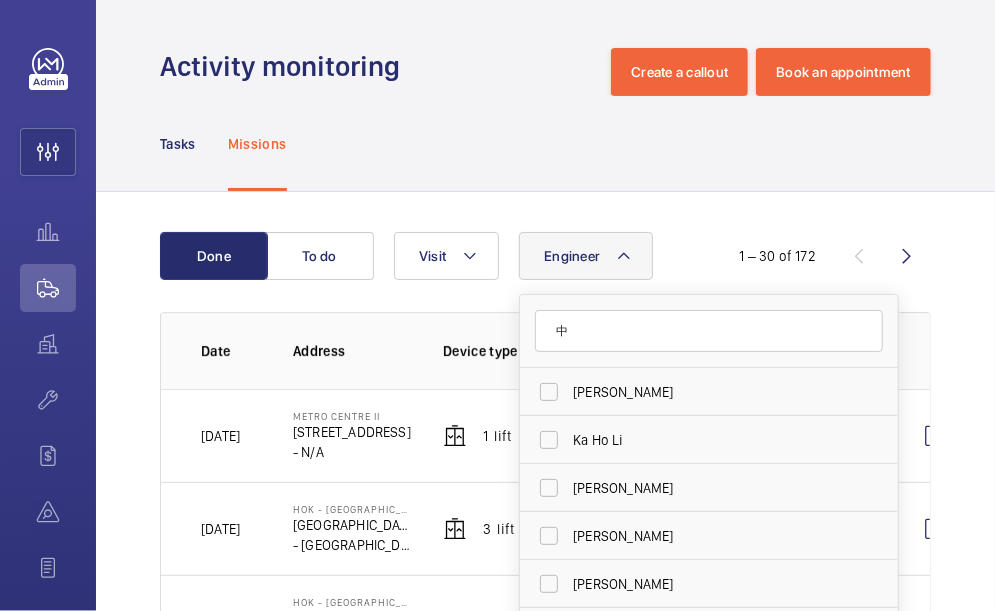 type on "兆" 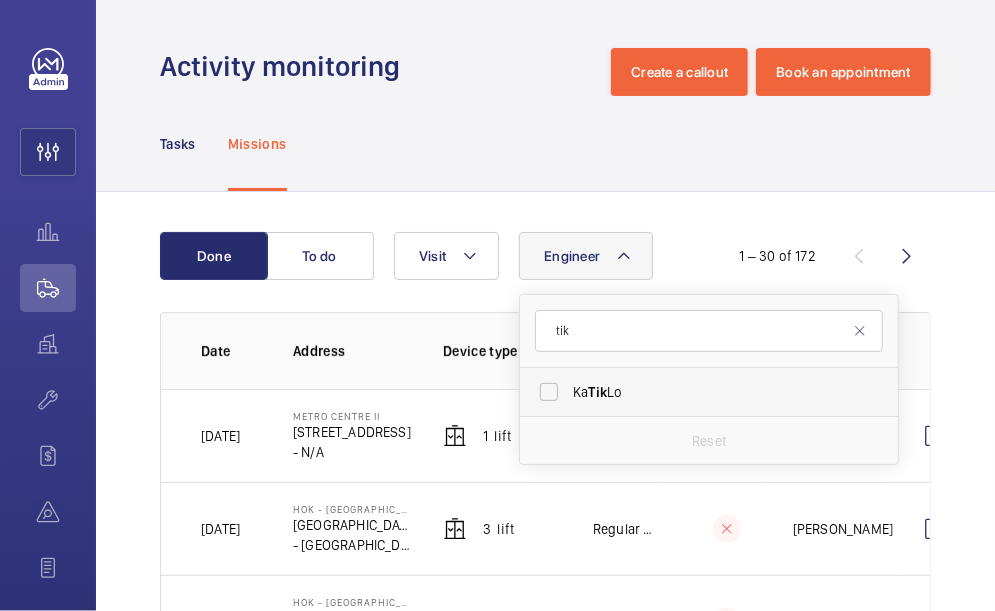 type on "tik" 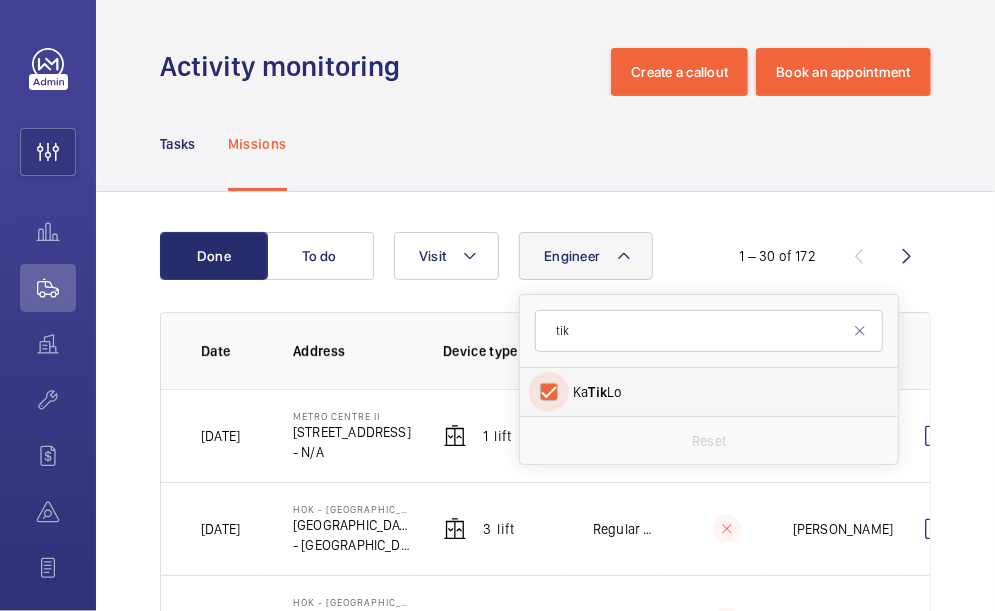 checkbox on "true" 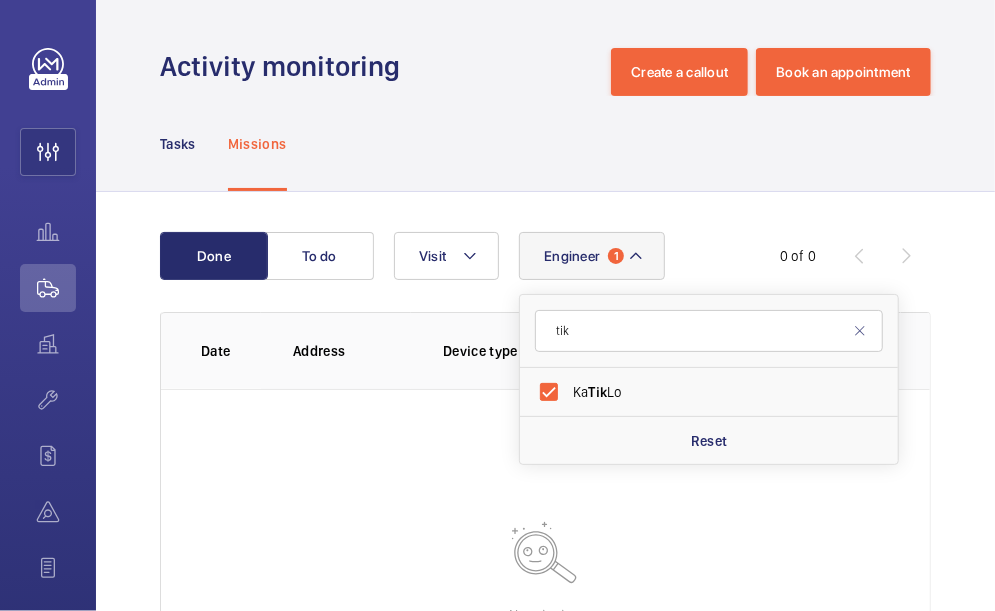 click on "Done To do Engineer 1 tik Ka  Tik  Lo Reset Visit  0 of 0  Date Address Device type Visit On time Engineer Action  No mission  found" 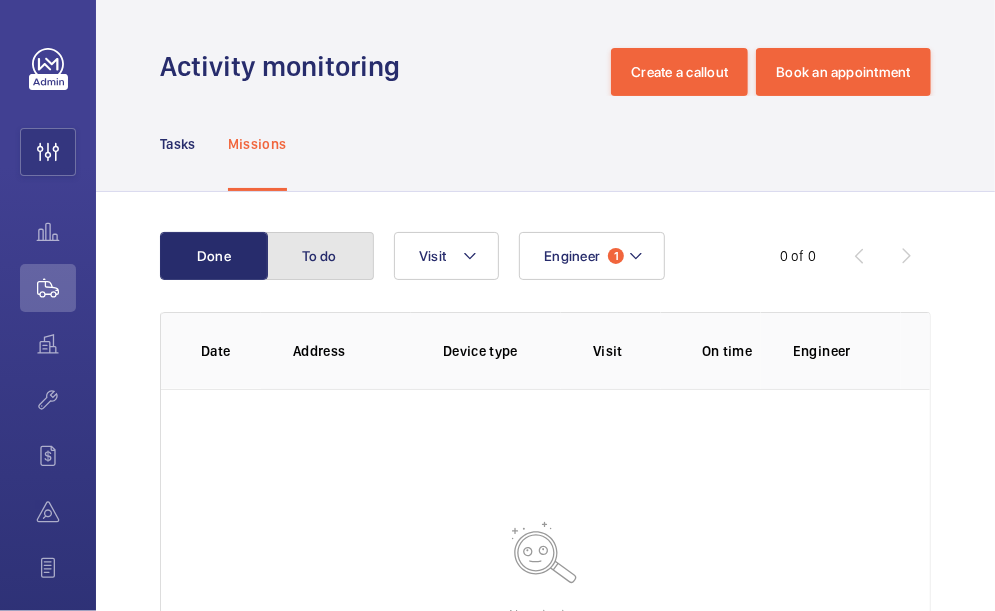 click on "To do" 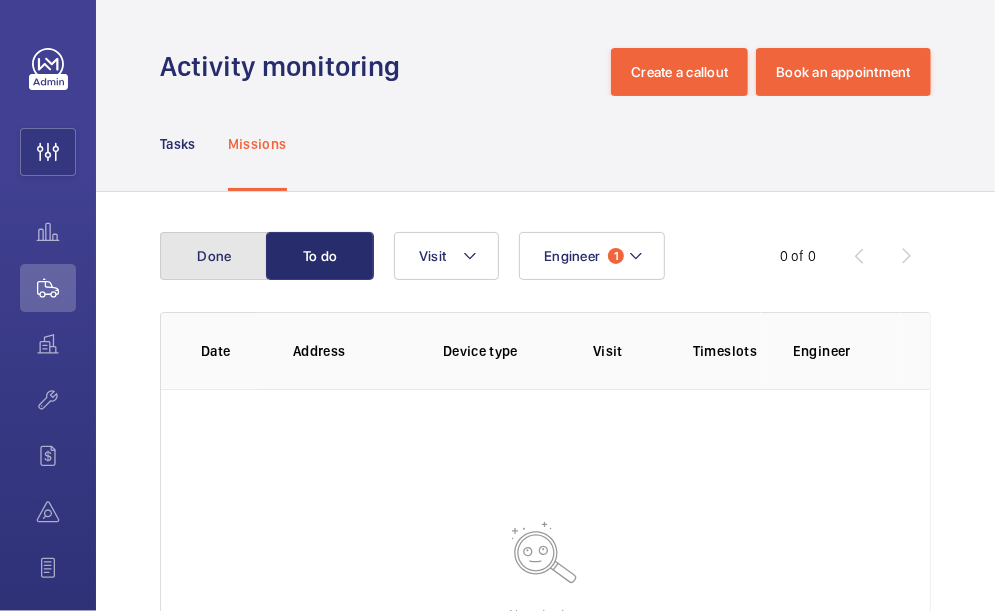 click on "Done" 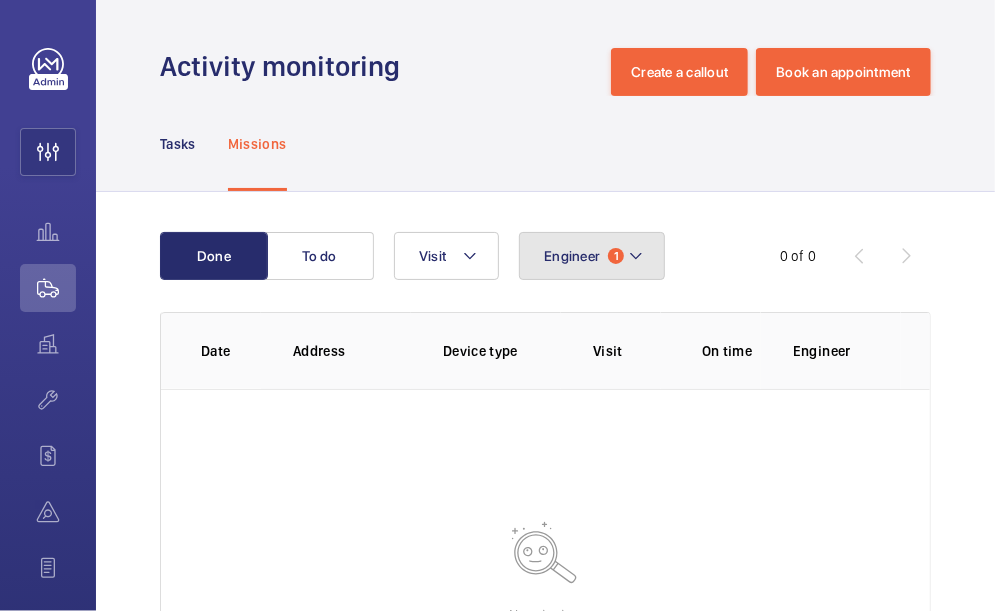 click on "Engineer" 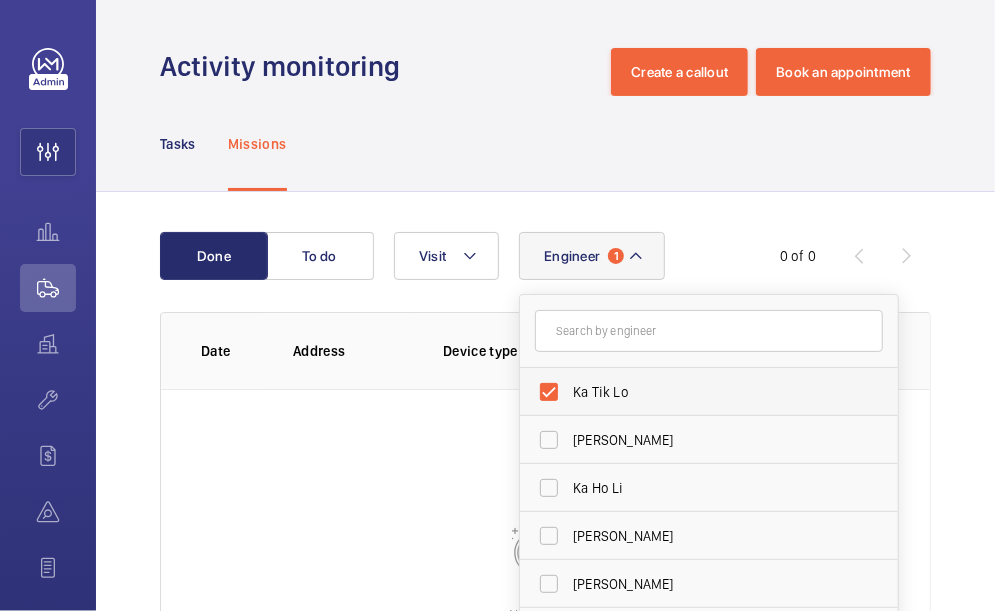 click on "Ka Tik Lo" at bounding box center [694, 392] 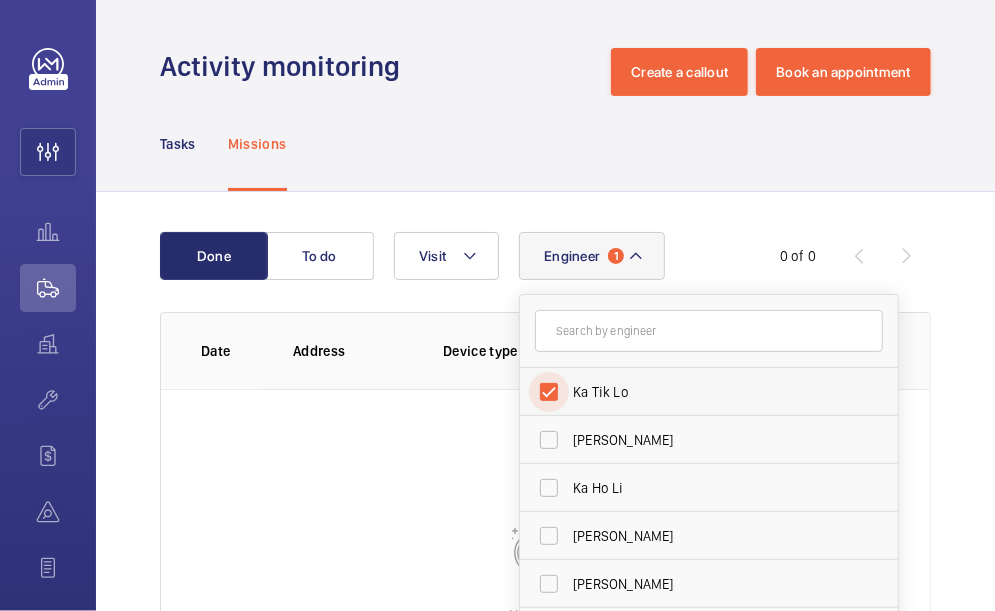 click on "Ka Tik Lo" at bounding box center (549, 392) 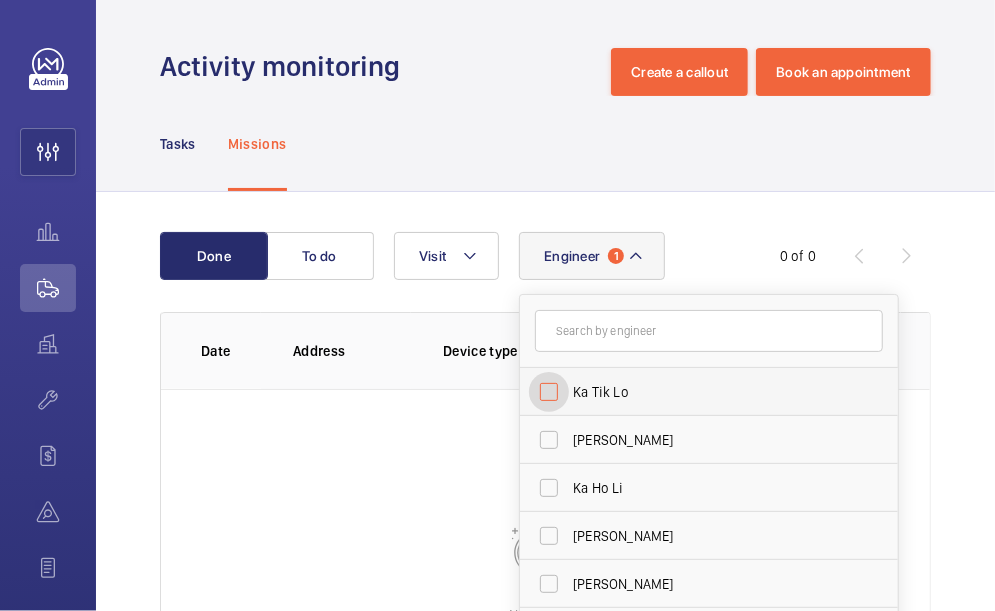 checkbox on "false" 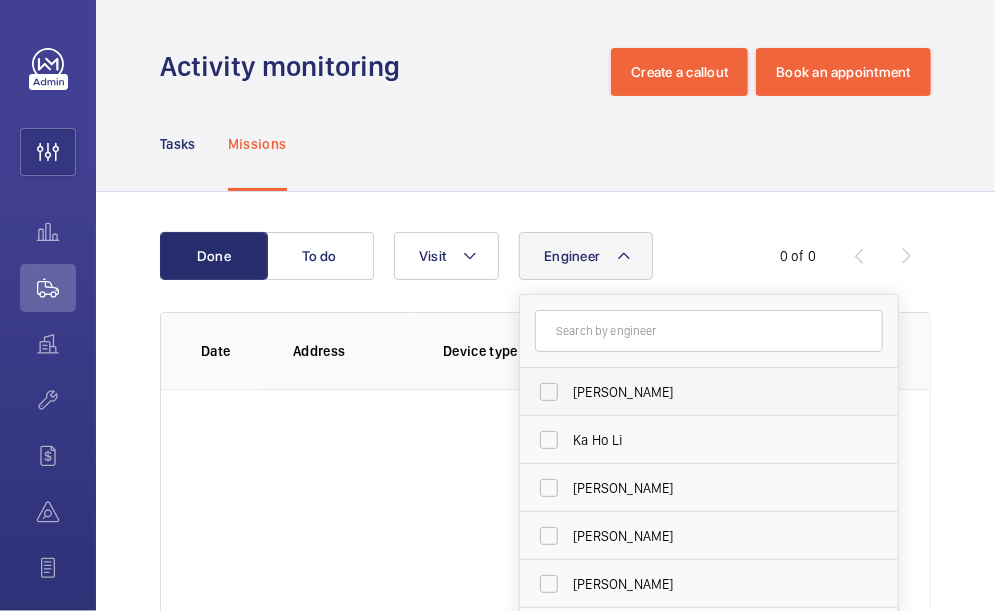 click on "[PERSON_NAME]" at bounding box center (694, 392) 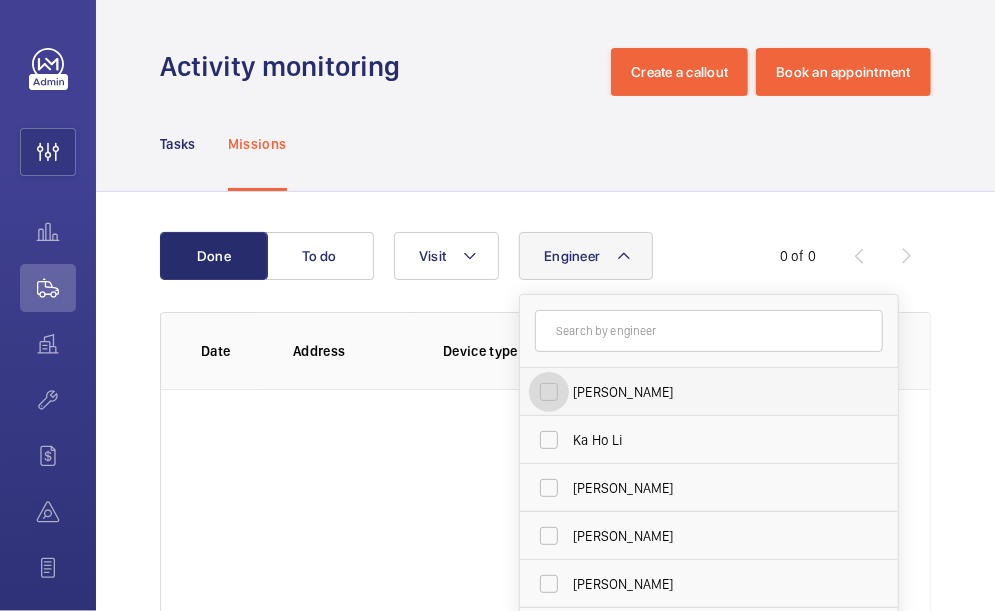 click on "[PERSON_NAME]" at bounding box center [549, 392] 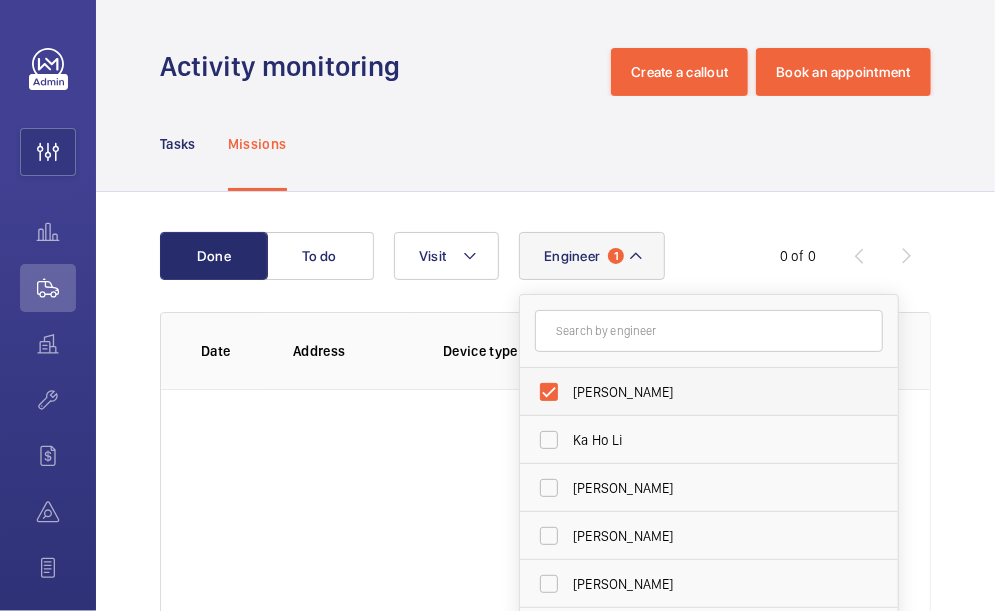 click on "[PERSON_NAME]" at bounding box center (694, 392) 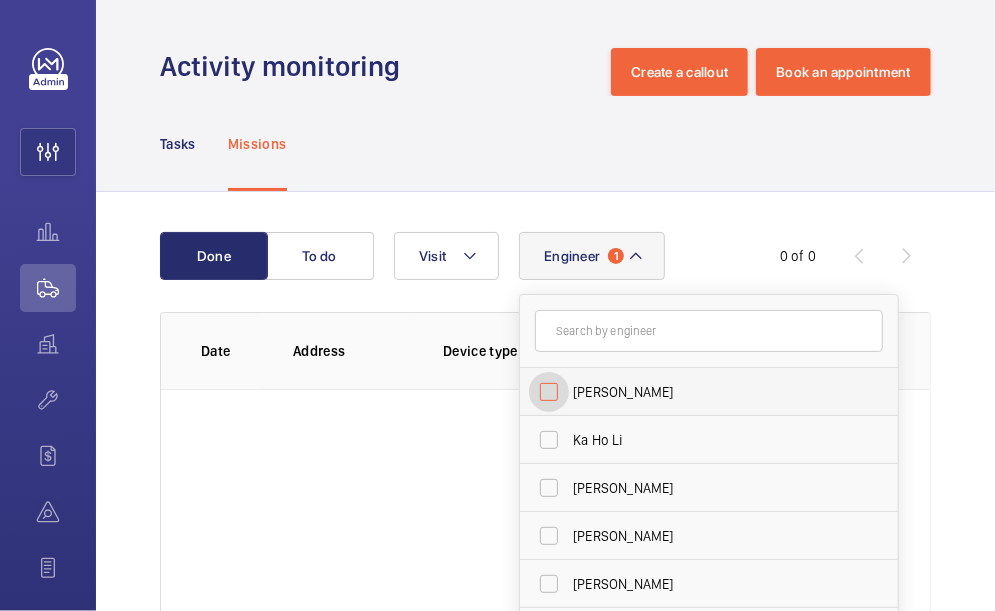 checkbox on "false" 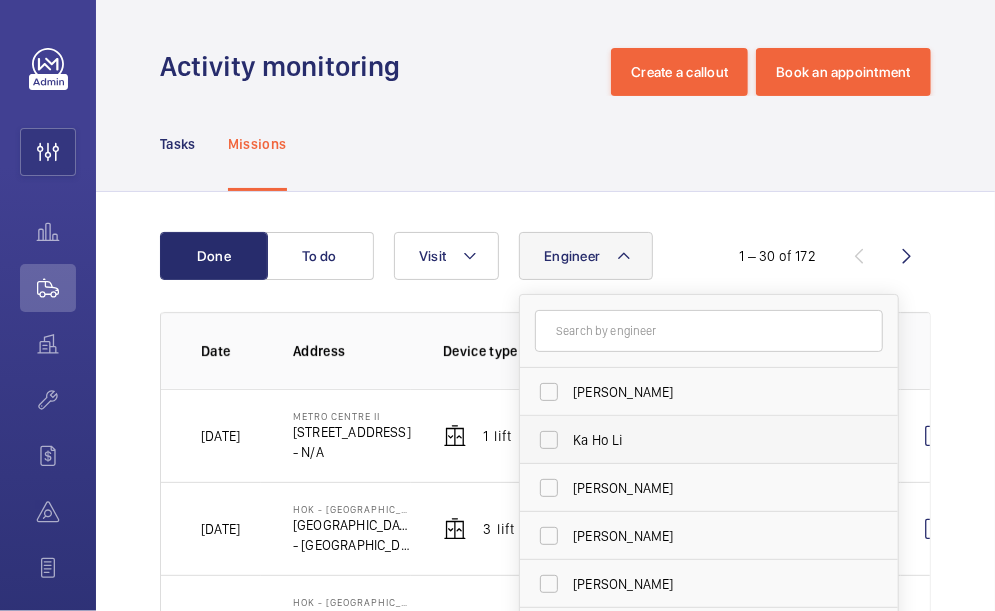click on "Ka Ho Li" at bounding box center [694, 440] 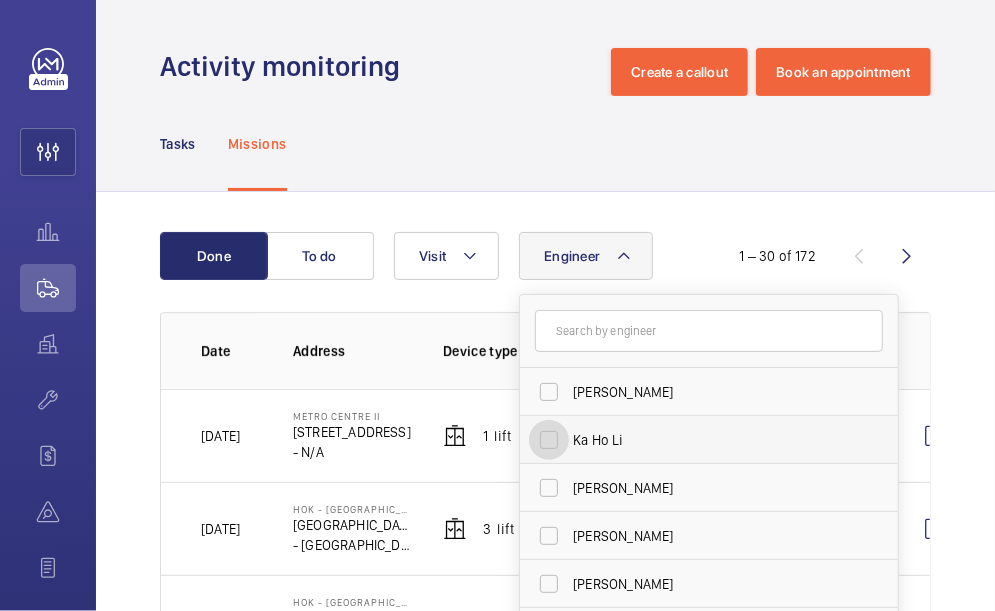 click on "Ka Ho Li" at bounding box center (549, 440) 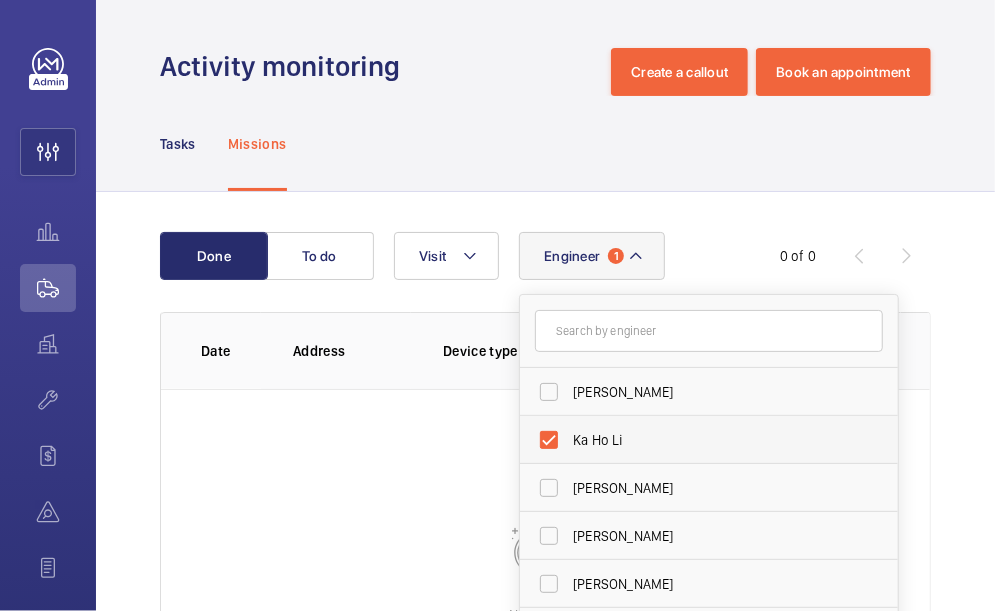 click on "Ka Ho Li" at bounding box center (694, 440) 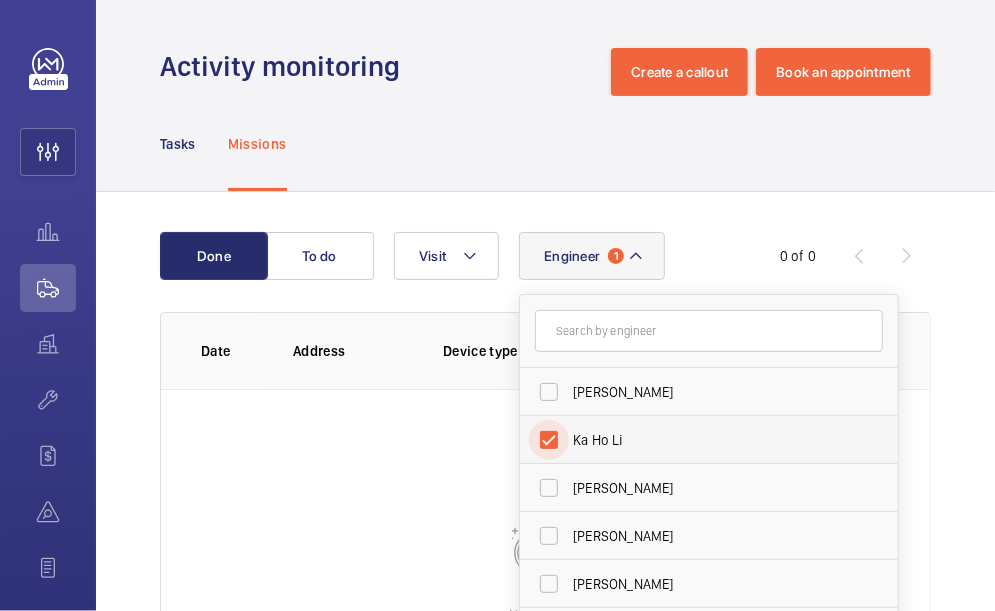 click on "Ka Ho Li" at bounding box center (549, 440) 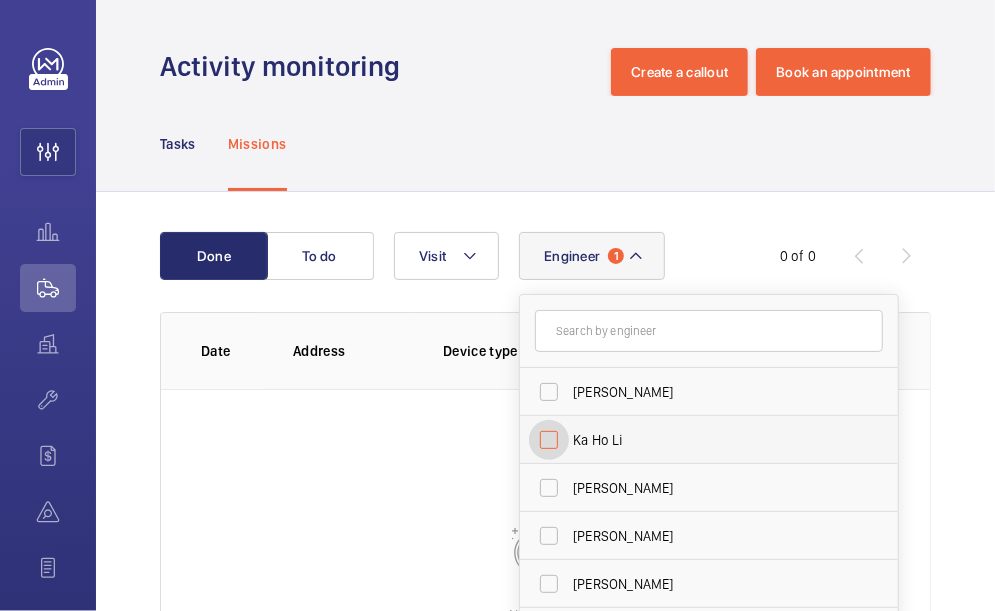 checkbox on "false" 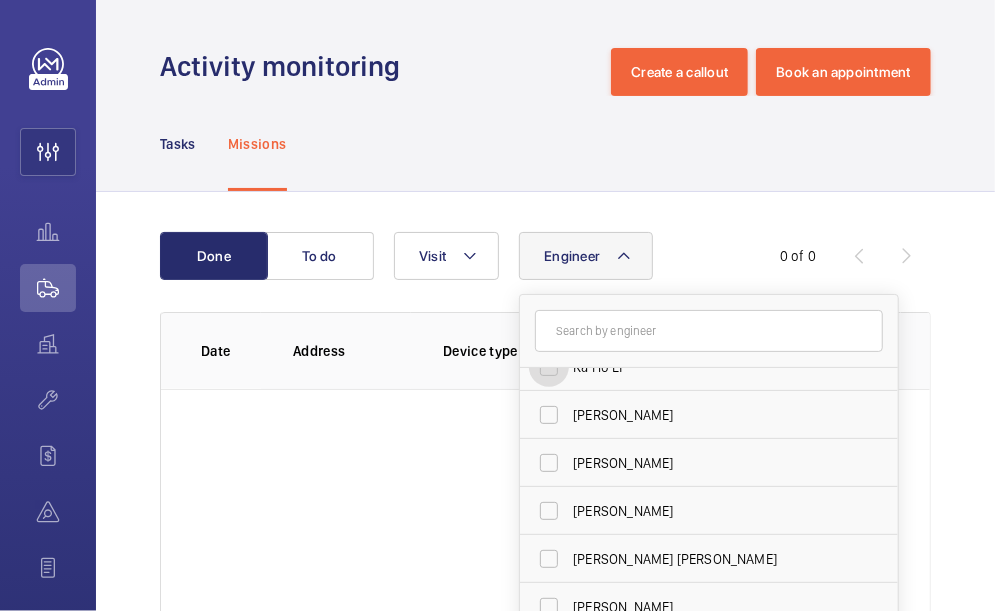 scroll, scrollTop: 0, scrollLeft: 0, axis: both 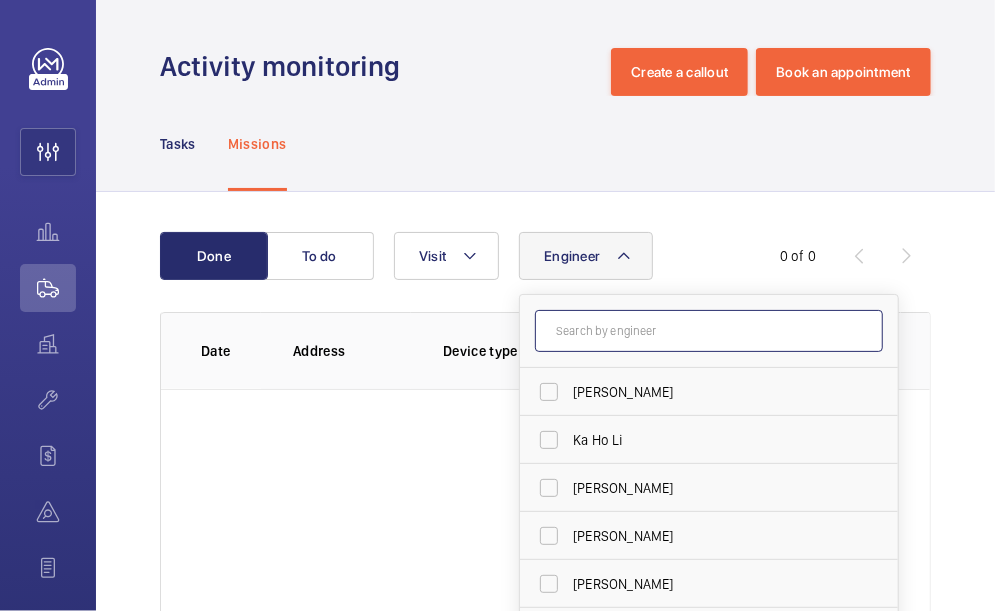 click 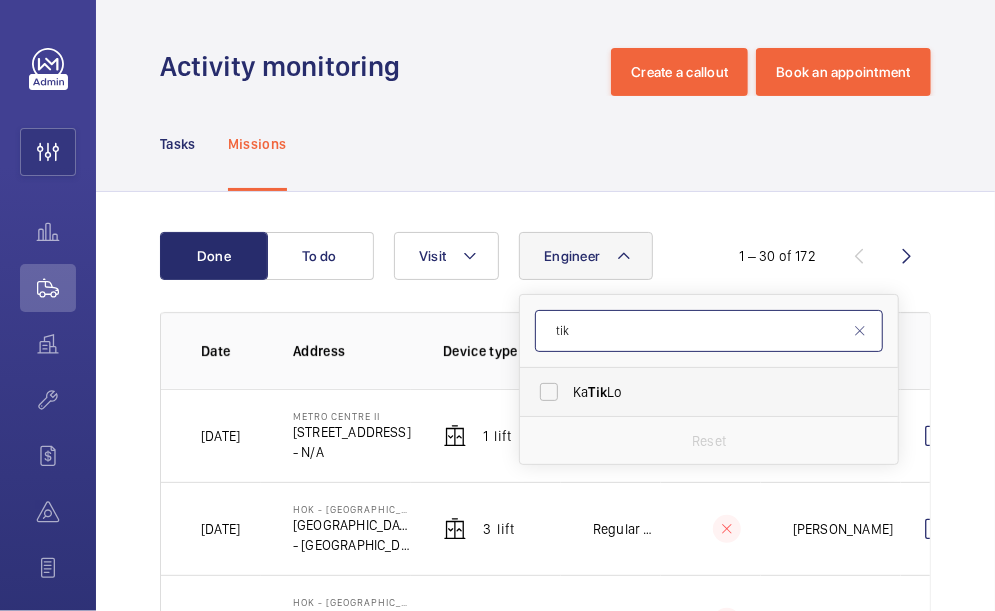 type on "tik" 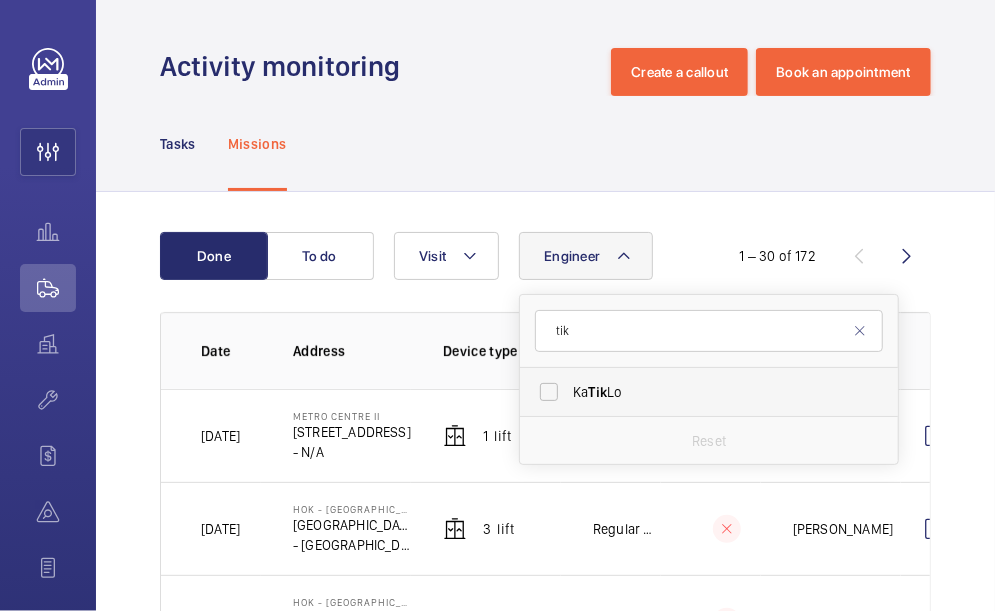 click on "Ka  Tik  Lo" at bounding box center (694, 392) 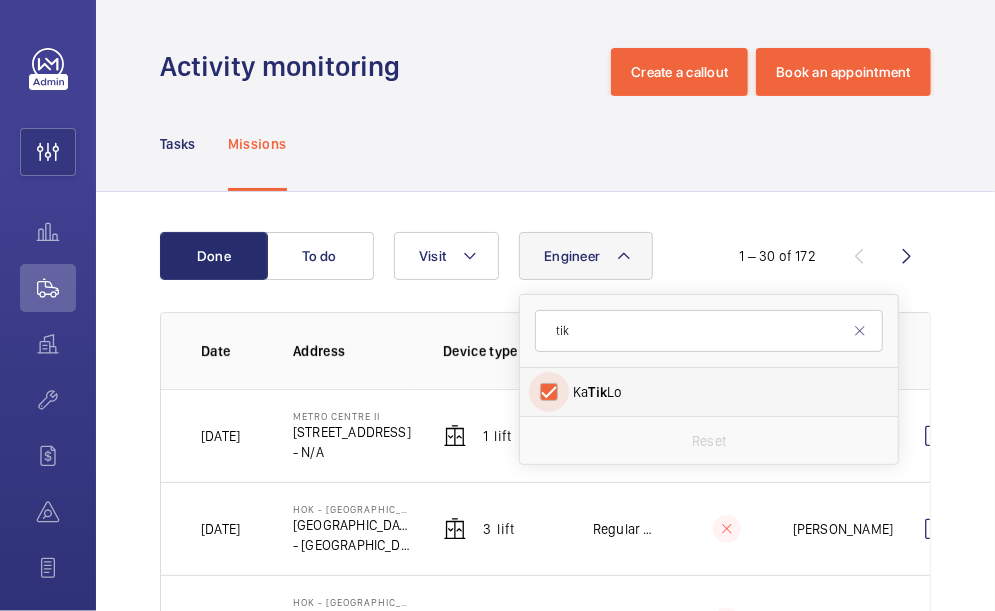 checkbox on "true" 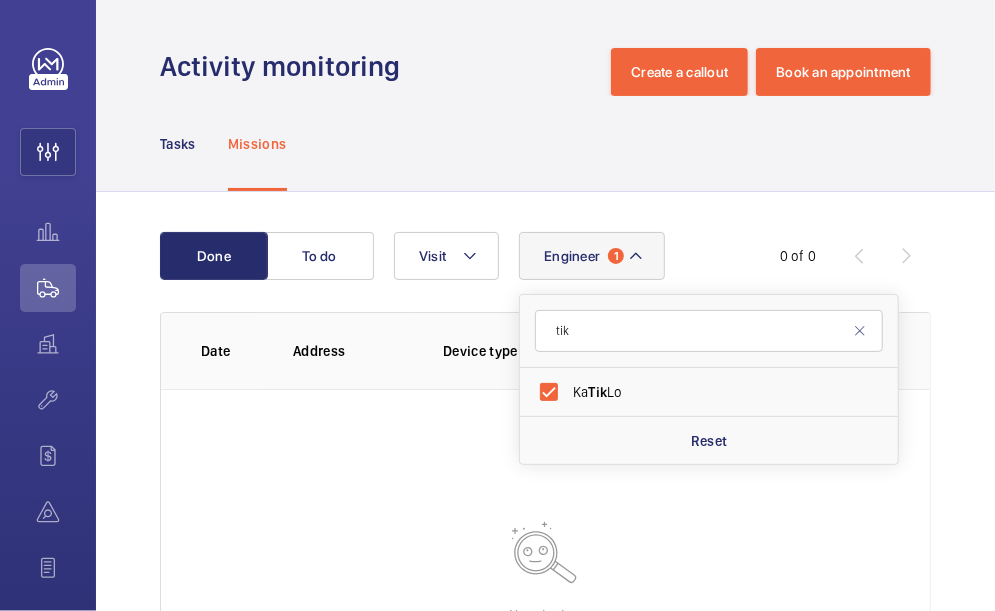 click on "Done To do Engineer 1 tik Ka  Tik  Lo Reset Visit  0 of 0  Date Address Device type Visit On time Engineer Action  No mission  found" 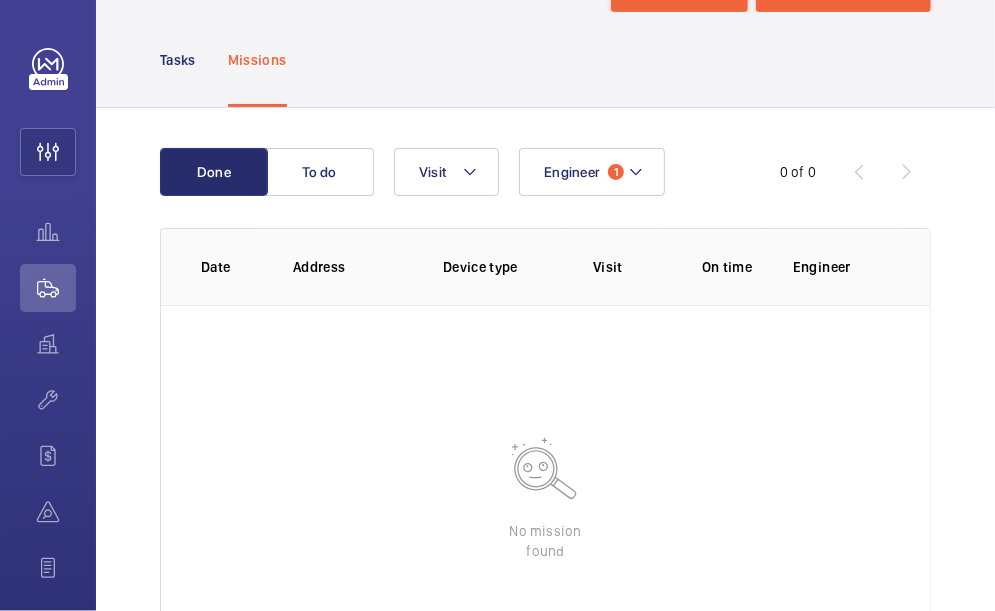 scroll, scrollTop: 0, scrollLeft: 0, axis: both 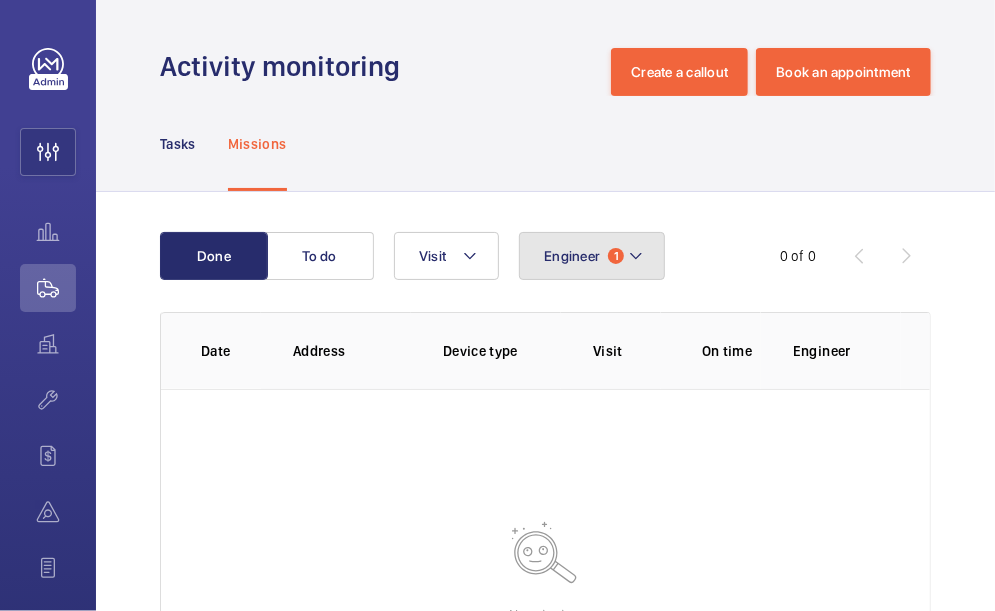 click on "Engineer 1" 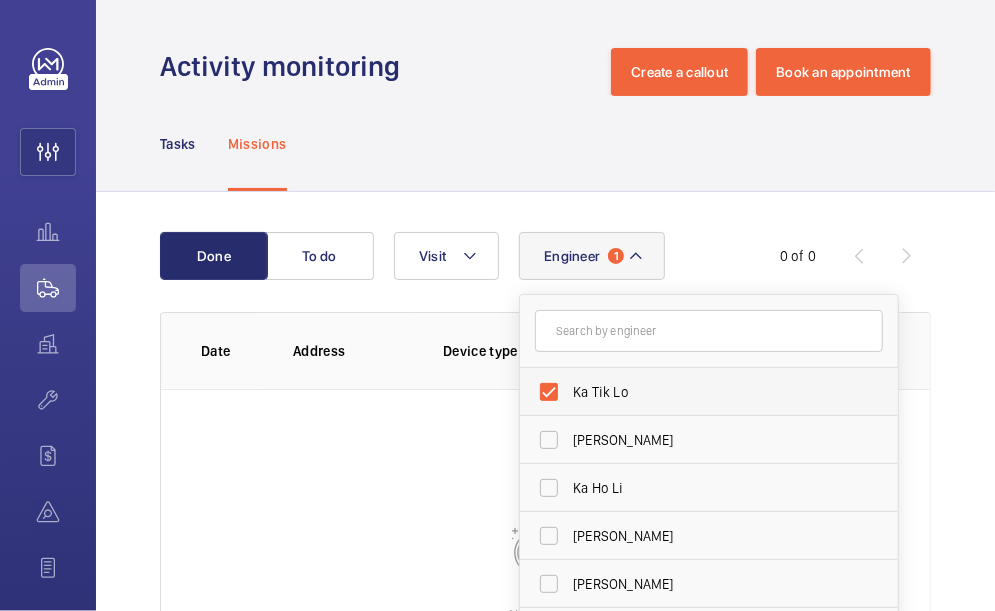 click on "Ka Tik Lo" at bounding box center (694, 392) 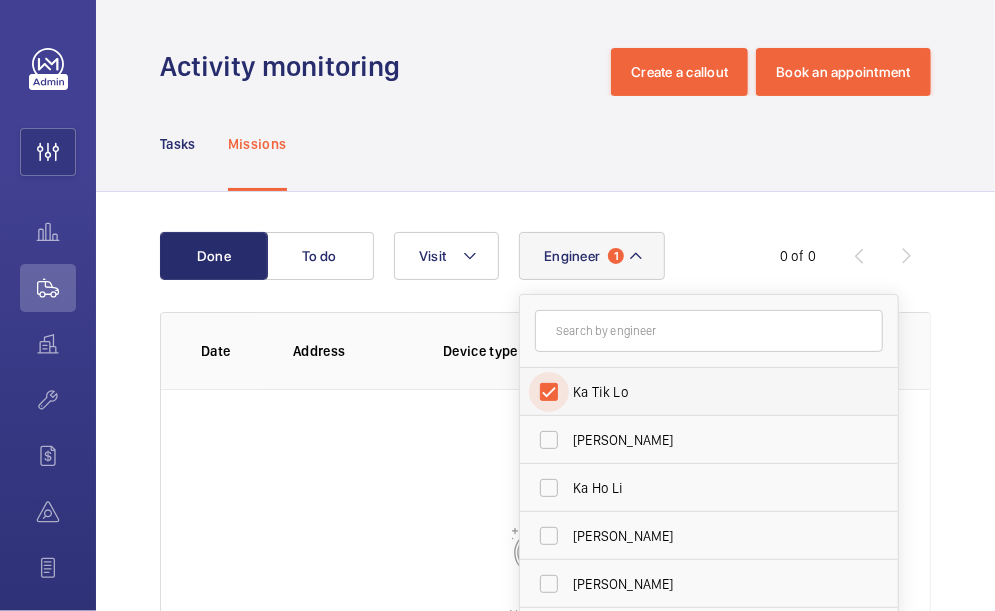 click on "Ka Tik Lo" at bounding box center (549, 392) 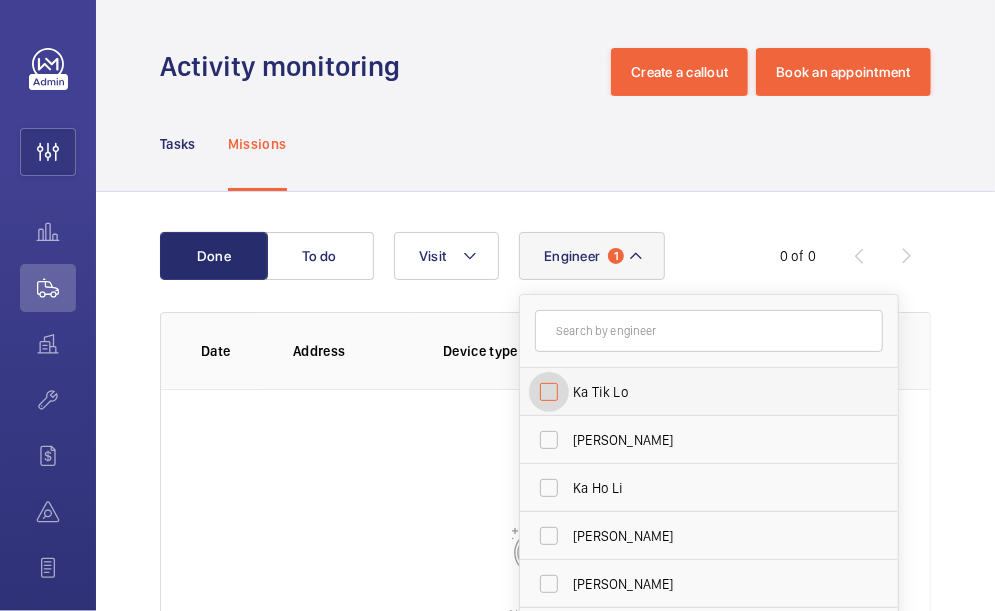 checkbox on "false" 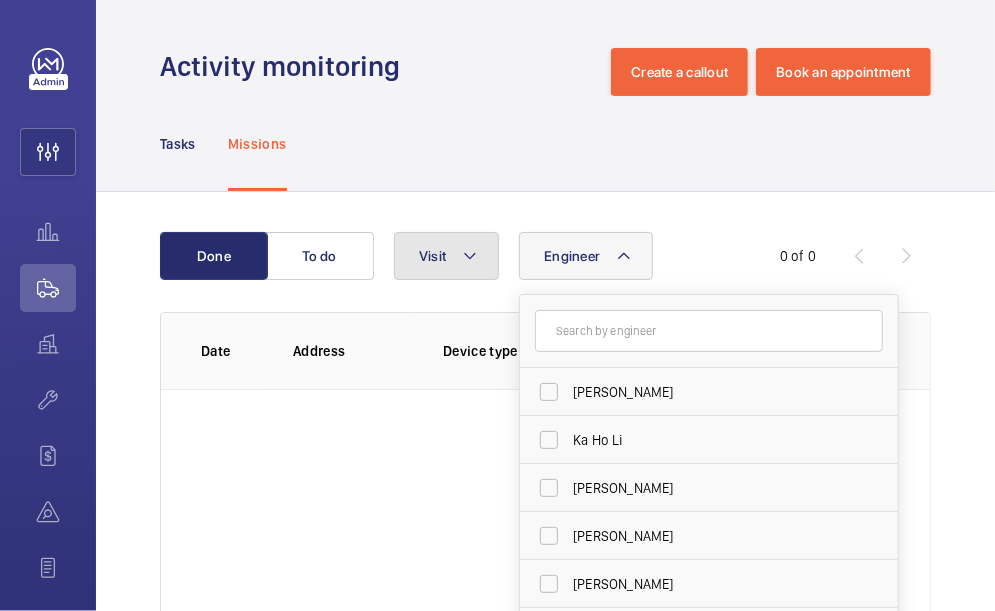click on "Visit" 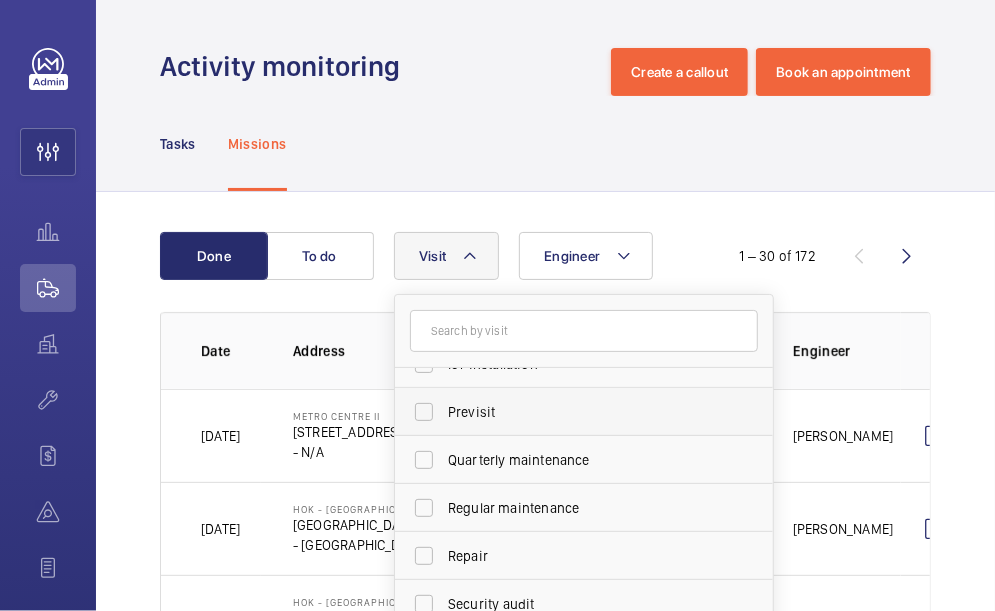 scroll, scrollTop: 300, scrollLeft: 0, axis: vertical 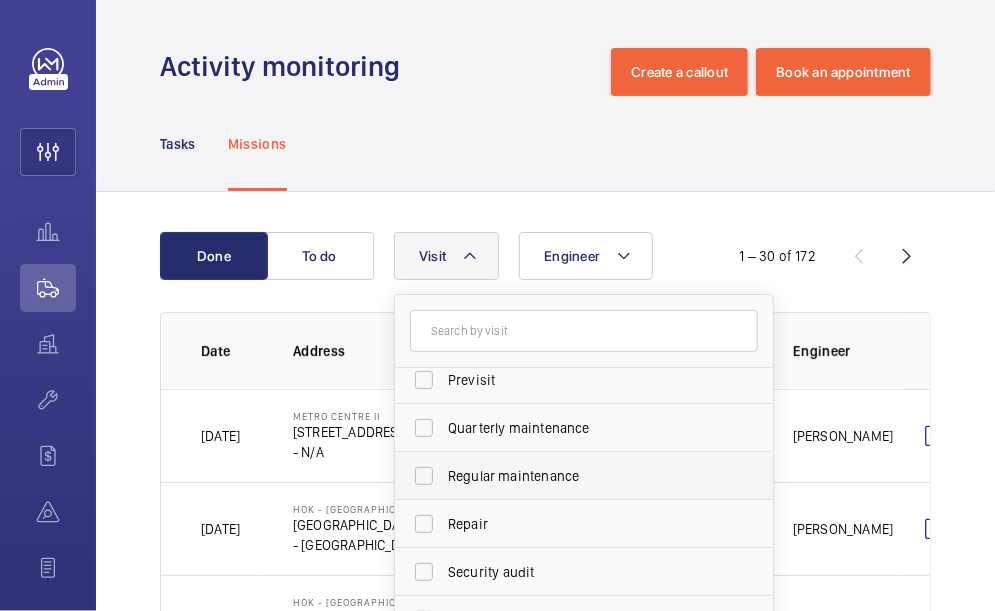 click on "Regular maintenance" at bounding box center (569, 476) 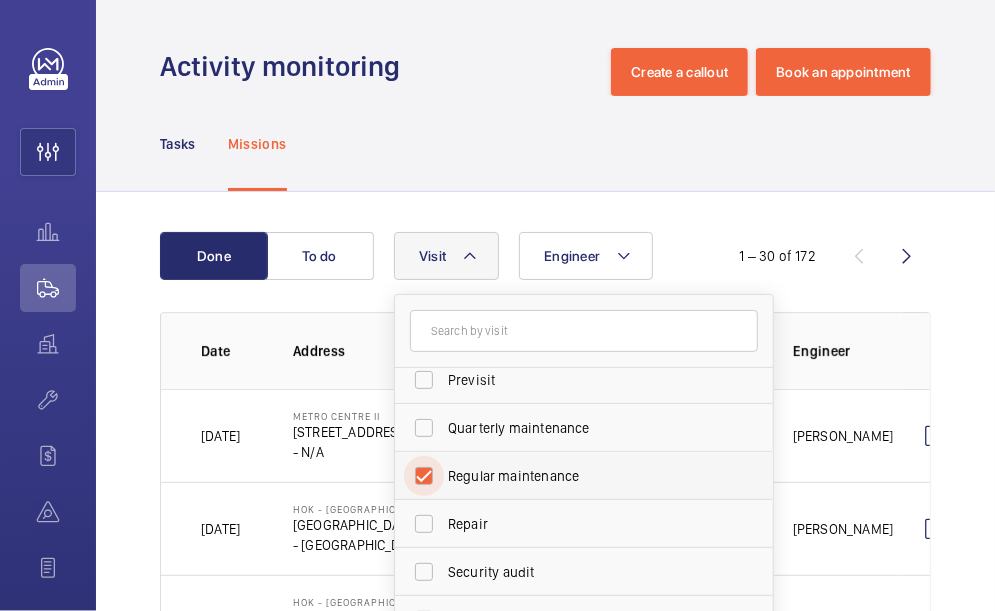checkbox on "true" 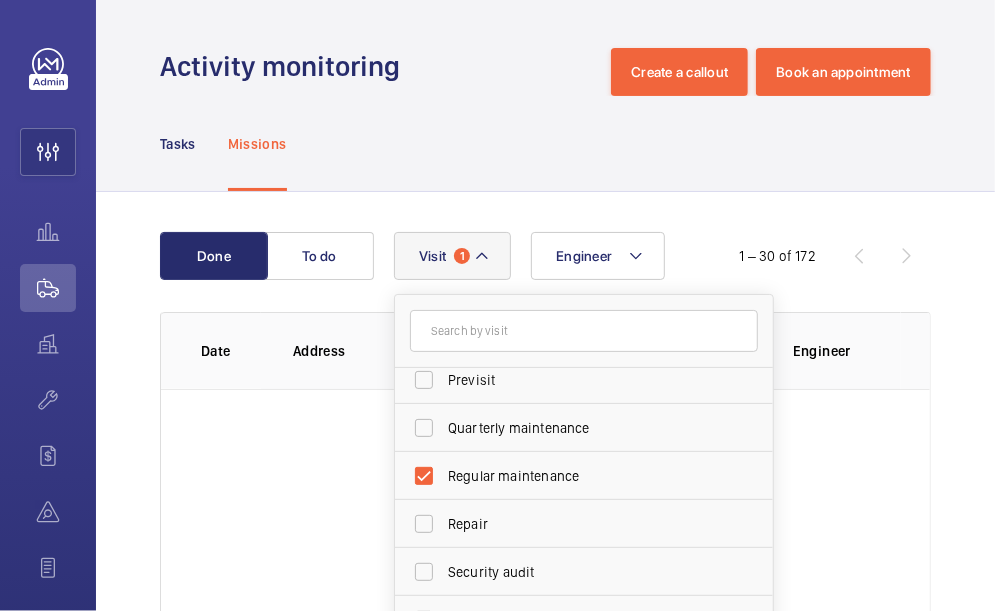 click on "Done To do Engineer Visit 1 Annual maintenance Breakdown Client appointment Insurance company Handover IoT installation Previsit Quarterly maintenance Regular maintenance Repair Security audit Semiannual maintenance Trapped passenger Reset  1 – 30 of 172  Date Address Device type Visit On time Engineer Action" 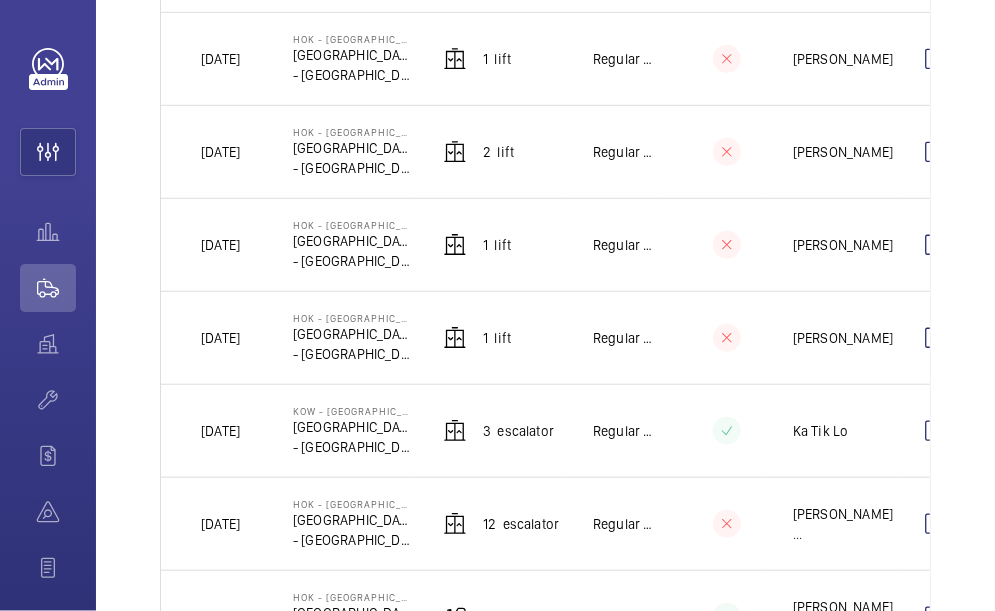 scroll, scrollTop: 500, scrollLeft: 0, axis: vertical 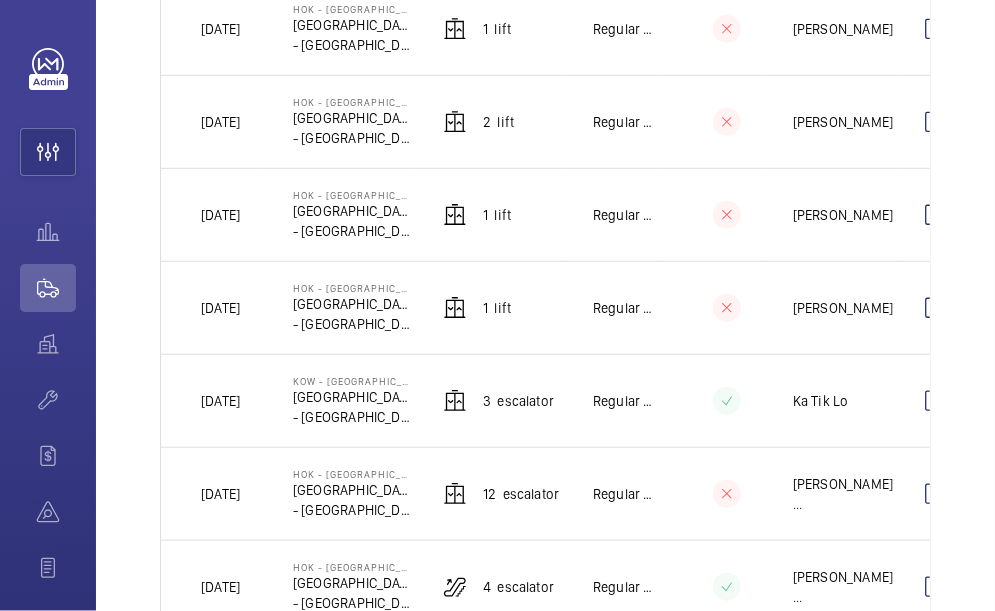 click on "10/06/2025" 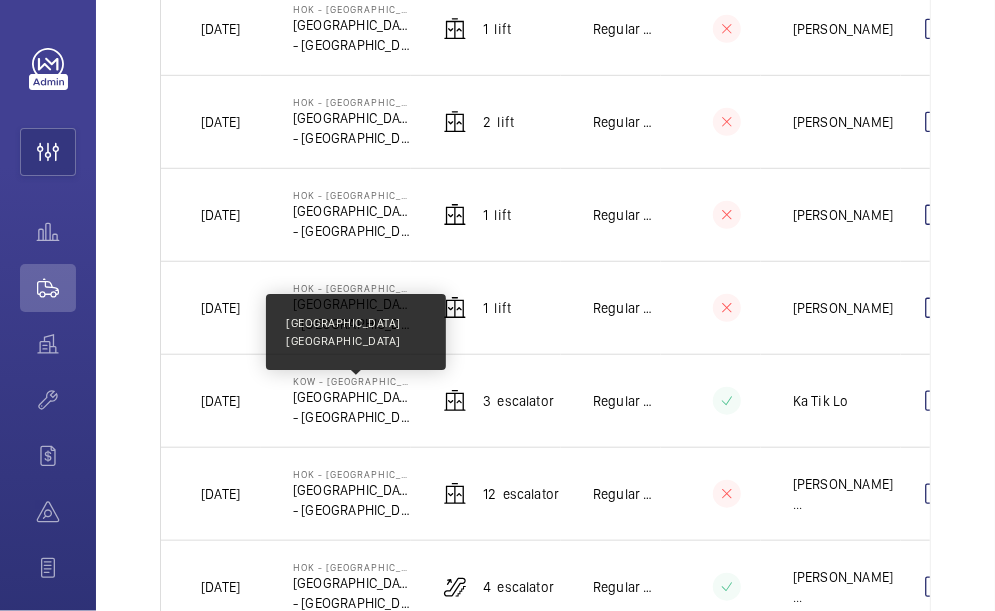 click on "九龍站 Kowloon Station" 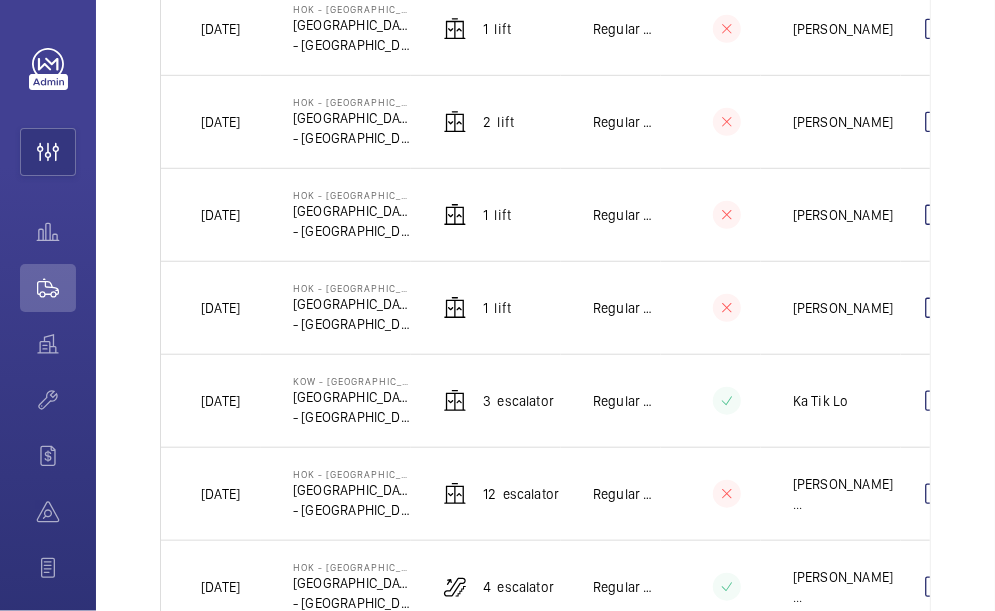 click on "Regular maintenance" 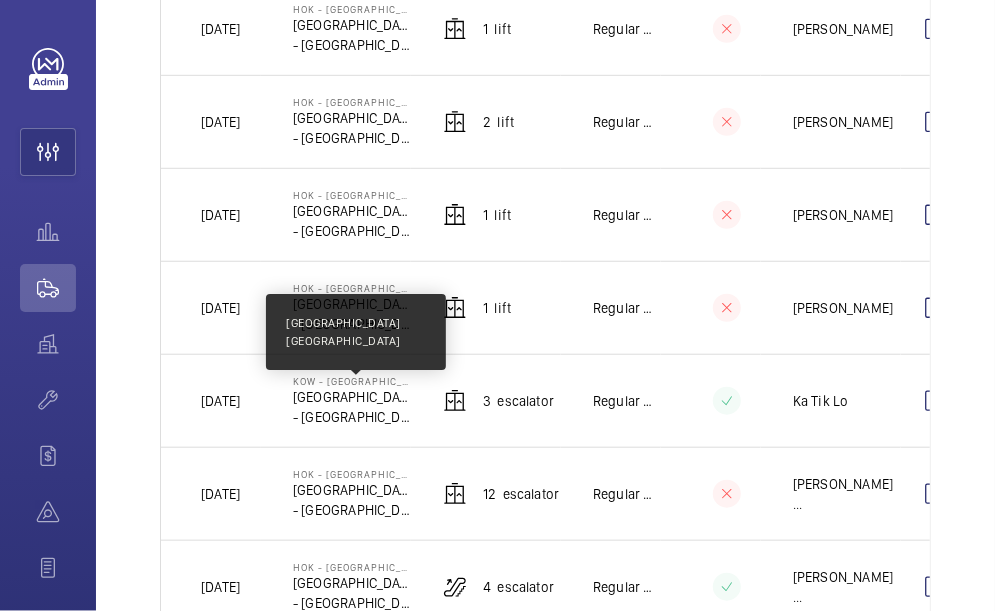 click on "九龍站 Kowloon Station" 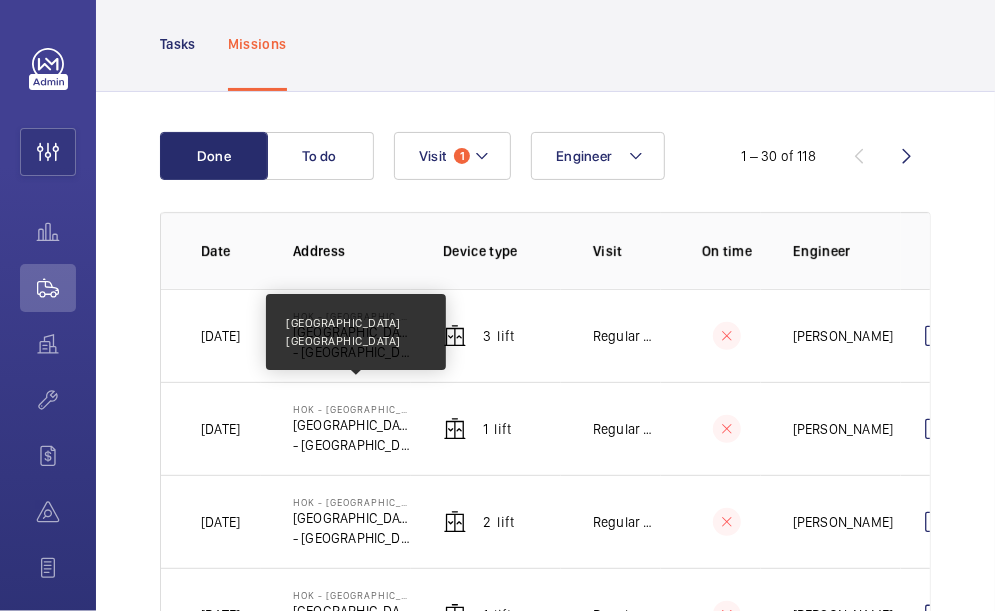 scroll, scrollTop: 0, scrollLeft: 0, axis: both 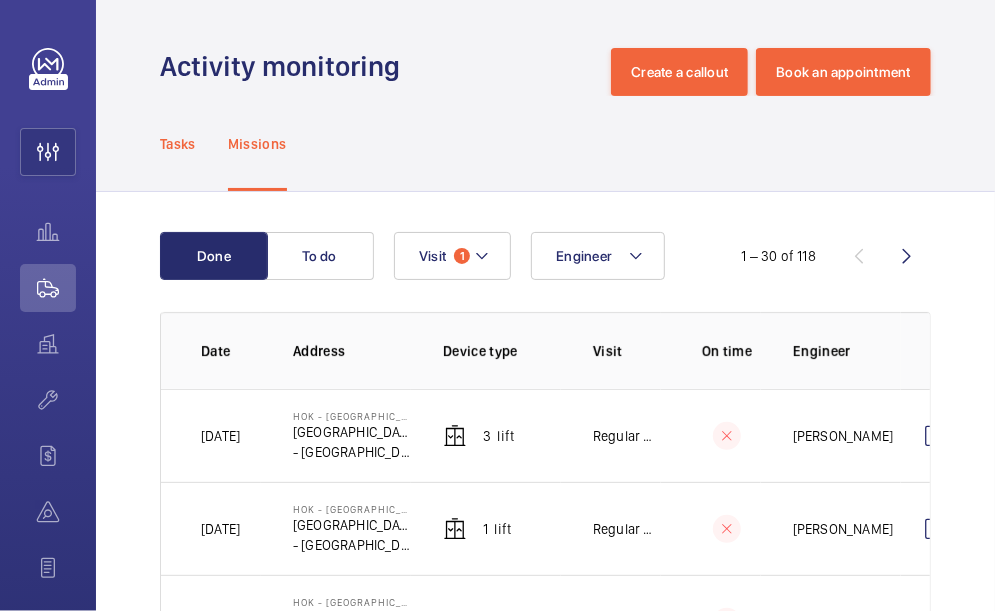 click on "Tasks" 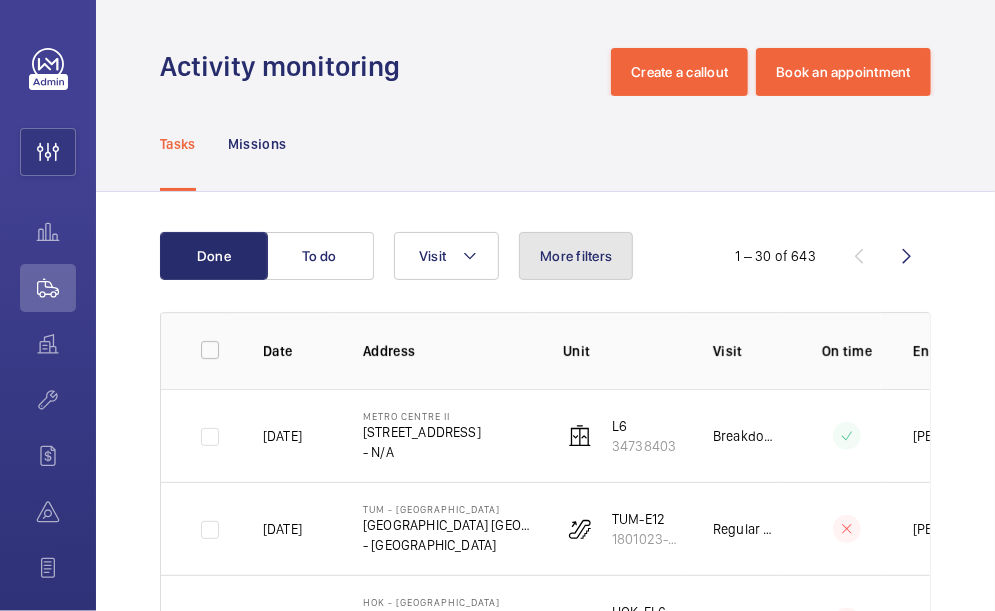 click on "More filters" 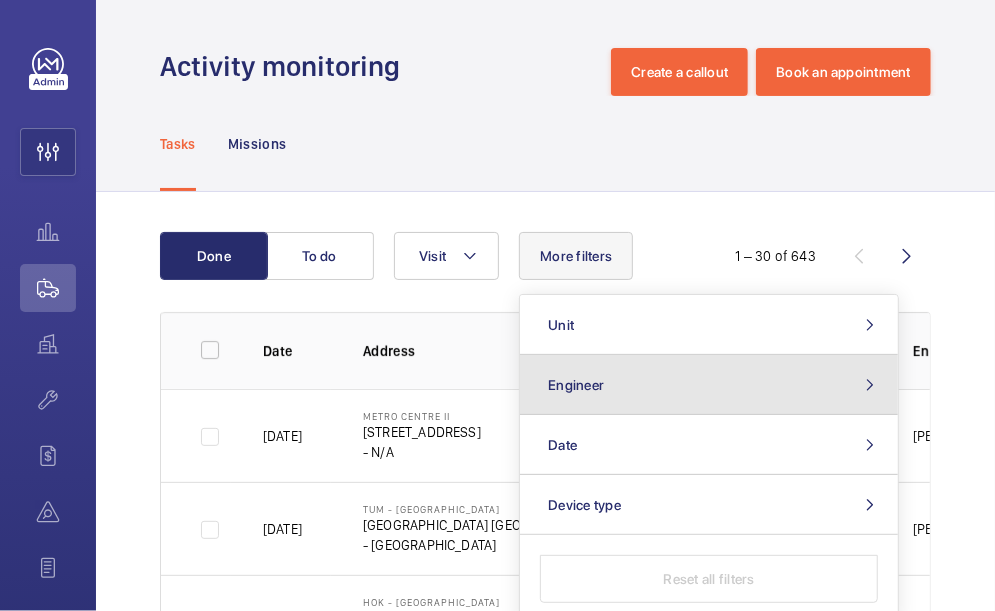 click on "Engineer" 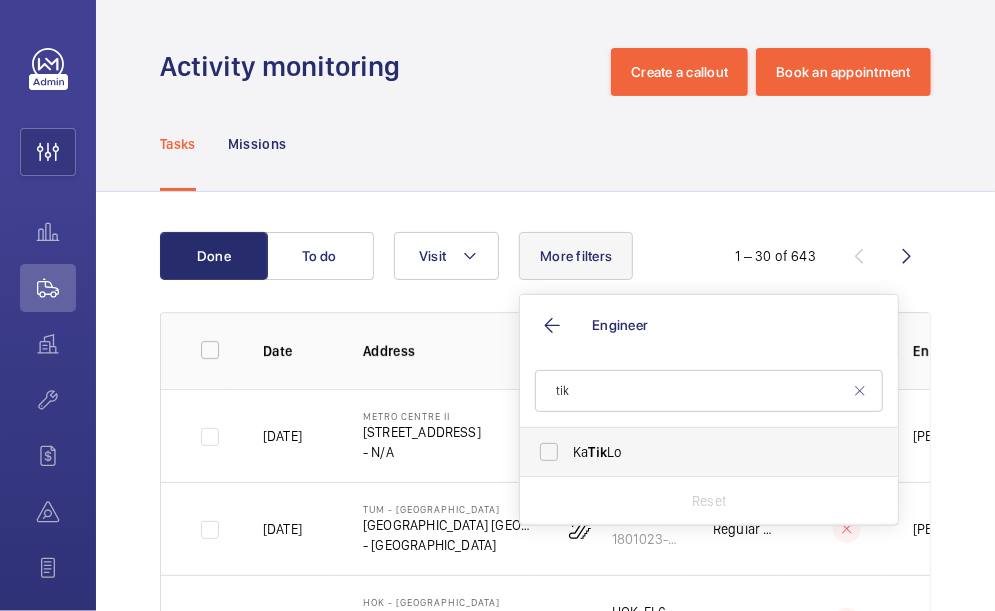 type on "tik" 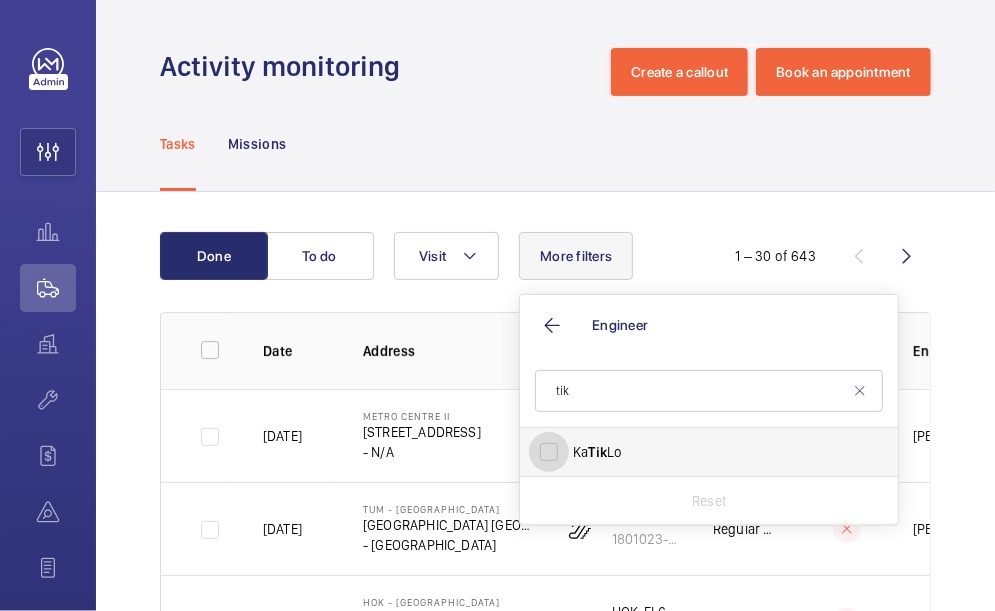 click on "Ka  Tik  Lo" at bounding box center (549, 452) 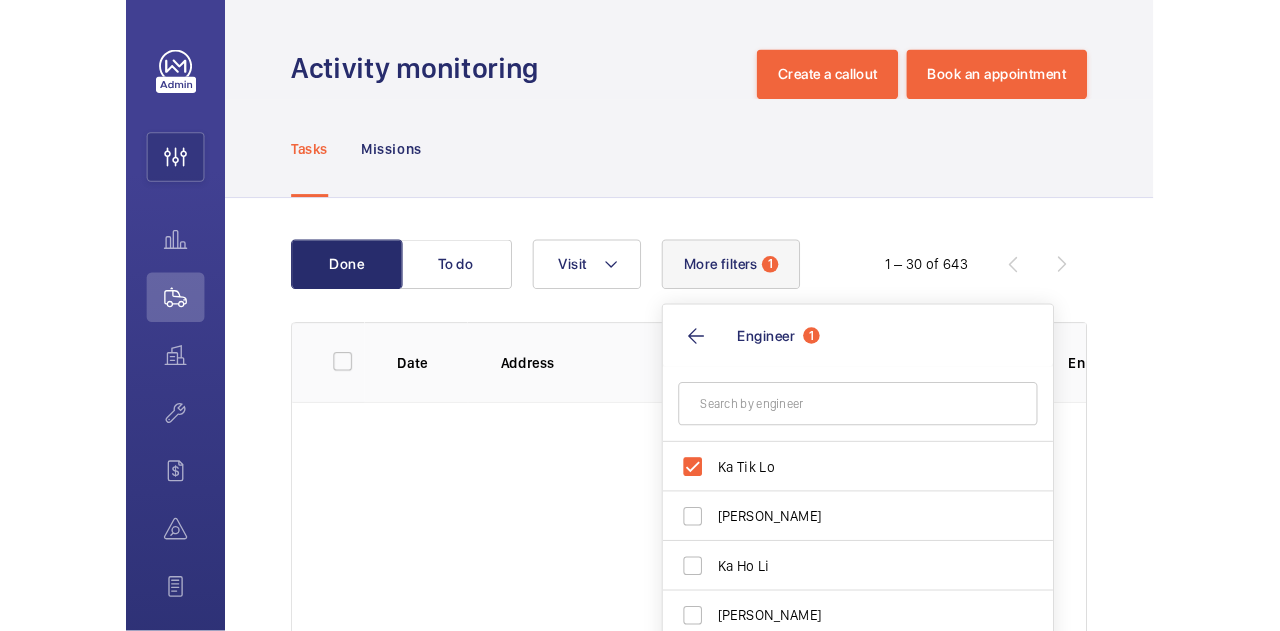 scroll, scrollTop: 92, scrollLeft: 0, axis: vertical 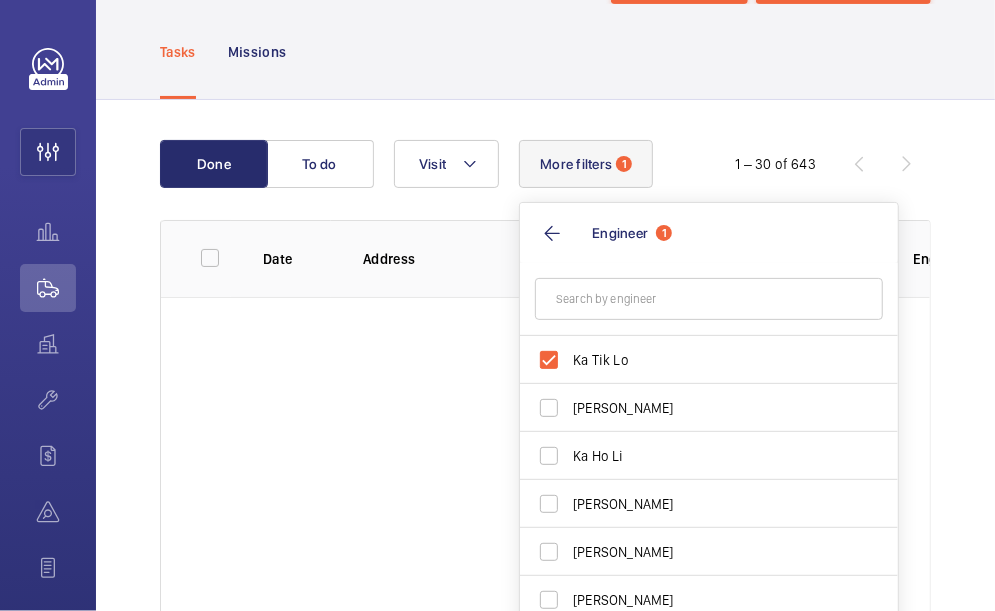 click on "Done To do Visit More filters  1  Engineer 1 Ka Tik Lo Shangwen Zeng Ka Ho Li Kwong Keung Yau Raymond CHEUNG Shangwen Zeng King Hang Li Yiu Chung Chow Hee Wah Lai Ho Yin Yip Foo Cheun Yip Chi Leung Tsang Wai Man Wong Che Hung Chan Stephen YUEN Chi Chung Ho Yui Tung Leung Kin Man Yip Siu Hin Cheung To Tung Lo Kun Tong Chan Georgia D. Nga Kok Cheung Ka Biu Ng Lina Ichiki (HK) Ka Hong HO Kun Tak Khong (HK) Siu Cheung Lee Hin Dan Tsang Tse Kwan Yu Ka Kit Ho Hongjie Lin Man Fai Kan Ka Po Lo Jason YEUNG Andrew Ling Cheung Yiu Fai Reset  1 – 30 of 643  Date Address Unit Visit On time Engineer Actions" 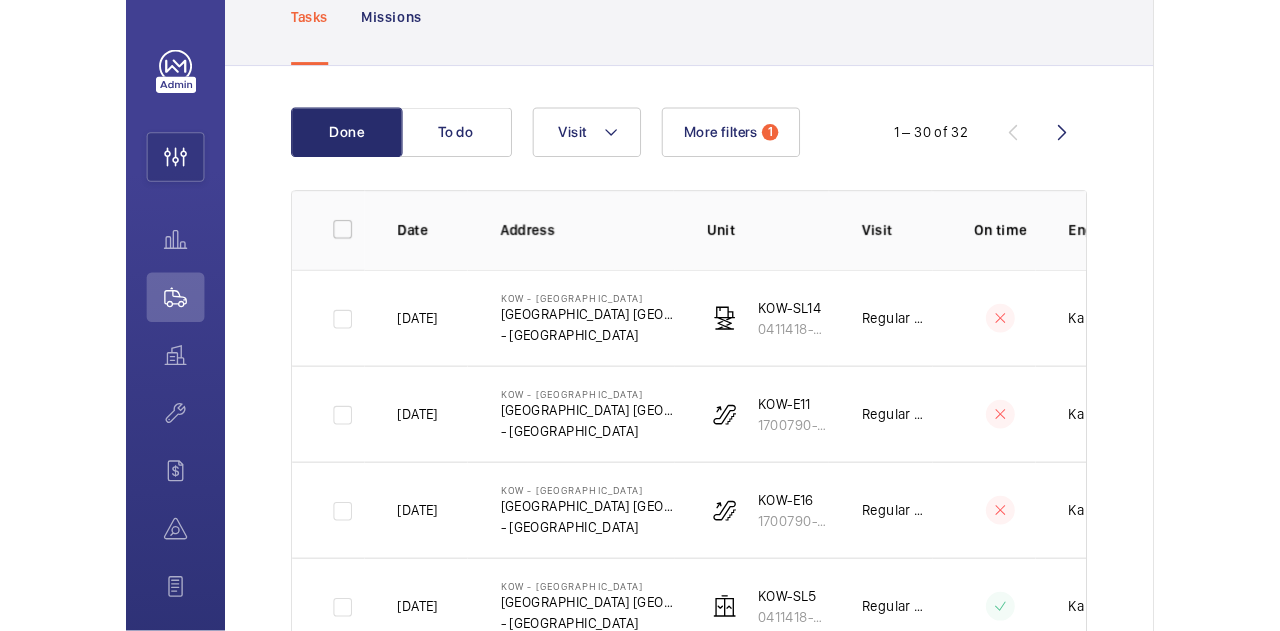 scroll, scrollTop: 100, scrollLeft: 0, axis: vertical 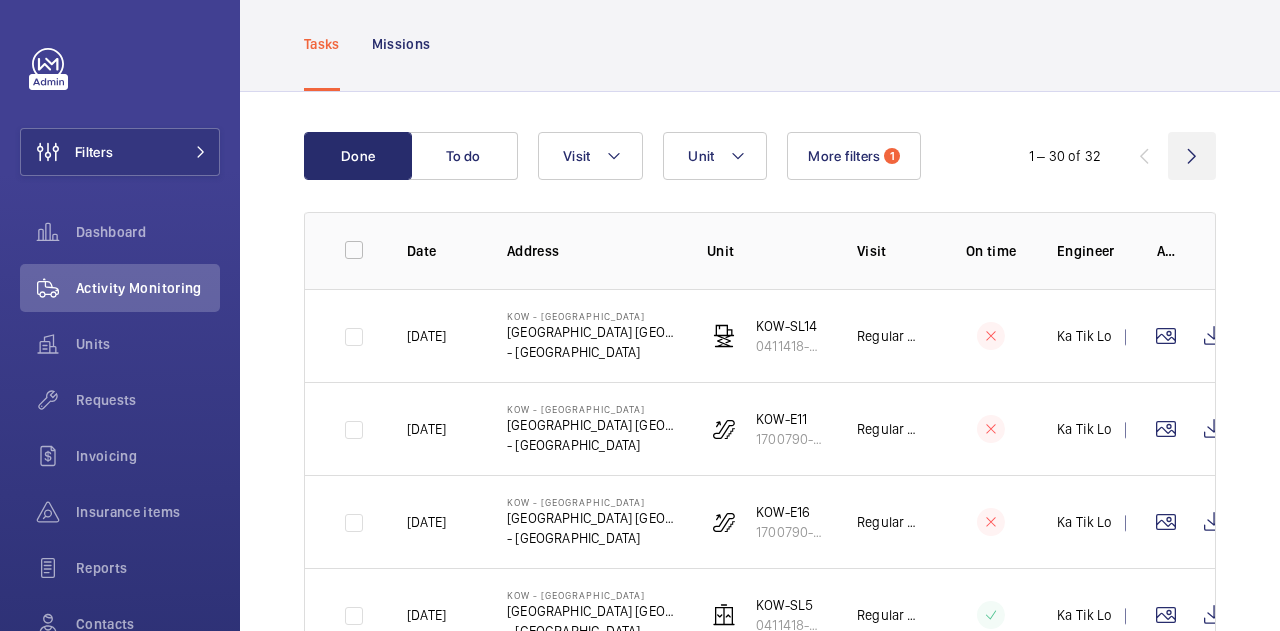 click 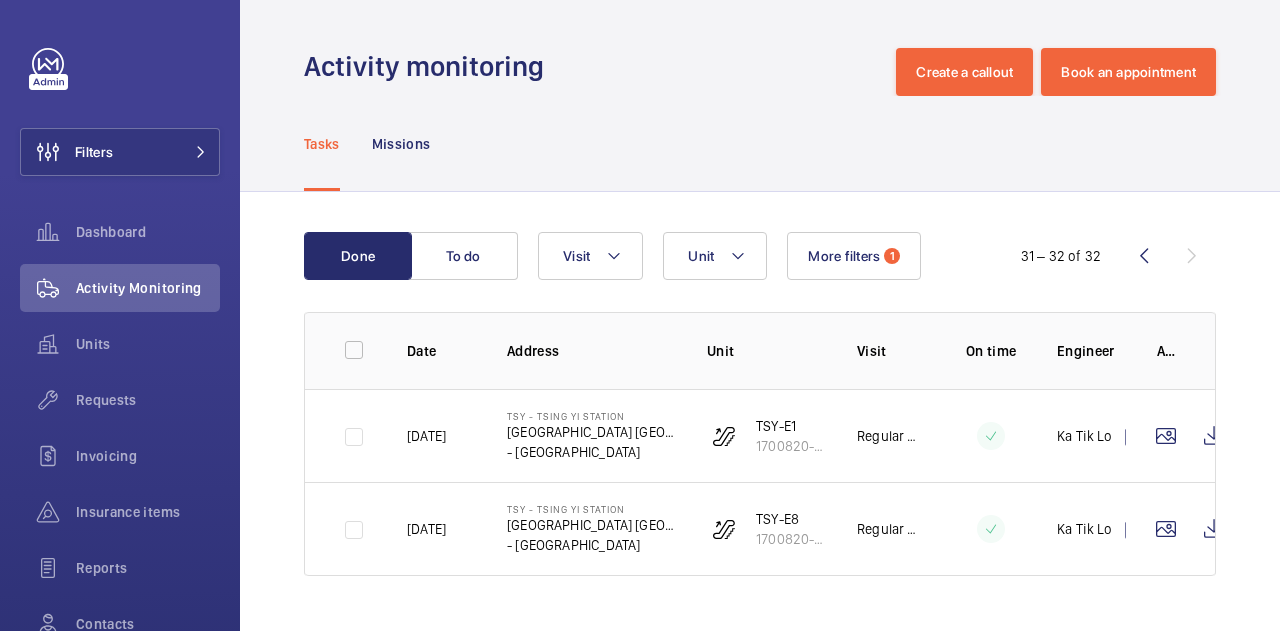 scroll, scrollTop: 0, scrollLeft: 0, axis: both 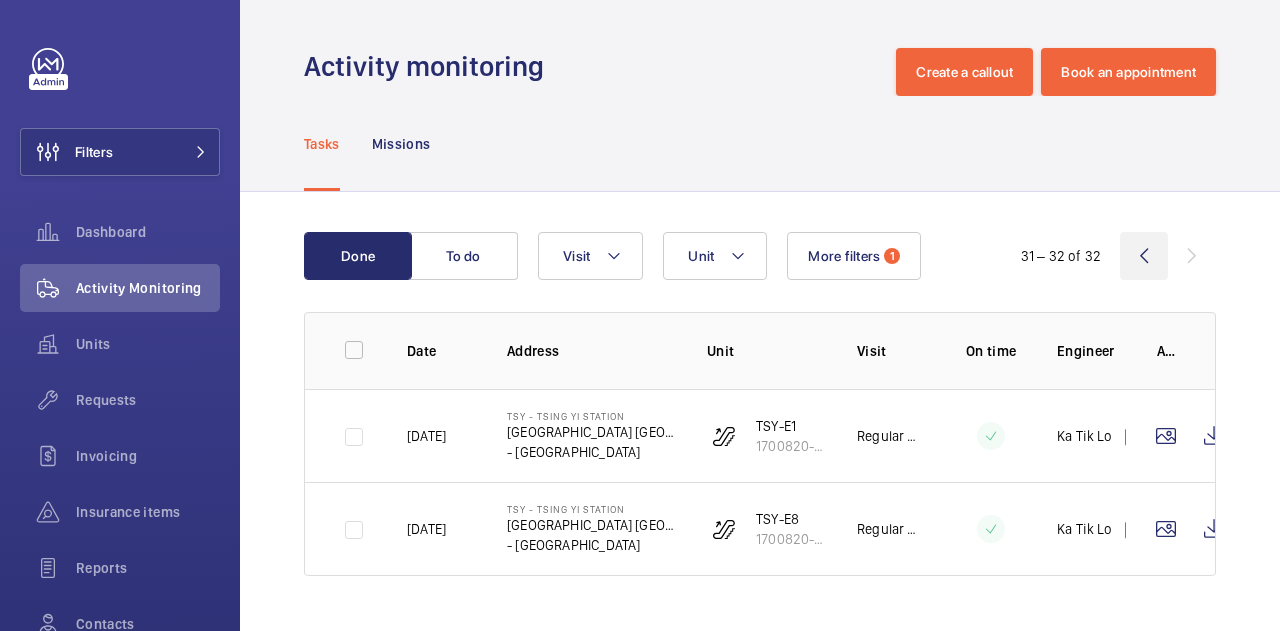 click 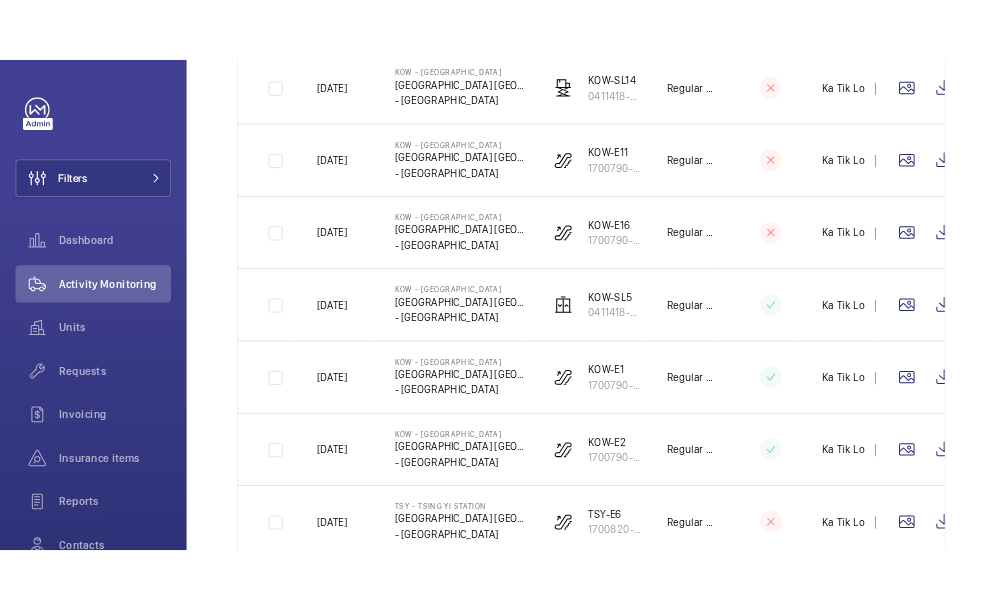 scroll, scrollTop: 0, scrollLeft: 0, axis: both 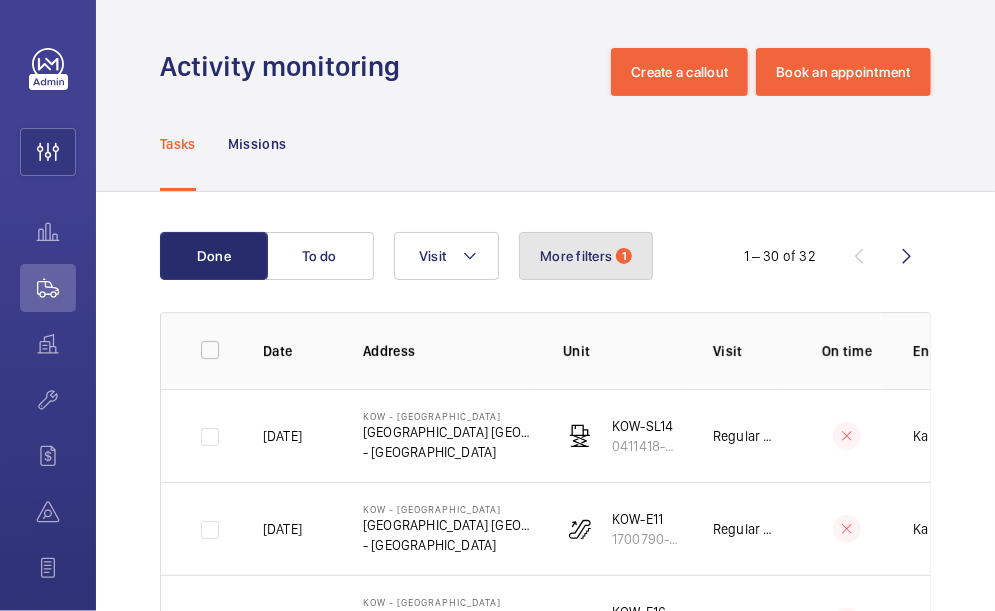 click on "More filters" 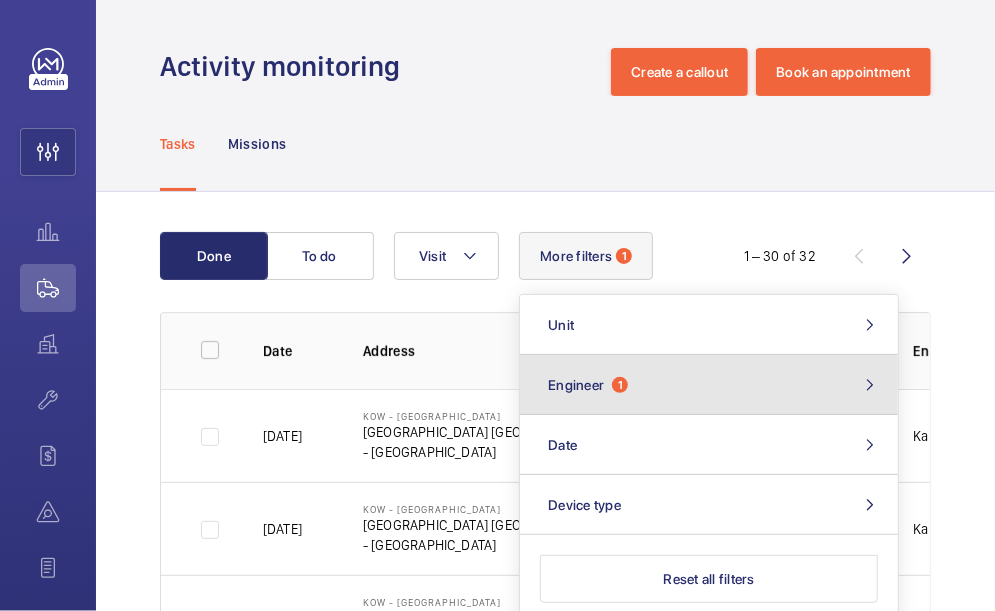 click on "1" 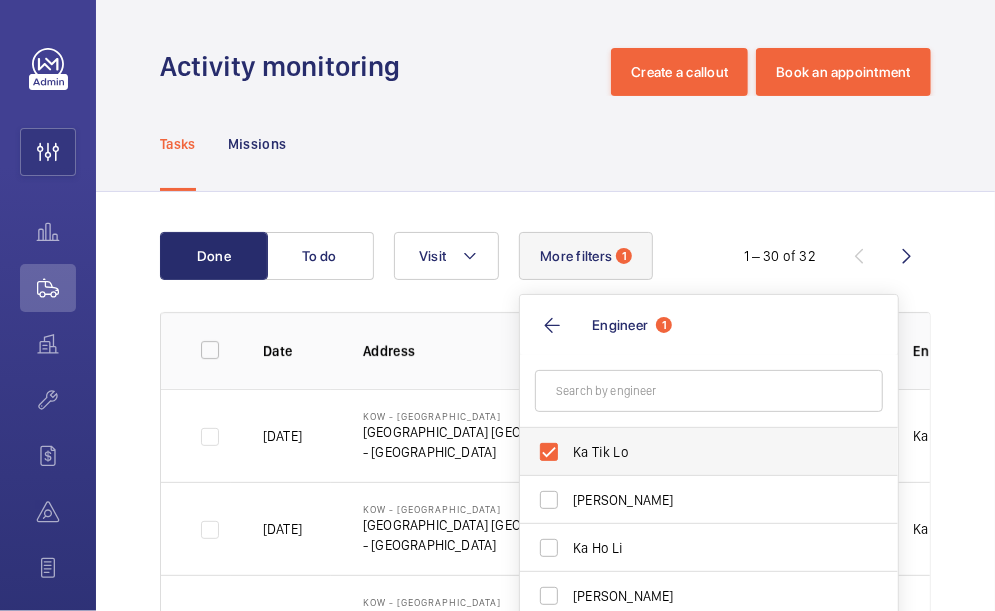 click on "Ka Tik Lo" at bounding box center [694, 452] 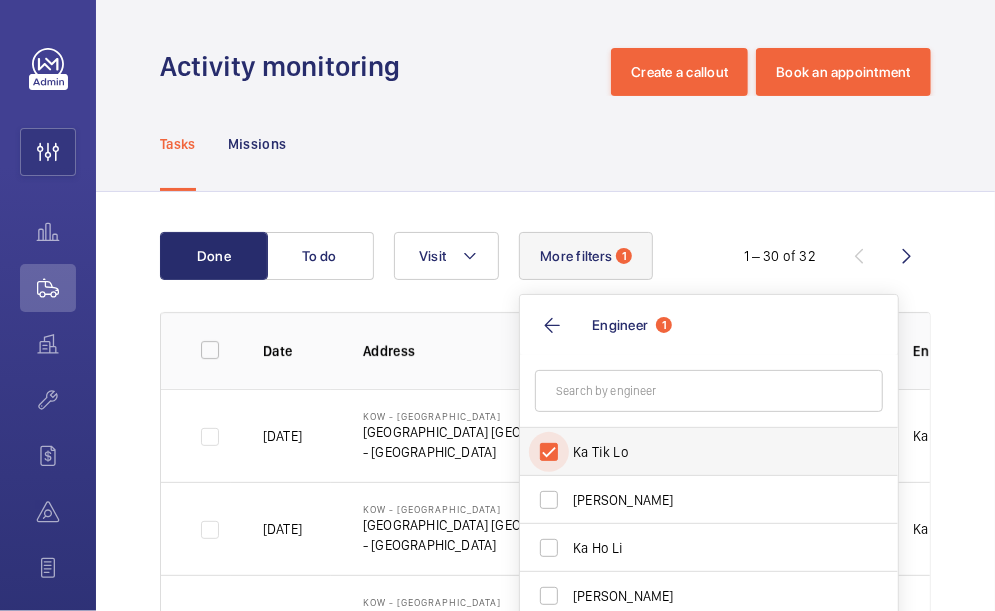 click on "Ka Tik Lo" at bounding box center [549, 452] 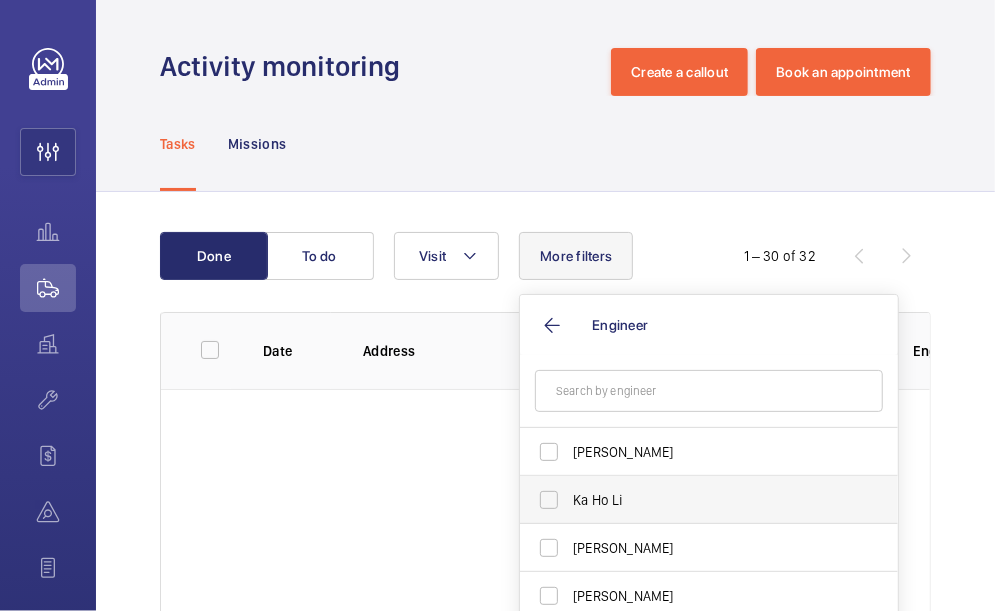scroll, scrollTop: 92, scrollLeft: 0, axis: vertical 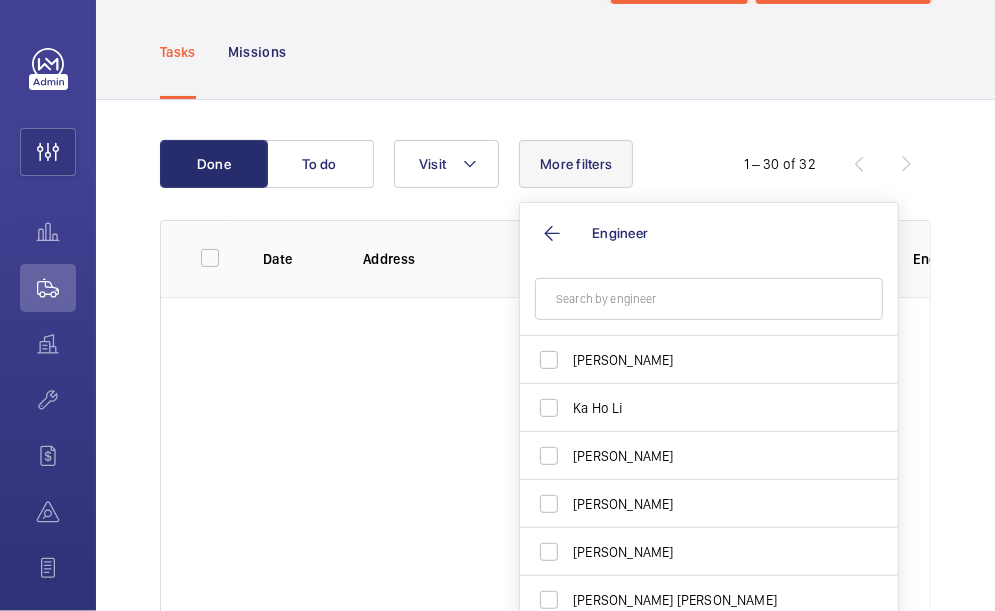 click 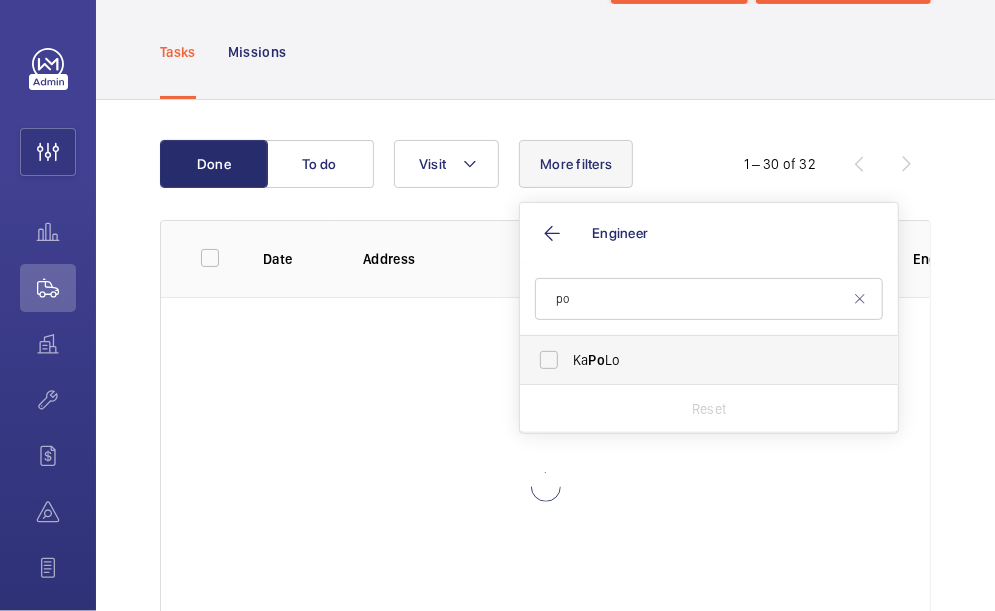type on "po" 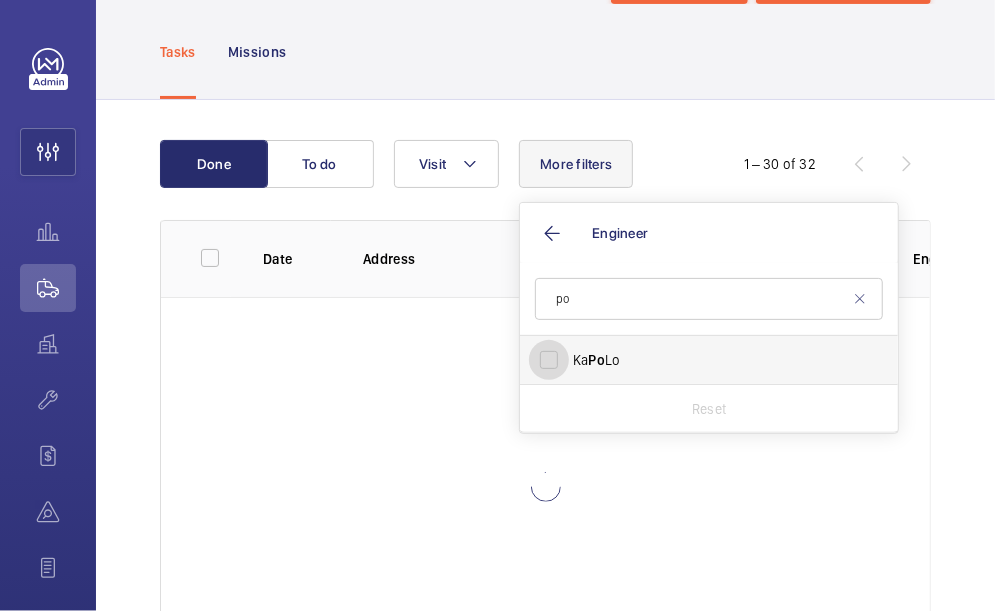 click on "Ka  Po  Lo" at bounding box center (549, 360) 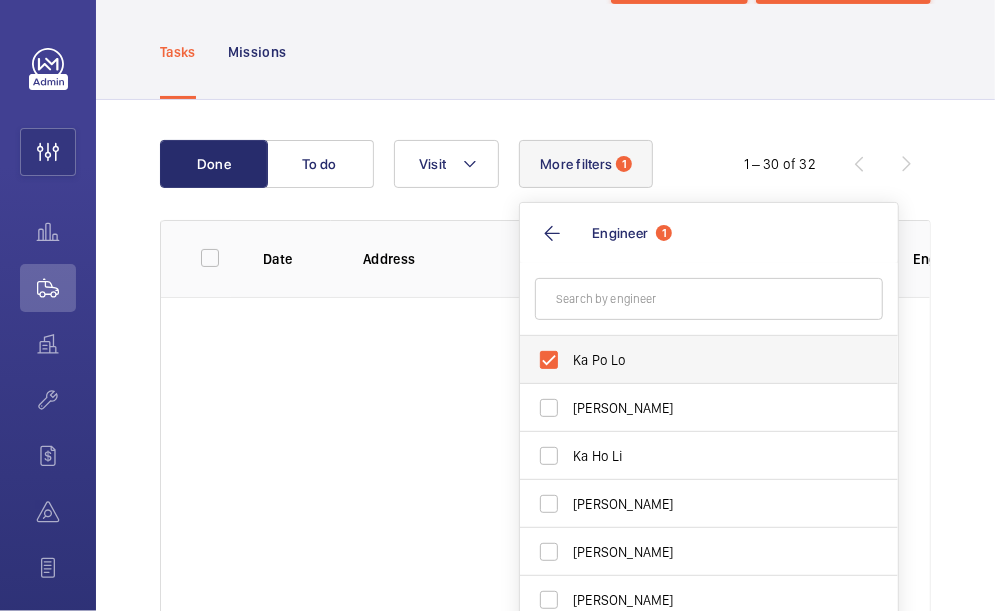 scroll, scrollTop: 92, scrollLeft: 0, axis: vertical 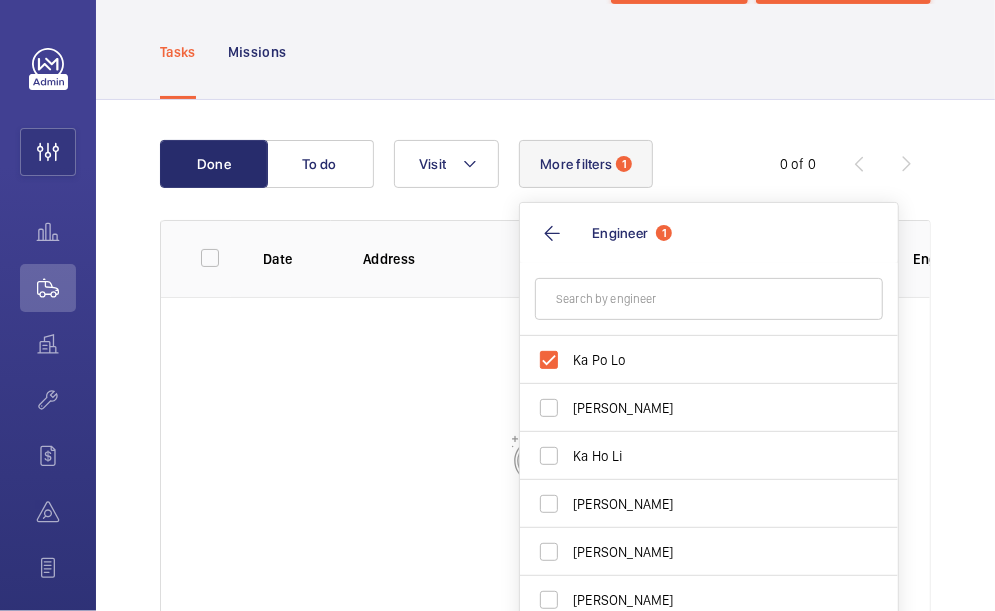 click on "No task  found" 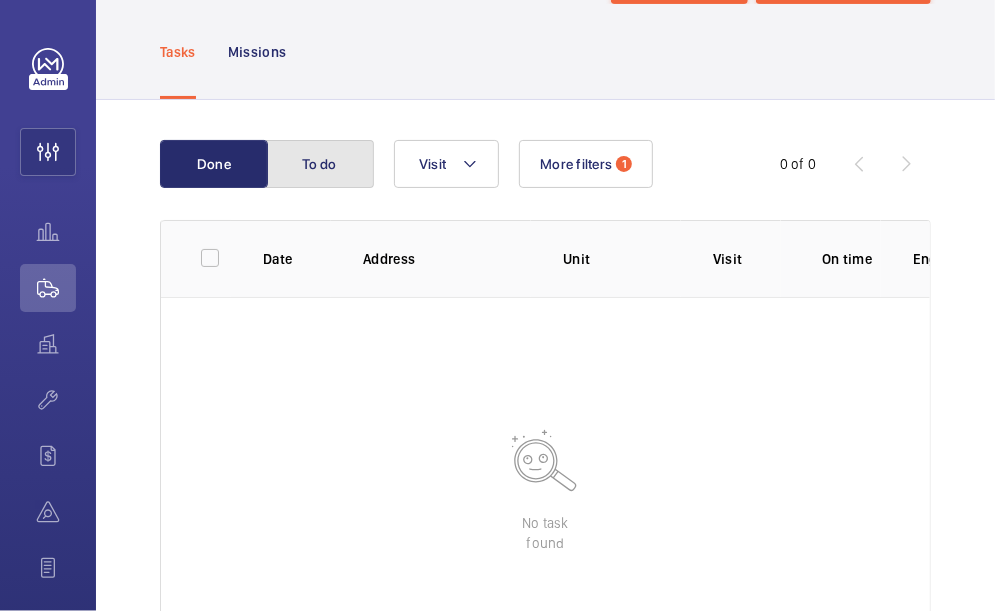 click on "To do" 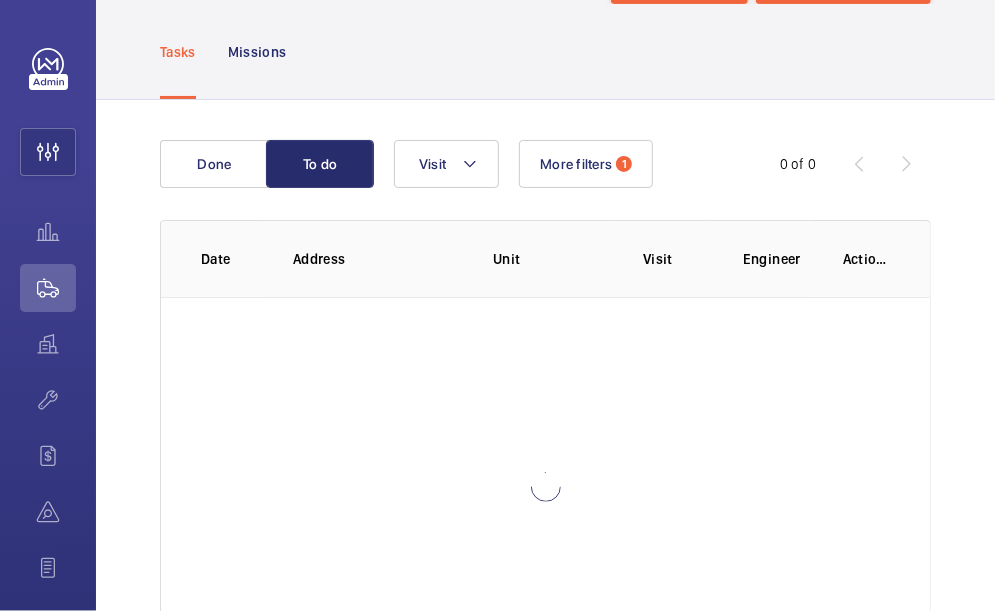 scroll, scrollTop: 0, scrollLeft: 0, axis: both 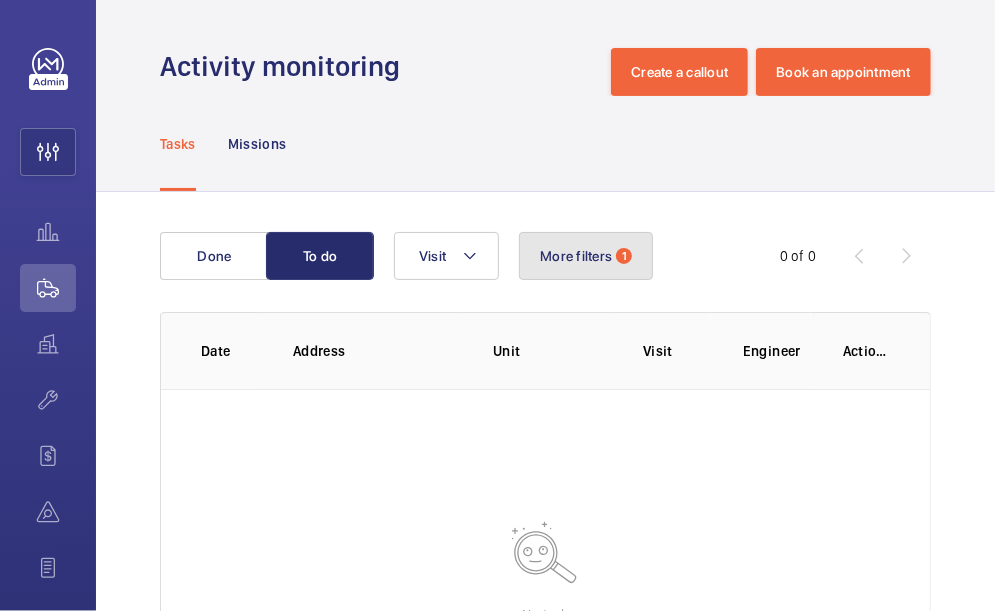 click on "More filters" 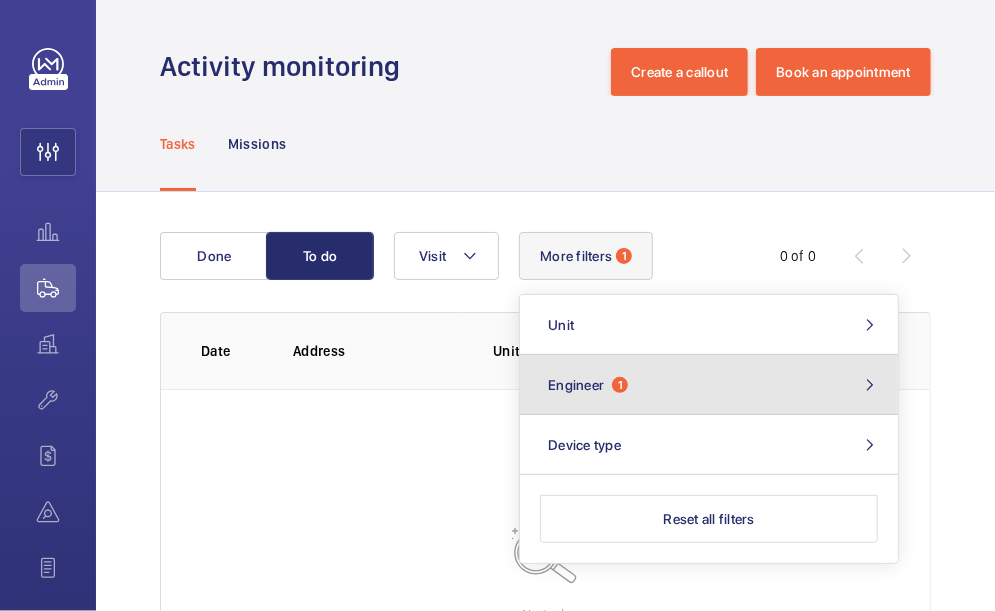 click on "Engineer 1" 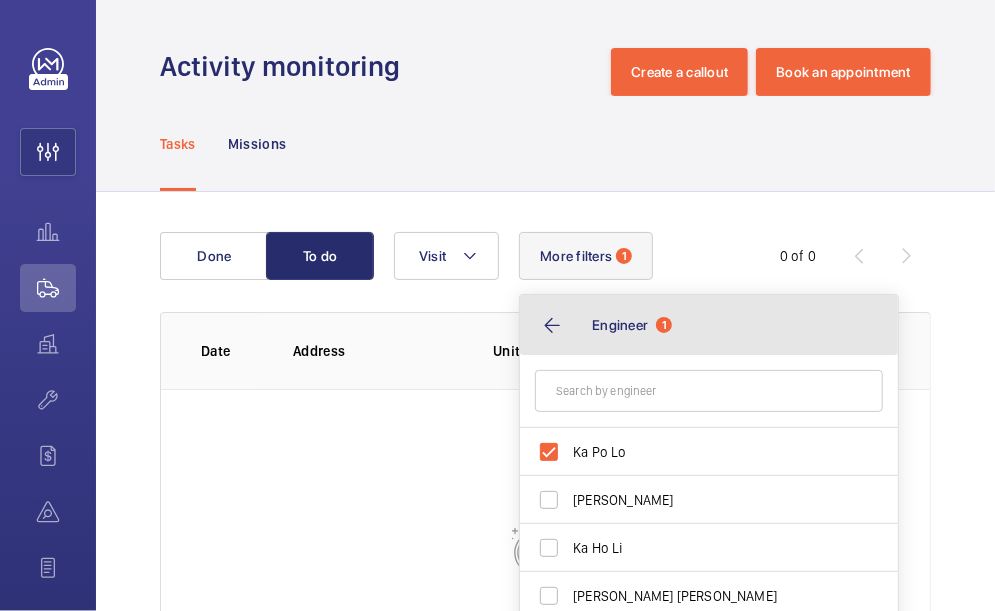 click on "Engineer 1" 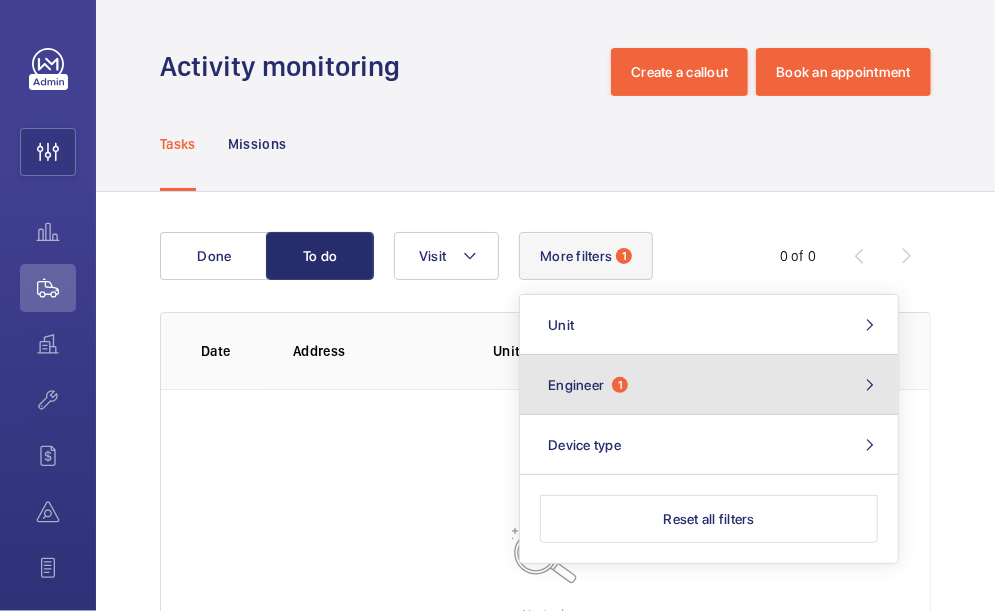 click on "Engineer 1" 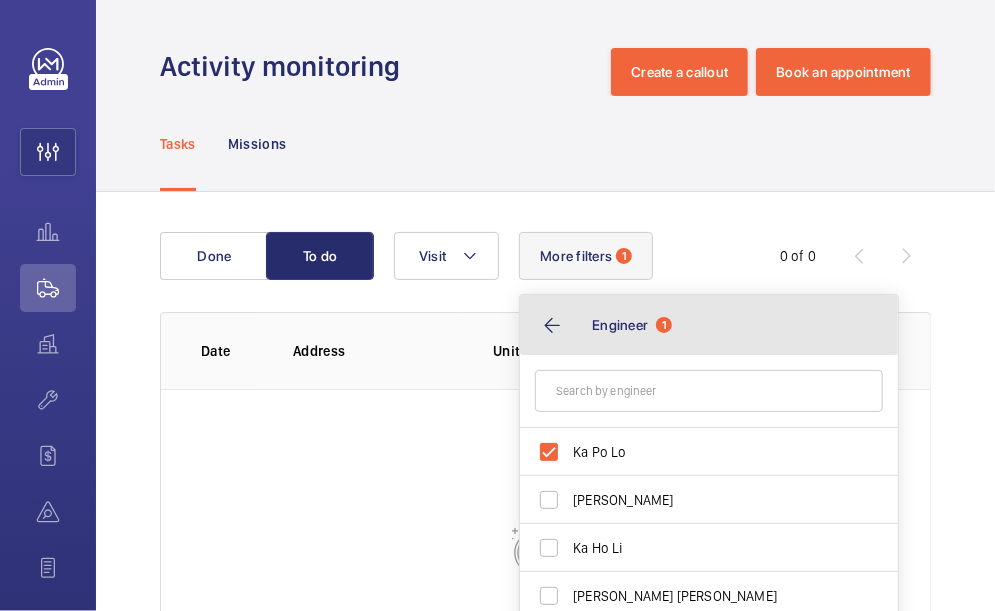 click on "Engineer 1" 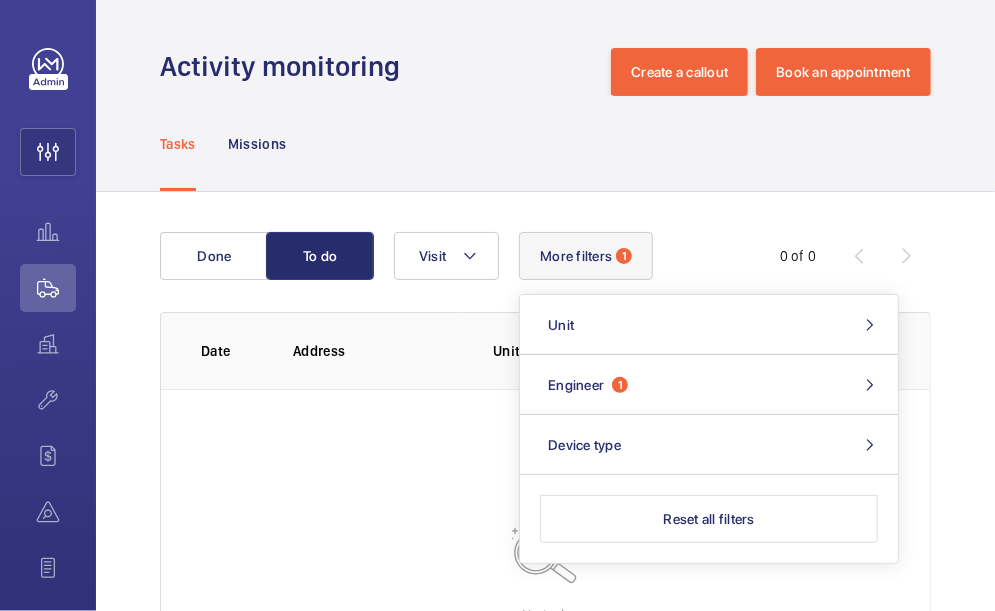 click on "0 of 0" 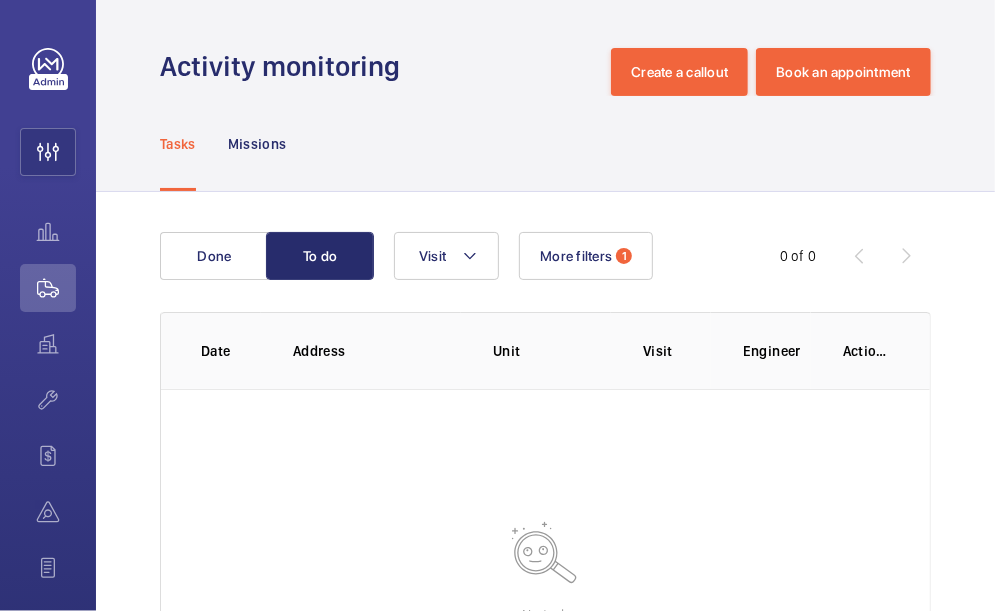 click on "Tasks Missions" 